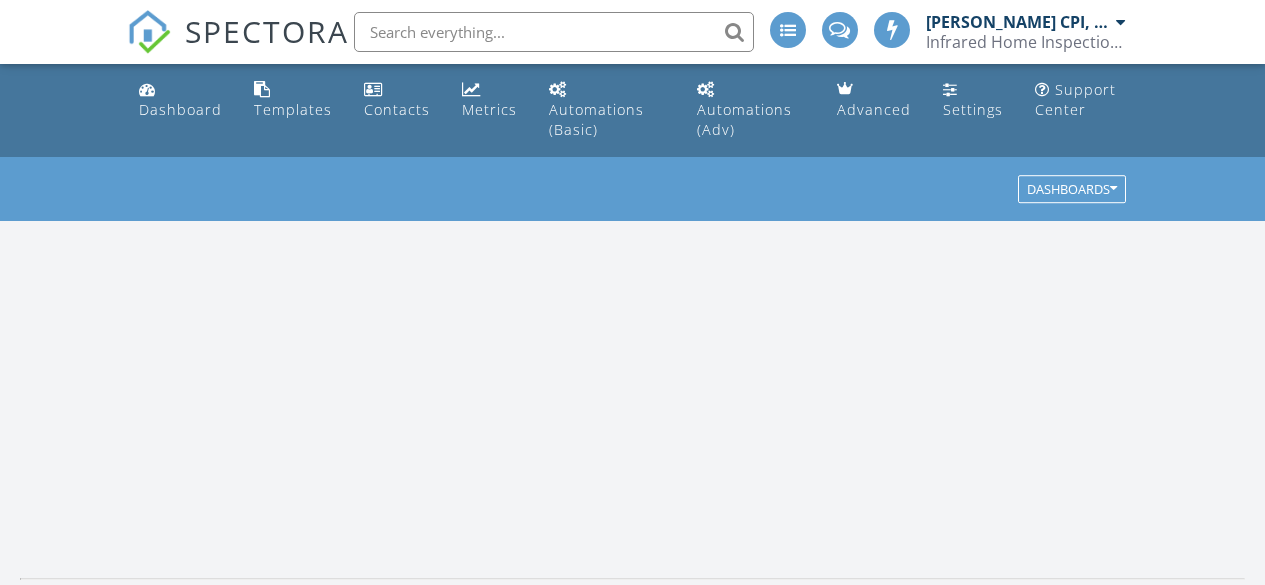 scroll, scrollTop: 0, scrollLeft: 0, axis: both 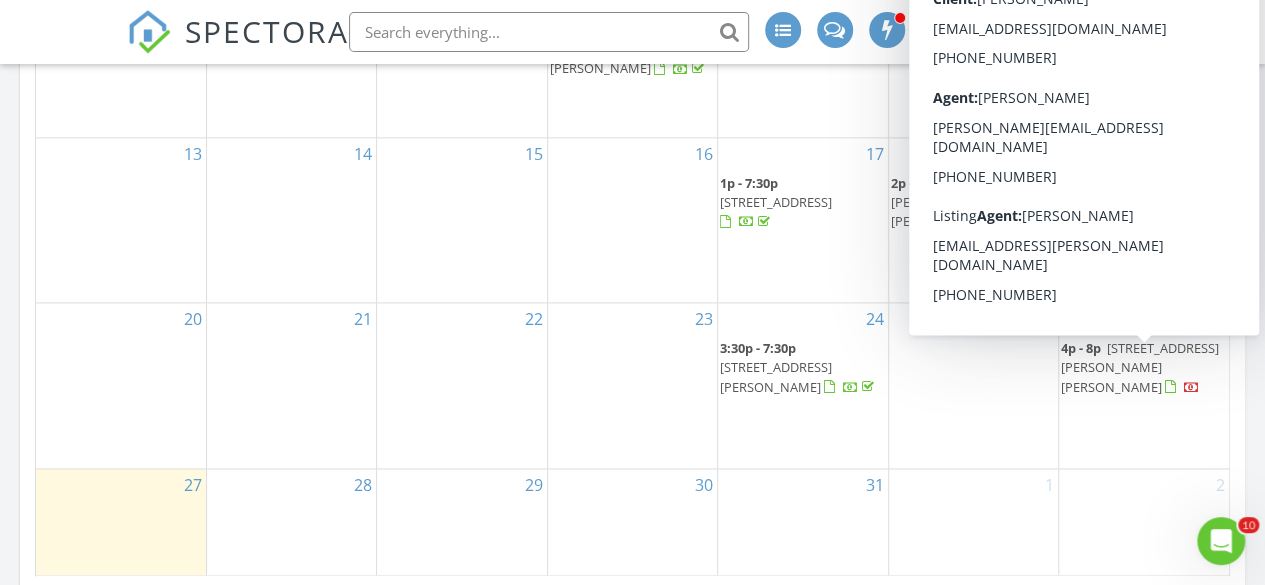 click on "[STREET_ADDRESS][PERSON_NAME][PERSON_NAME]" at bounding box center [1140, 367] 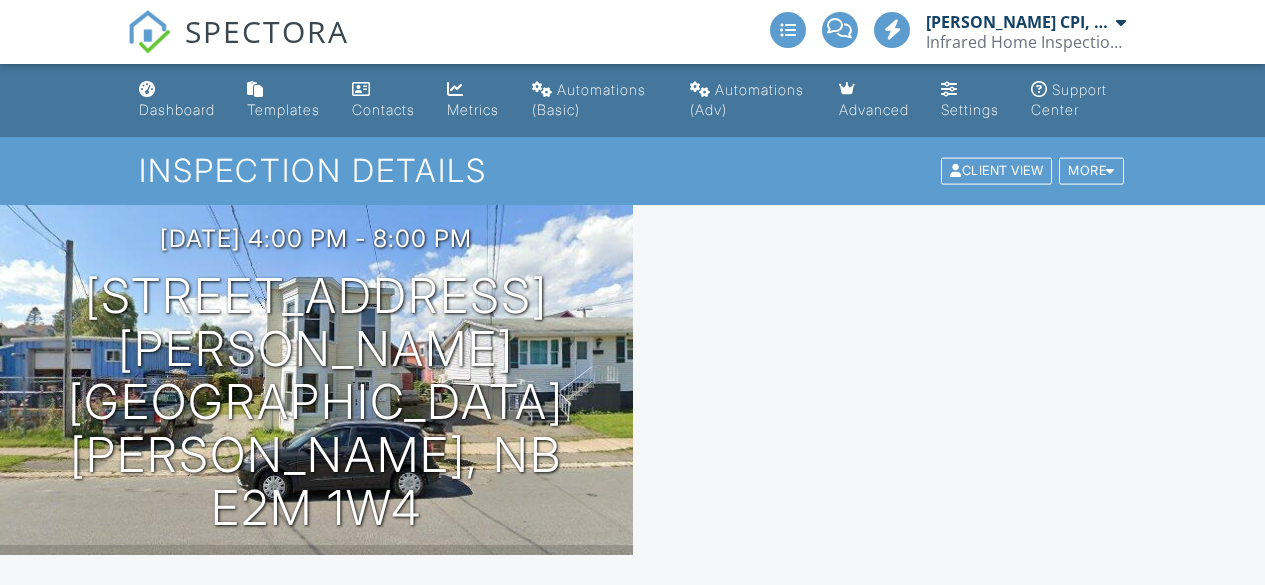 scroll, scrollTop: 200, scrollLeft: 0, axis: vertical 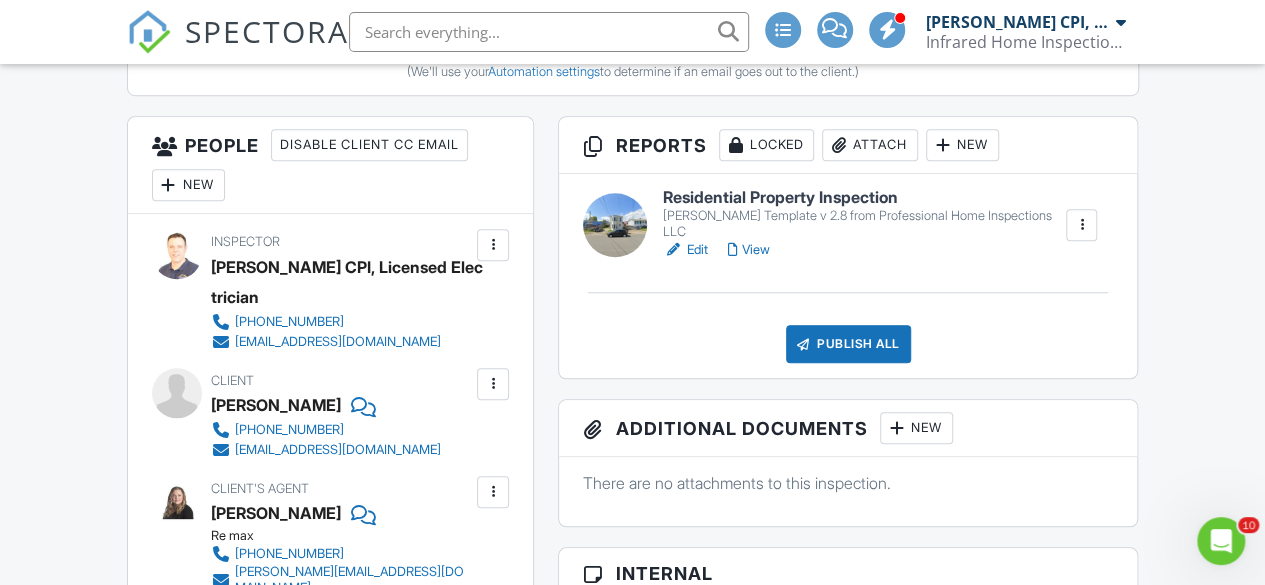 click on "View" at bounding box center [749, 250] 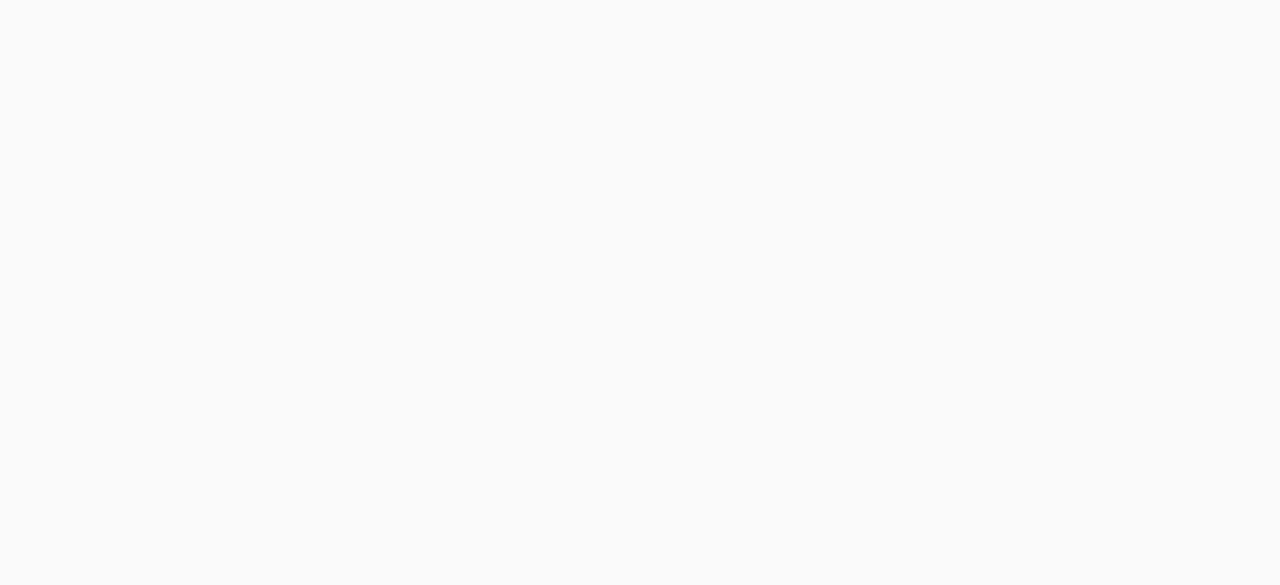 scroll, scrollTop: 0, scrollLeft: 0, axis: both 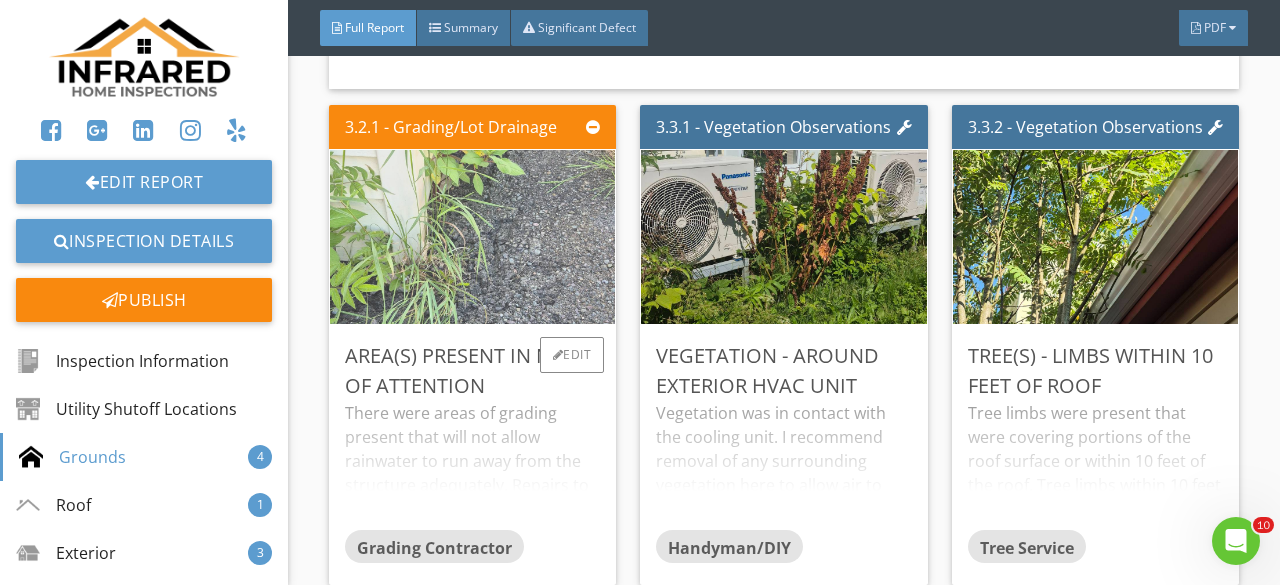 click at bounding box center [472, 237] 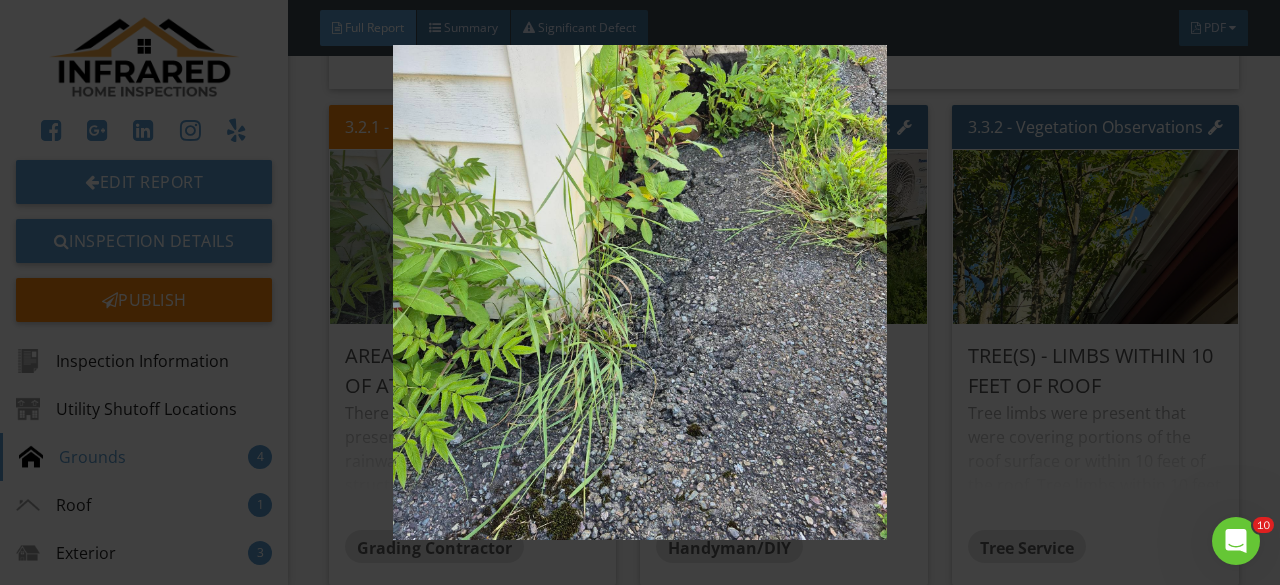click at bounding box center (639, 292) 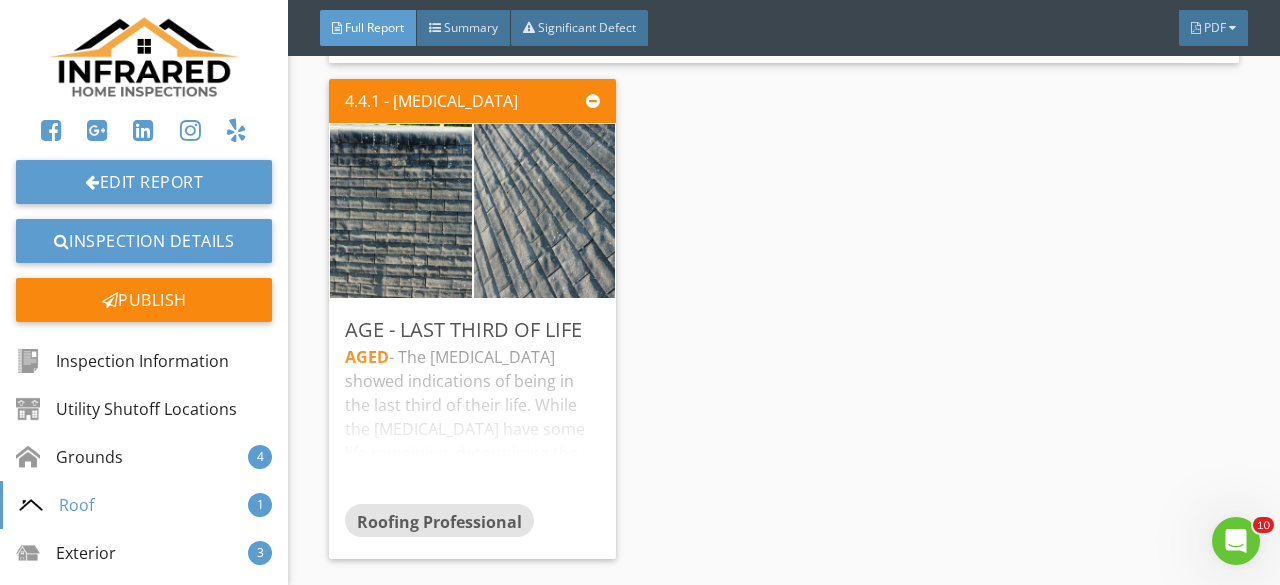 scroll, scrollTop: 10300, scrollLeft: 0, axis: vertical 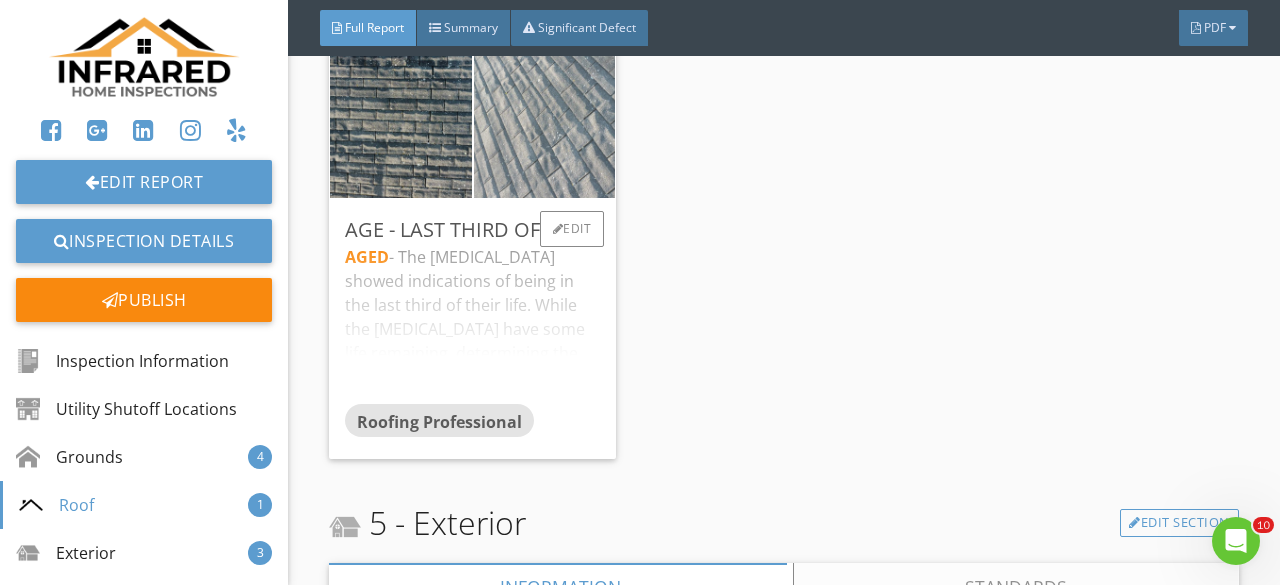 click at bounding box center (545, 111) 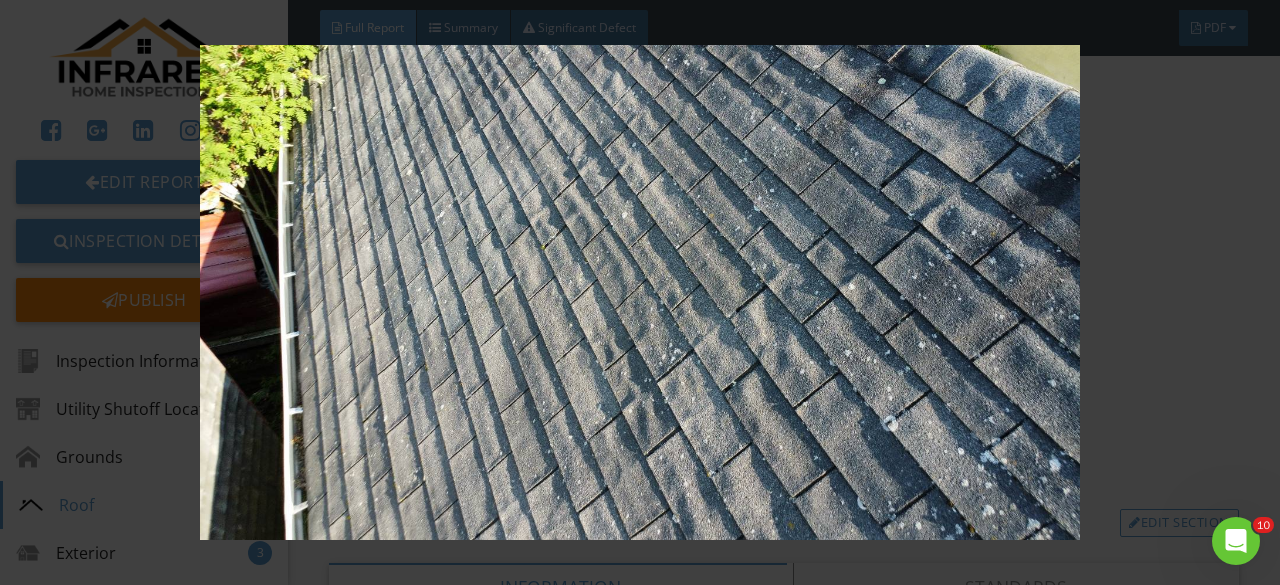 click at bounding box center (639, 292) 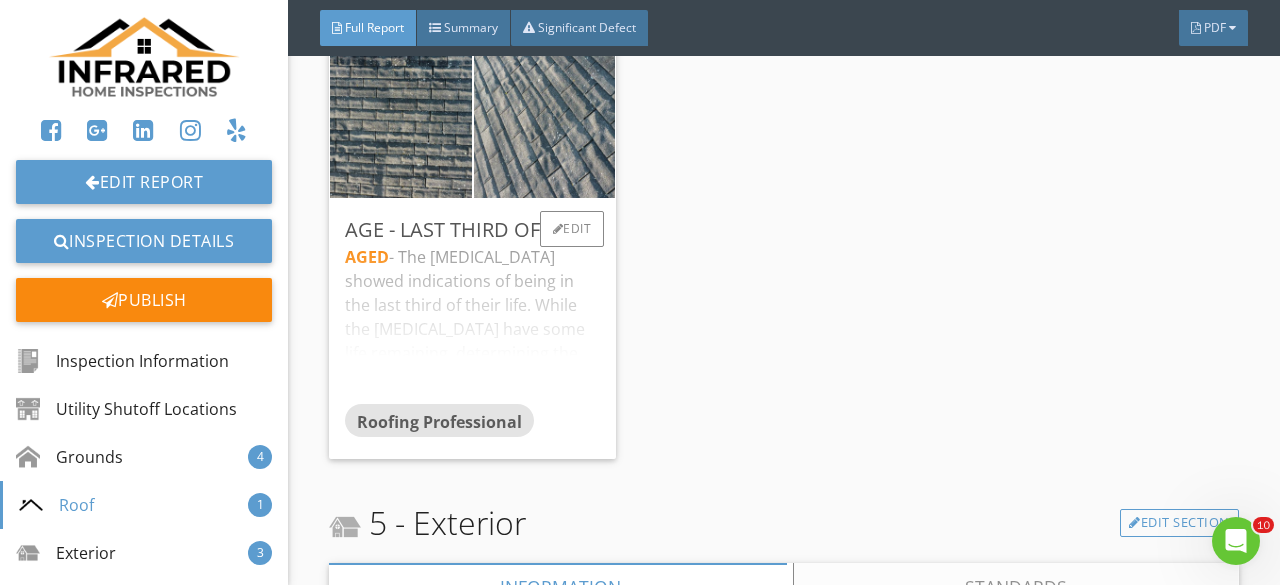click on "AGED  - The shingles showed indications of being in the last third of their life. While the shingles have some life remaining, determining the remaining life expectancy of any item or component is undeterminable and beyond the scope of a home inspection. Due to their age repairs should be anticipated if leaks occur prior to replacement. A roofing contractor can be consulted to determine what life expectancy may be remaining and to ascertain future replacement costs." at bounding box center [472, 324] 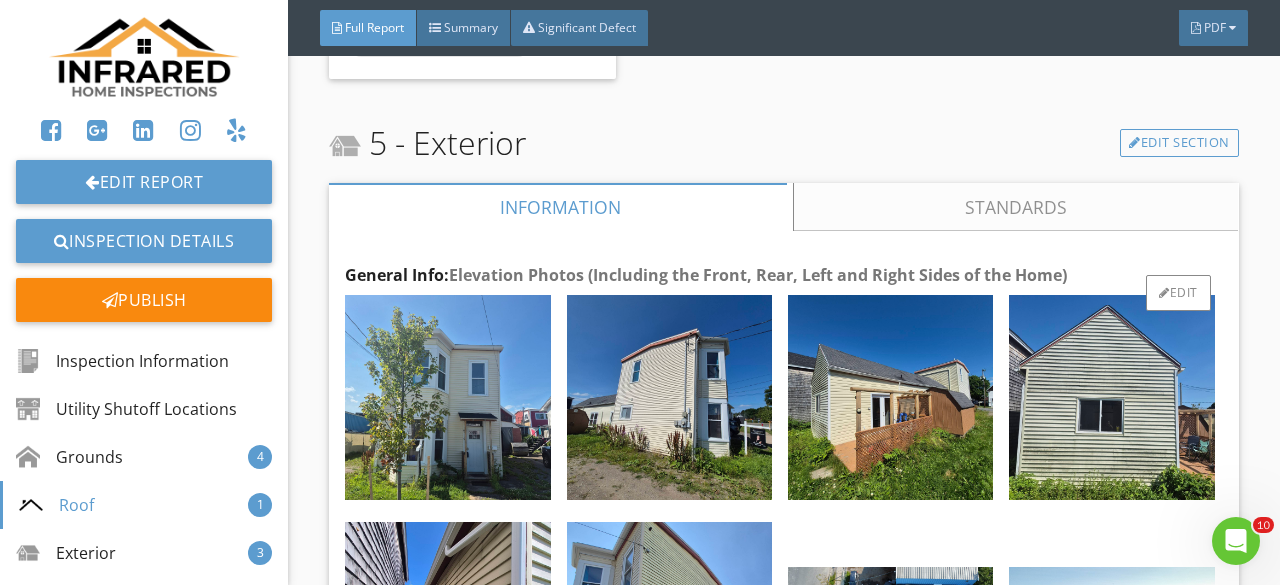 scroll, scrollTop: 11000, scrollLeft: 0, axis: vertical 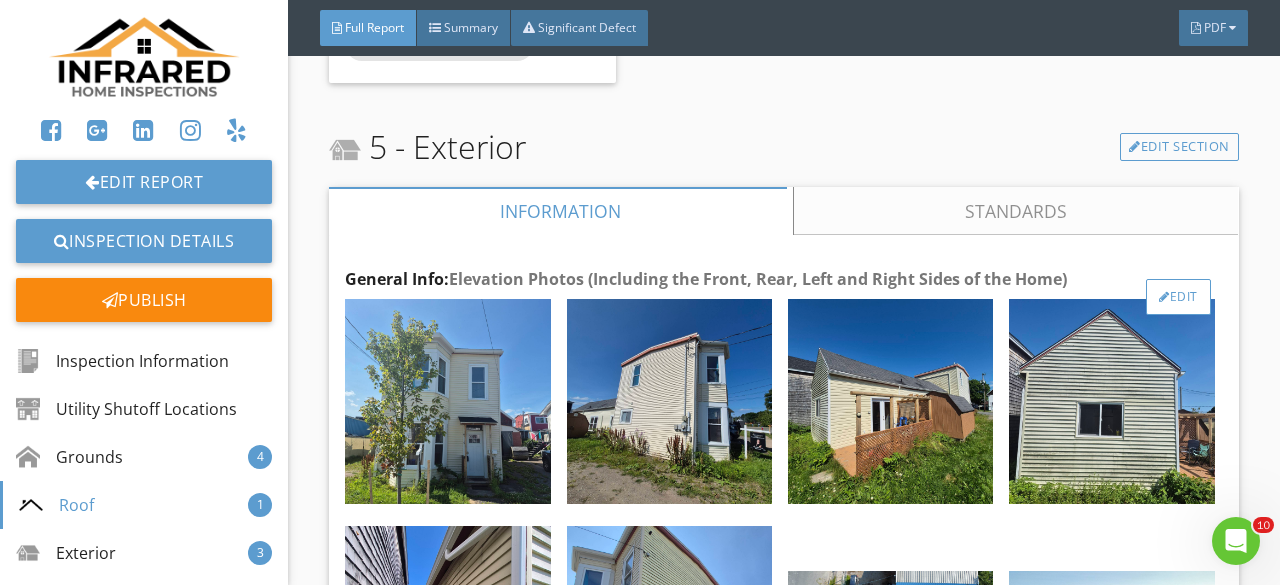 click on "Edit" at bounding box center (1178, 297) 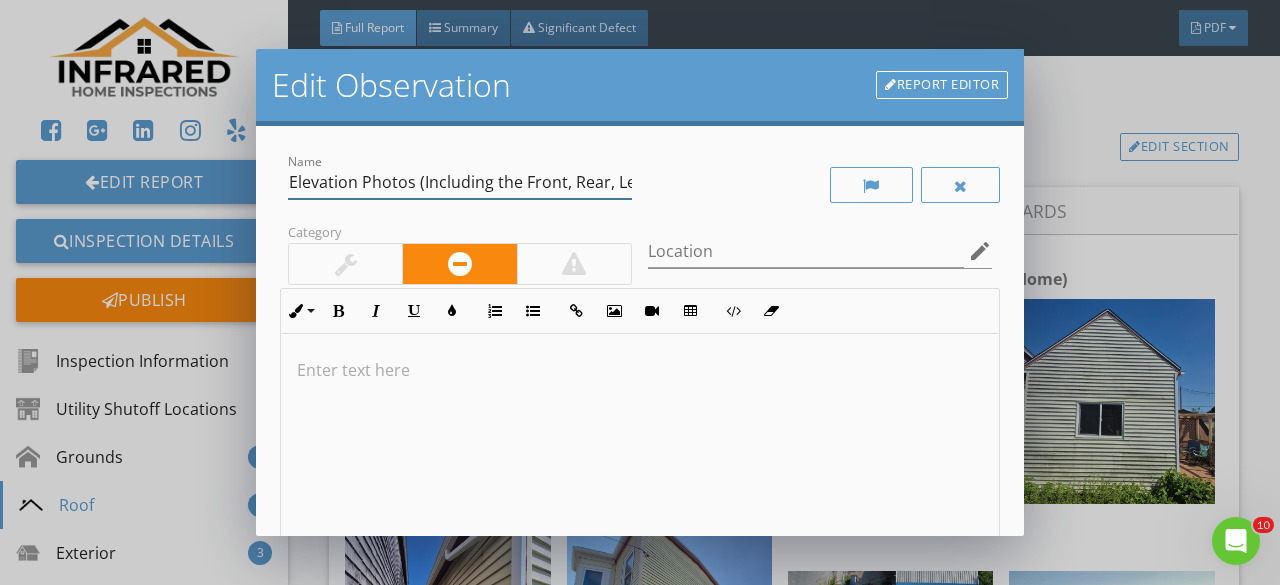 click on "Elevation Photos (Including the Front, Rear, Left and Right Sides of the Home)" at bounding box center (460, 182) 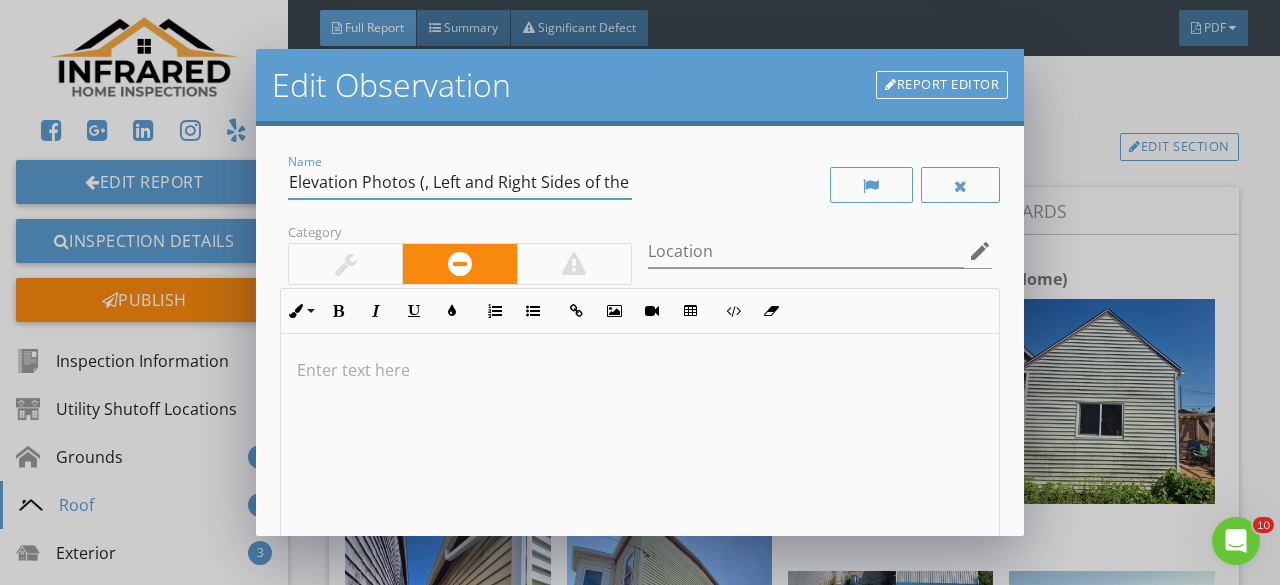 click on "Elevation Photos (, Left and Right Sides of the Home)" at bounding box center (460, 182) 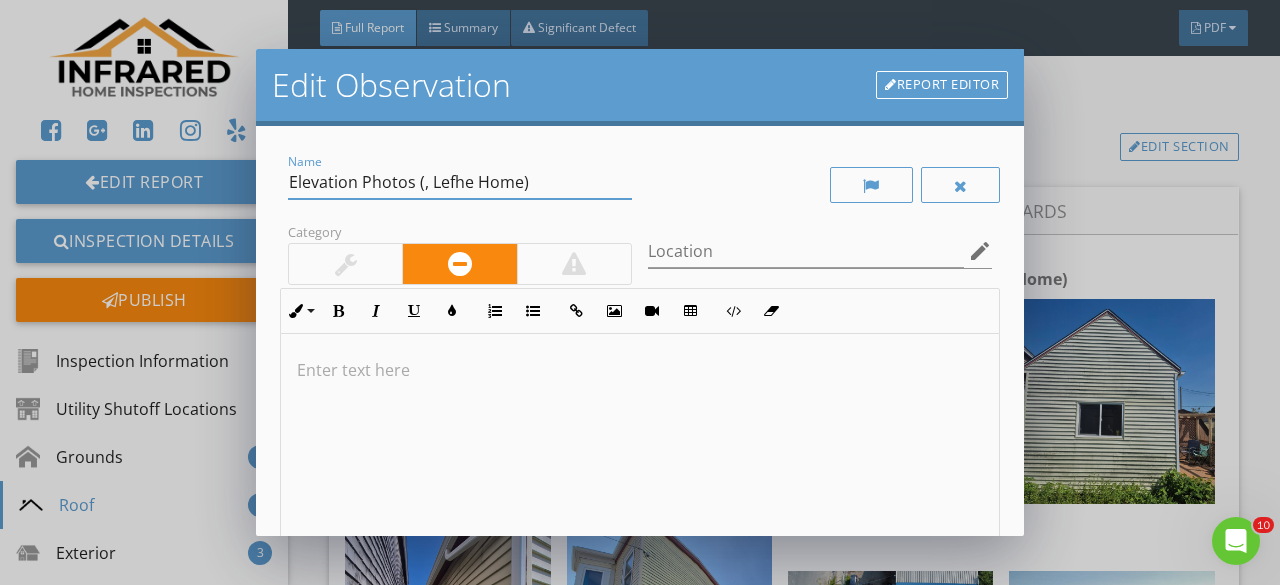 click on "Elevation Photos (, Lefhe Home)" at bounding box center [460, 182] 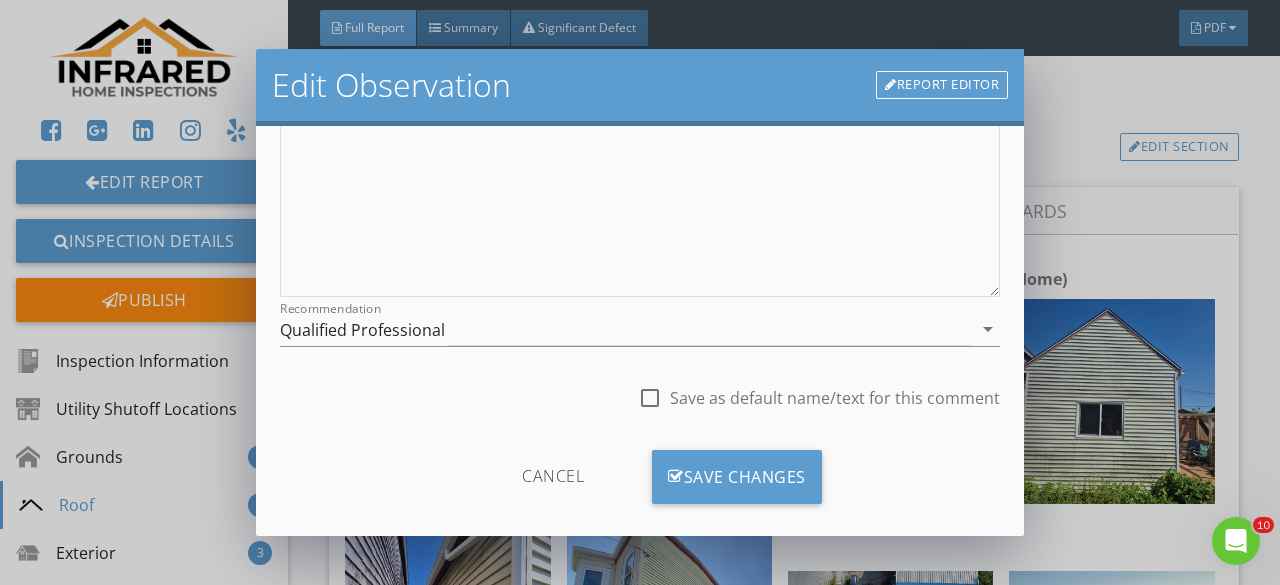 scroll, scrollTop: 375, scrollLeft: 0, axis: vertical 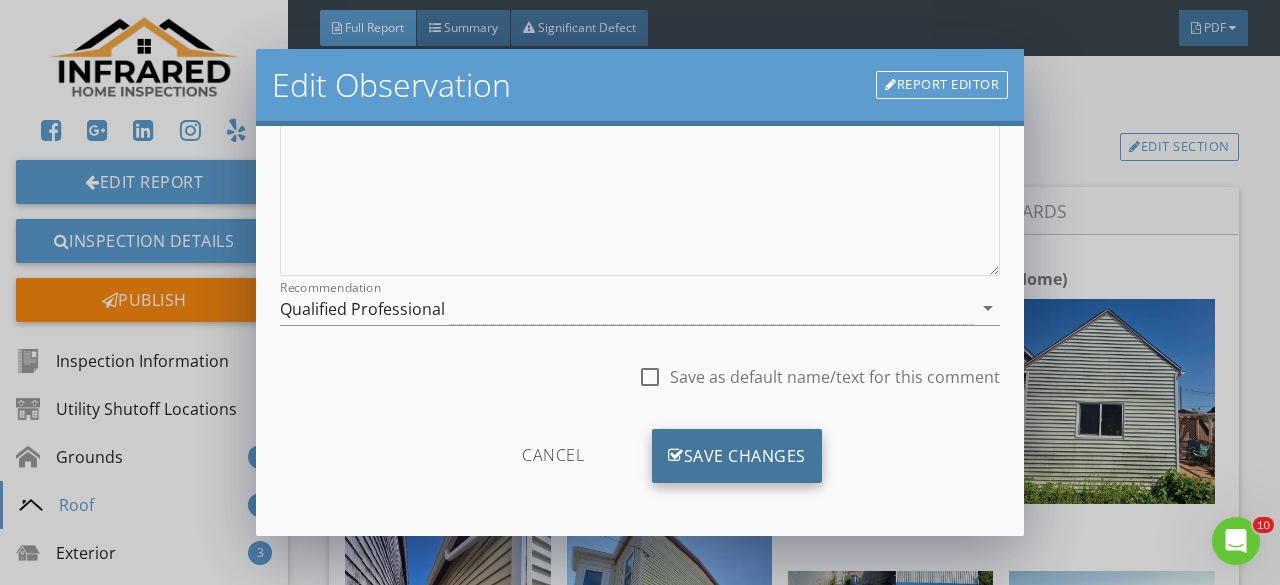 type on "Elevation Photos" 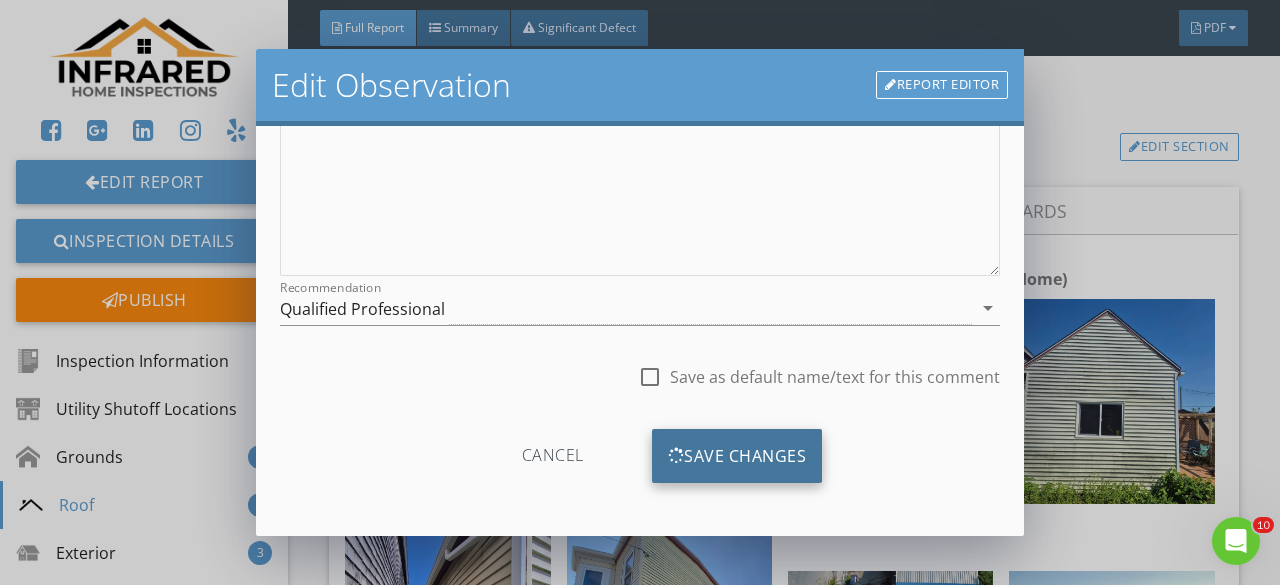 scroll, scrollTop: 139, scrollLeft: 0, axis: vertical 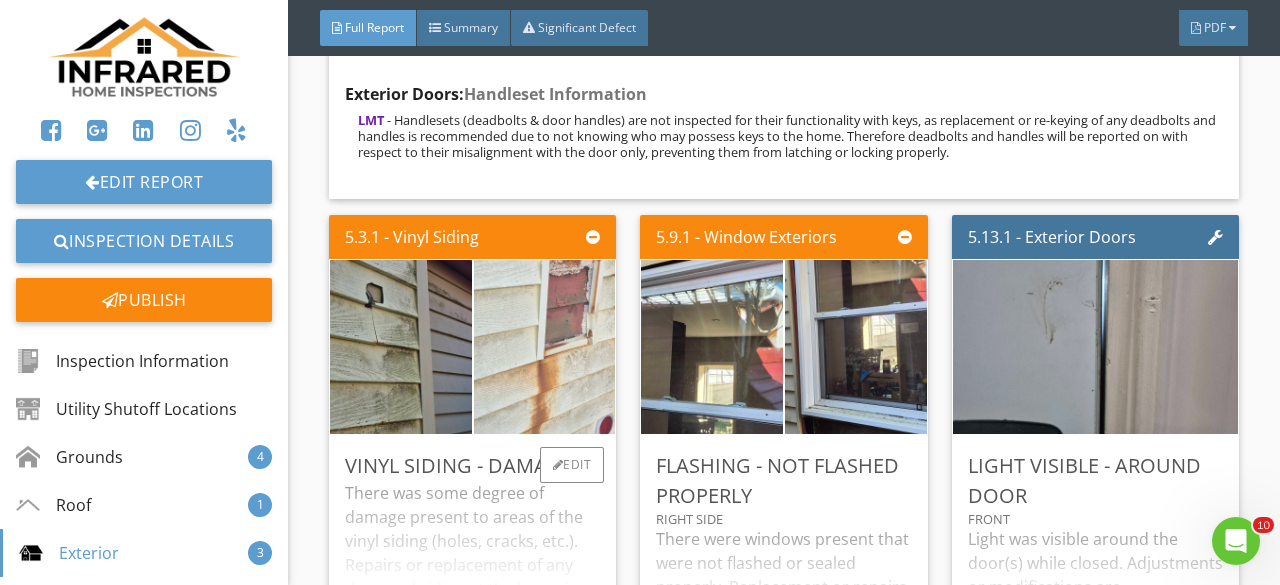 click at bounding box center [545, 347] 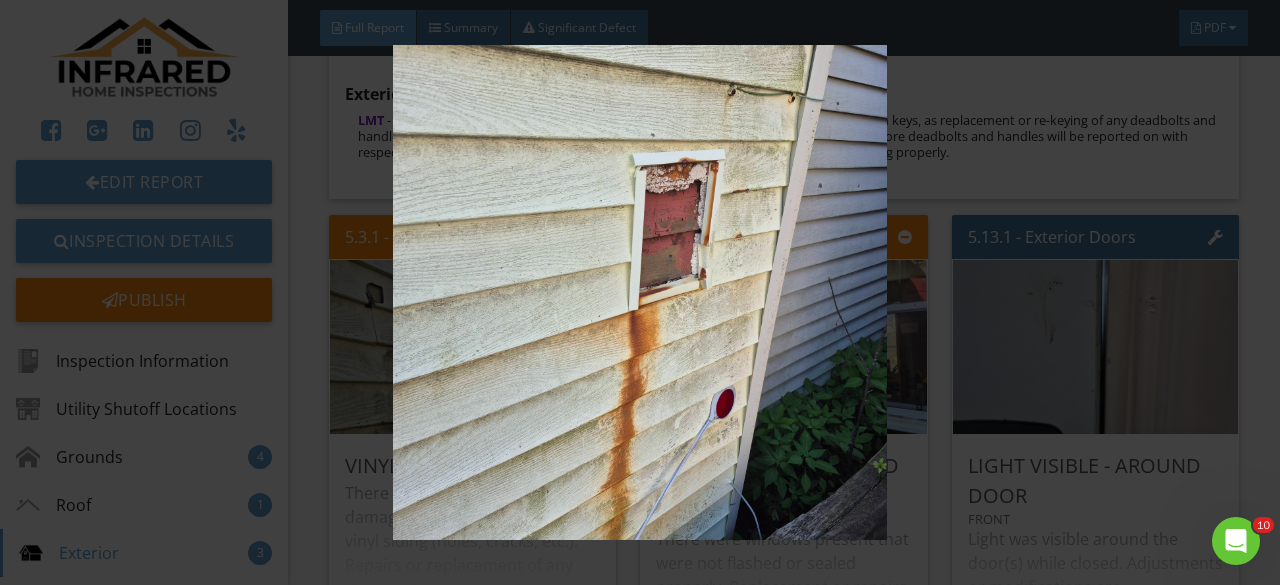 click at bounding box center (639, 292) 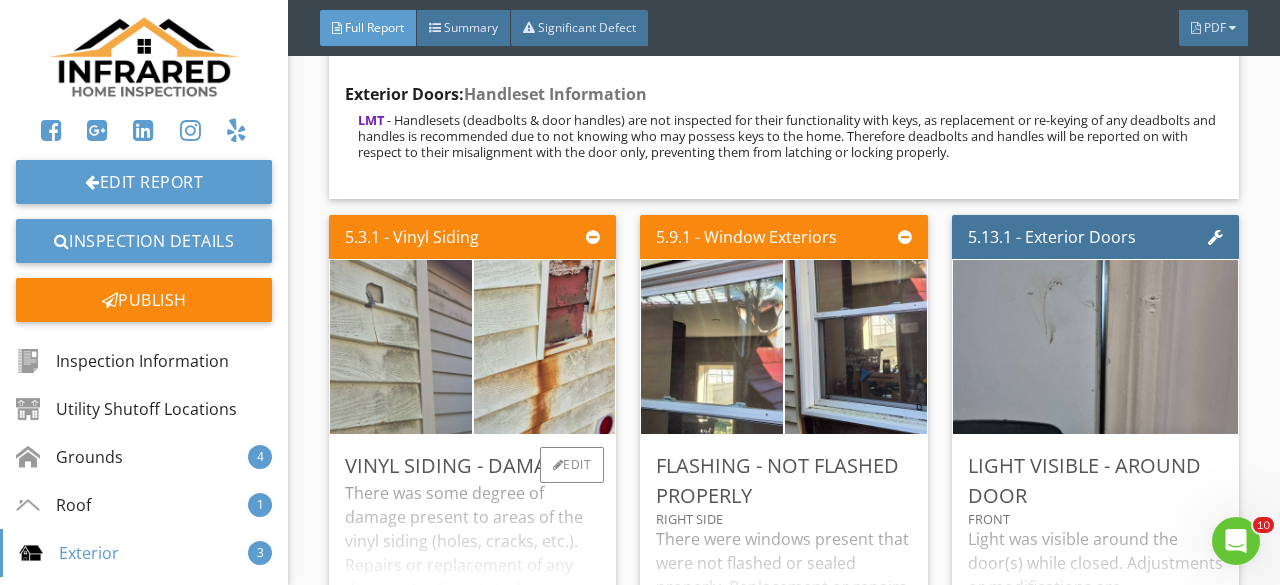 click at bounding box center [401, 347] 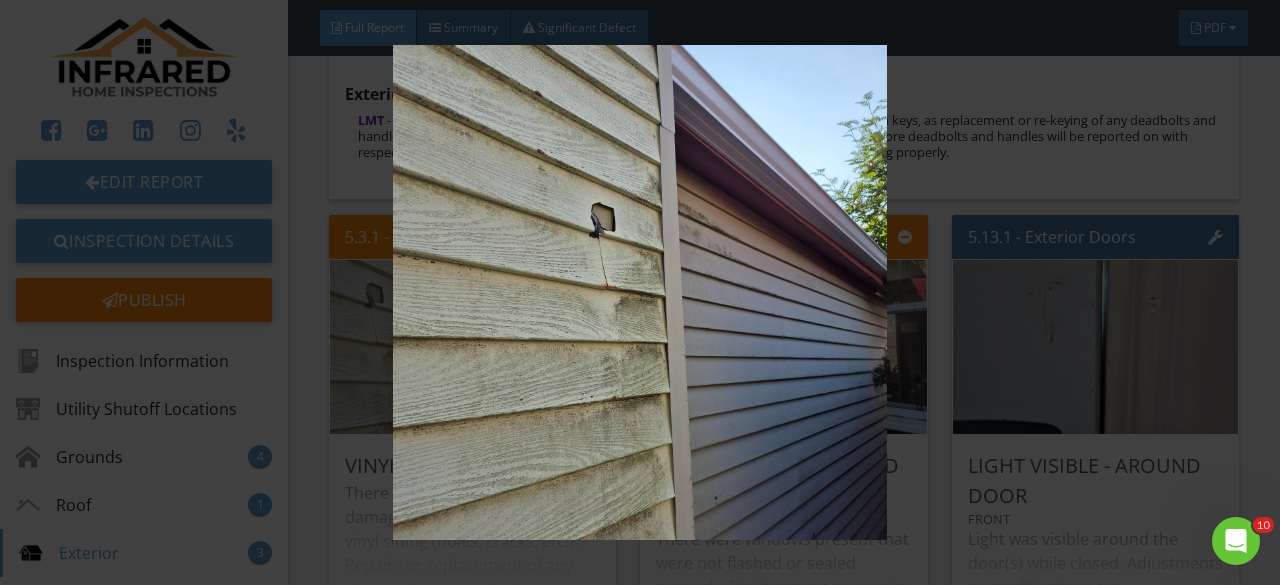 click at bounding box center [639, 292] 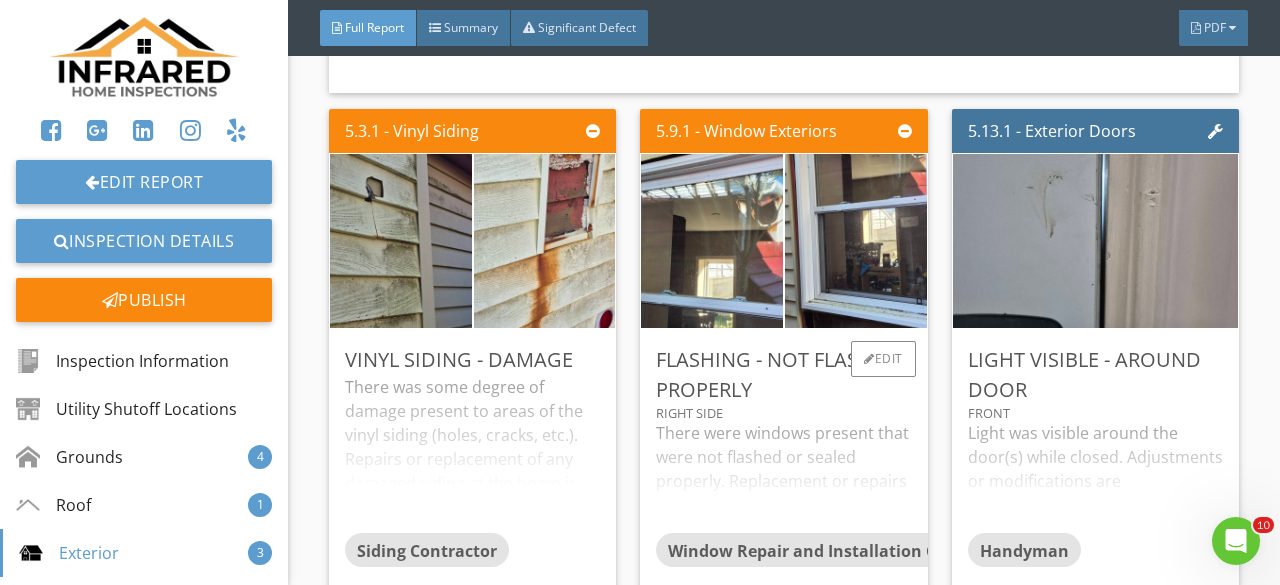 scroll, scrollTop: 12900, scrollLeft: 0, axis: vertical 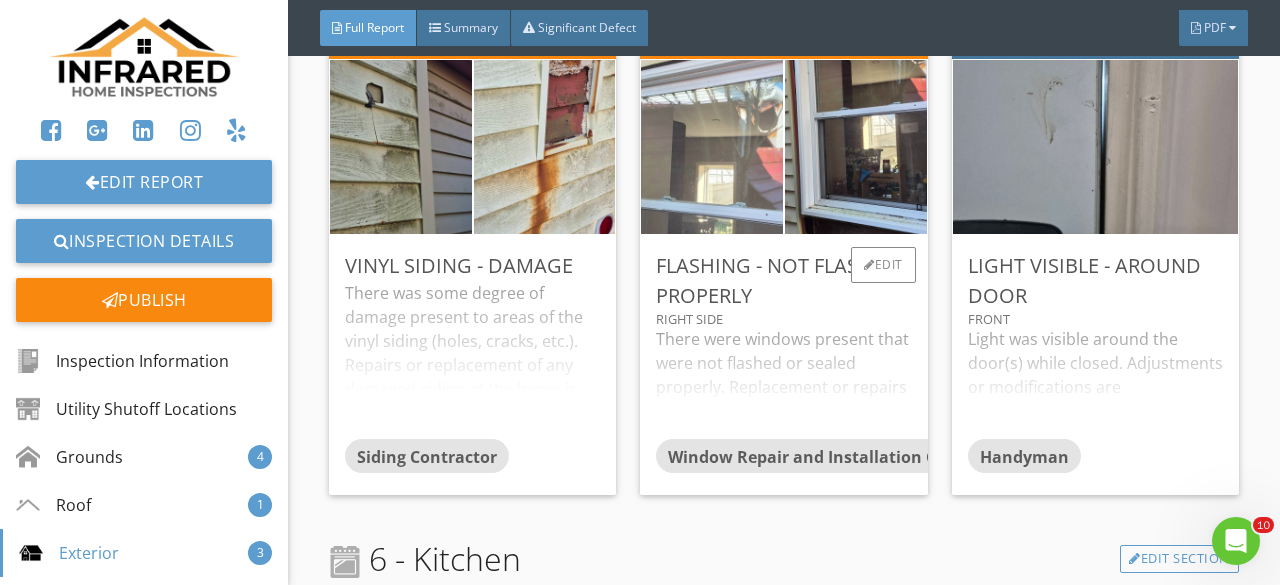 click at bounding box center (712, 147) 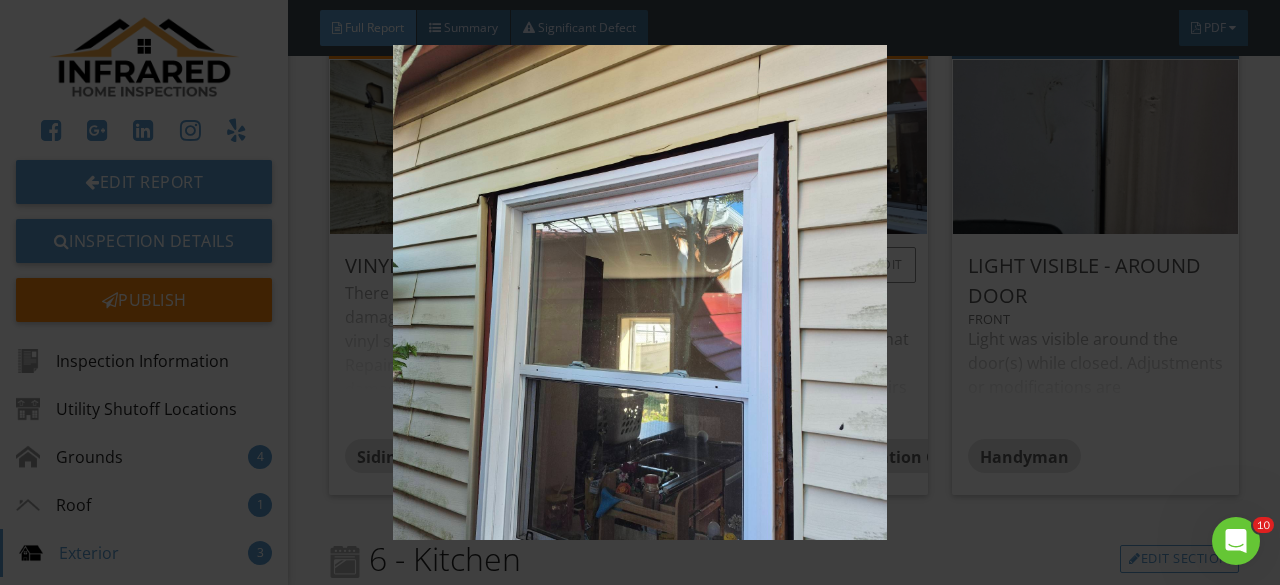 click at bounding box center [639, 292] 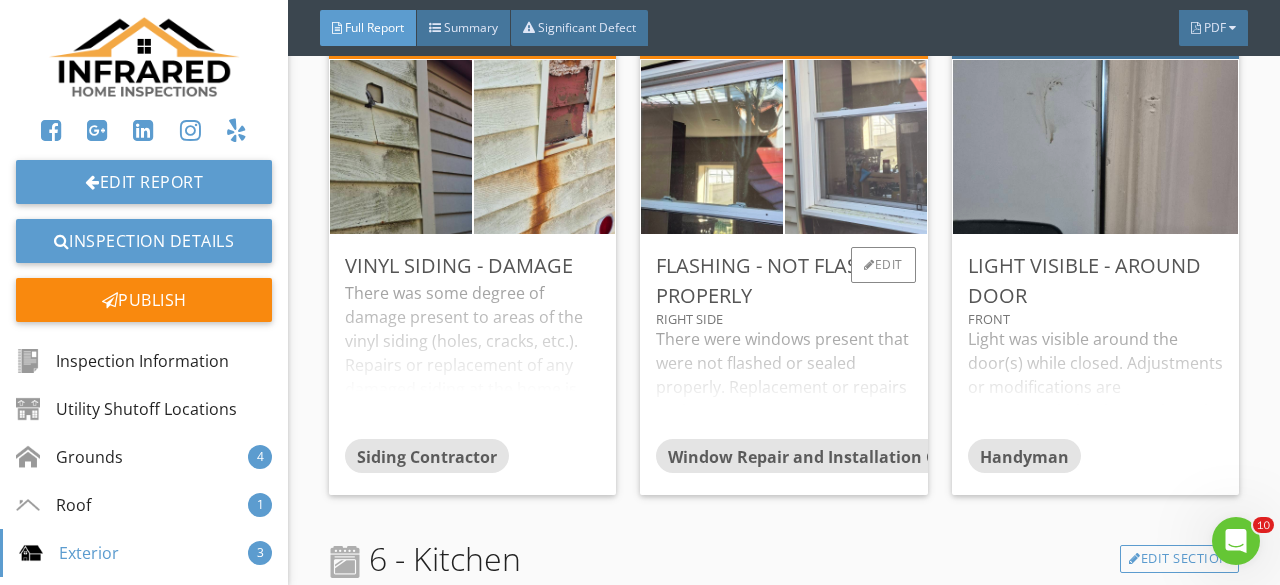 click at bounding box center (856, 147) 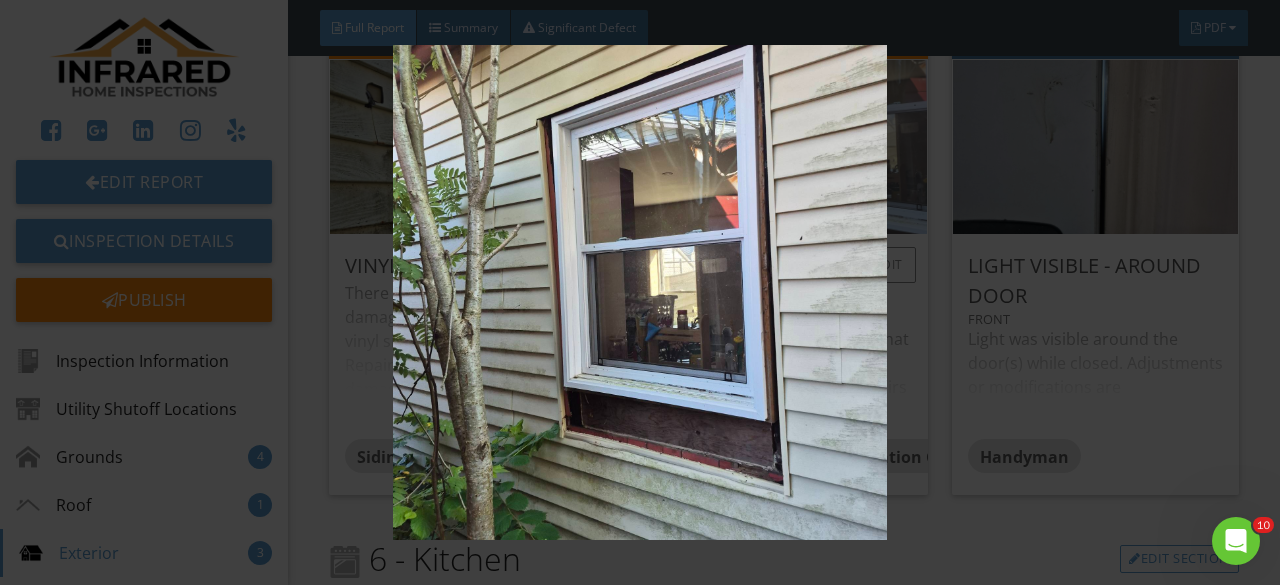 click at bounding box center [639, 292] 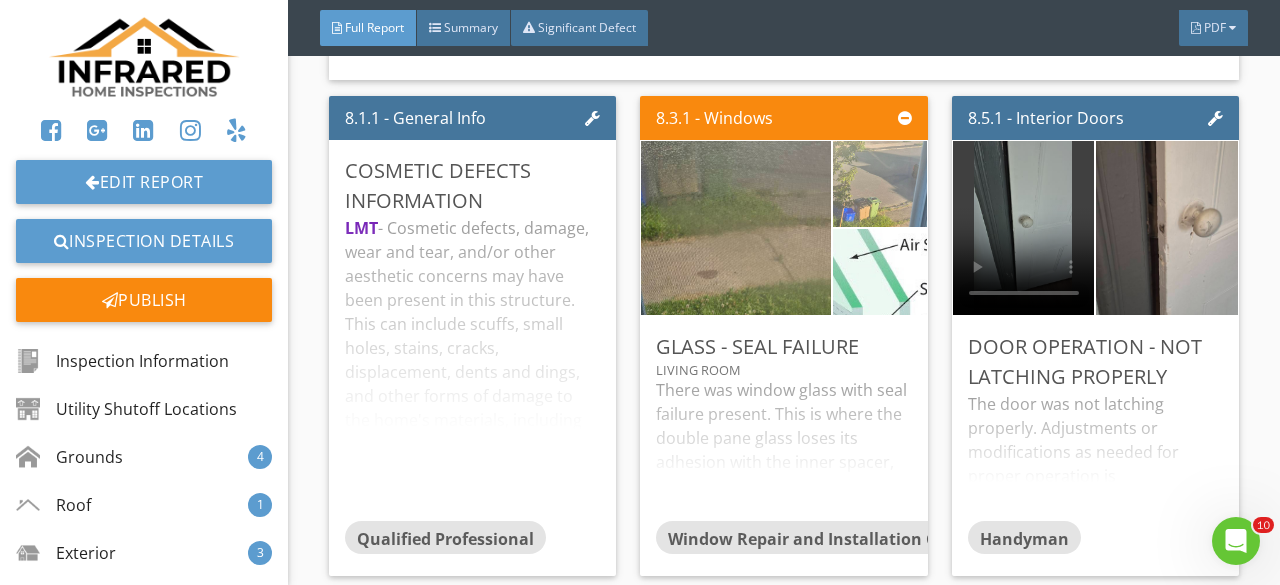 scroll, scrollTop: 21800, scrollLeft: 0, axis: vertical 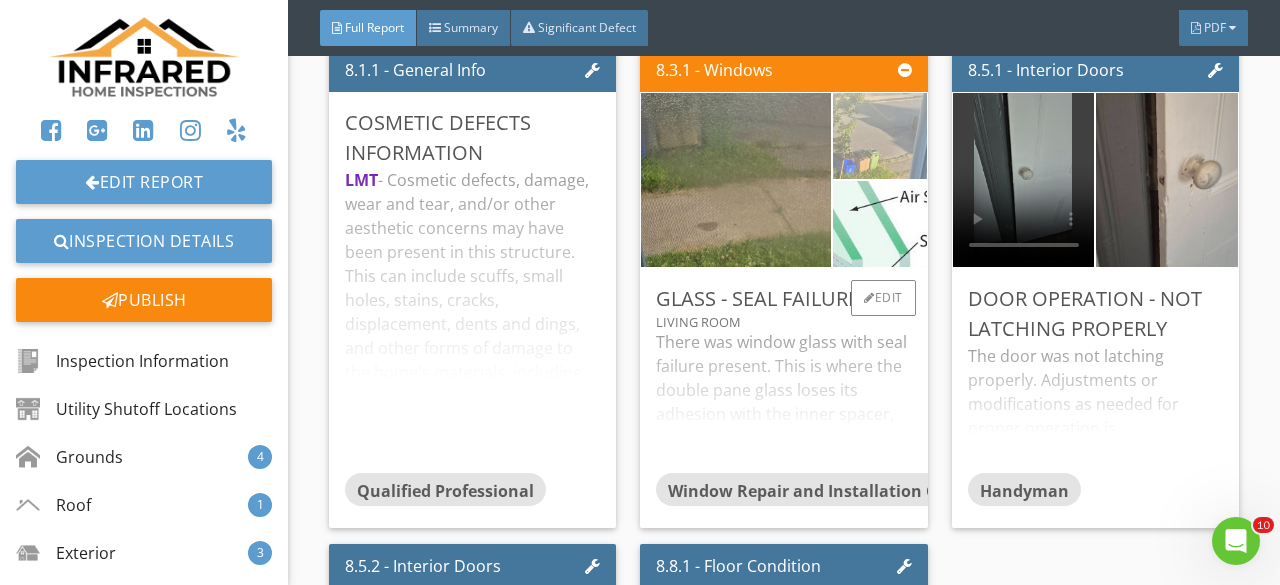 click at bounding box center (880, 136) 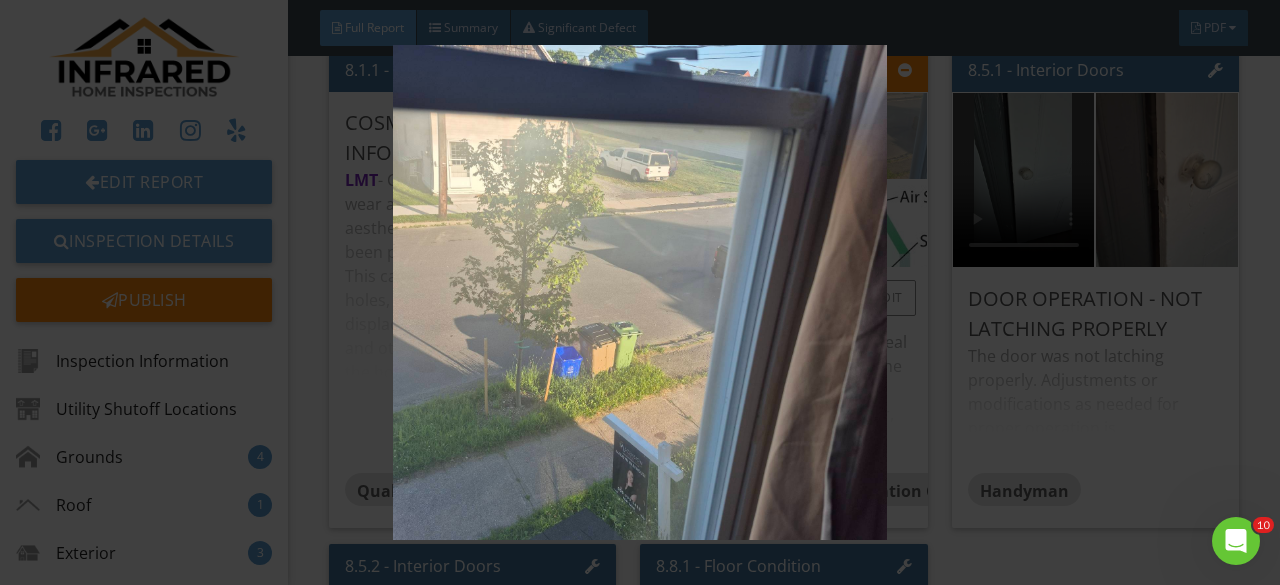 click at bounding box center (639, 292) 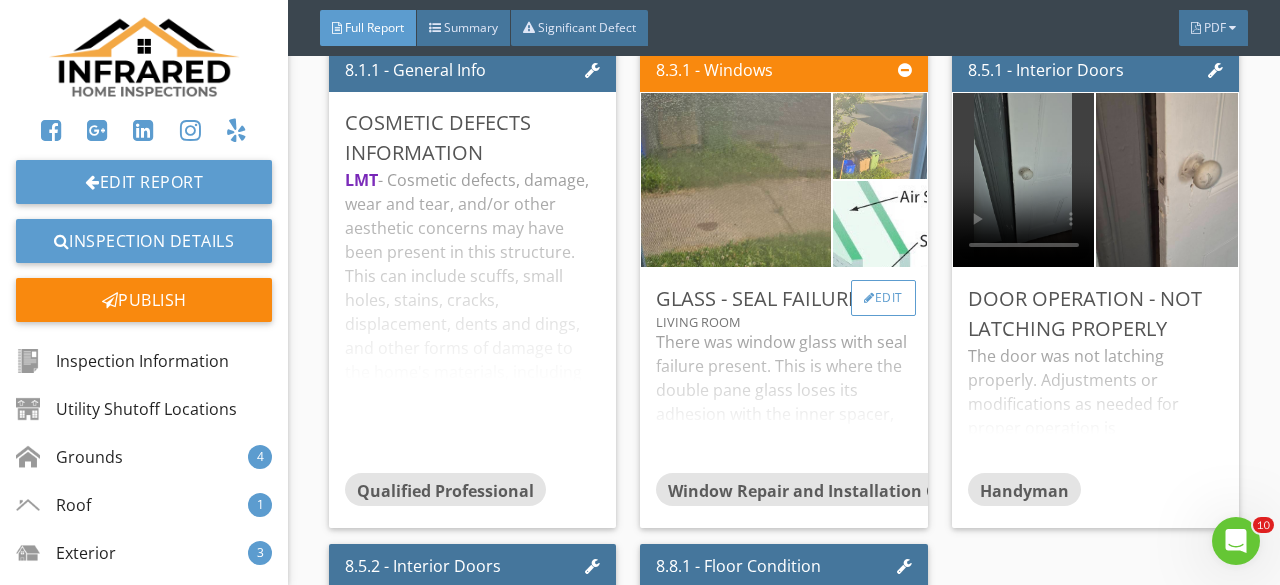 click on "Edit" at bounding box center (883, 298) 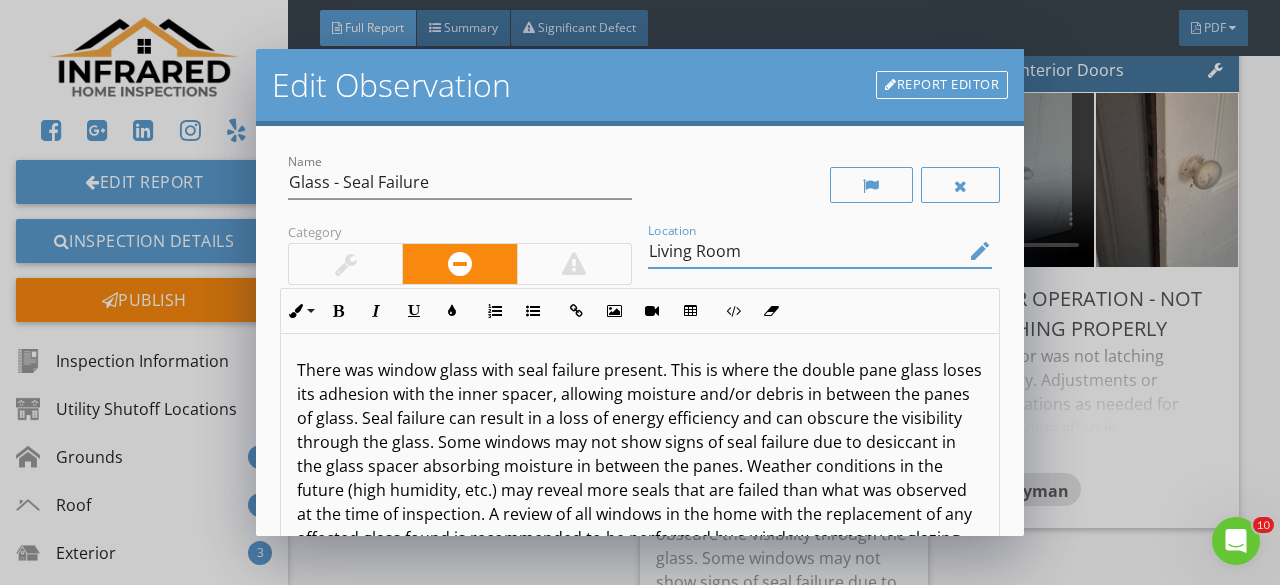 click on "Living Room" at bounding box center [806, 251] 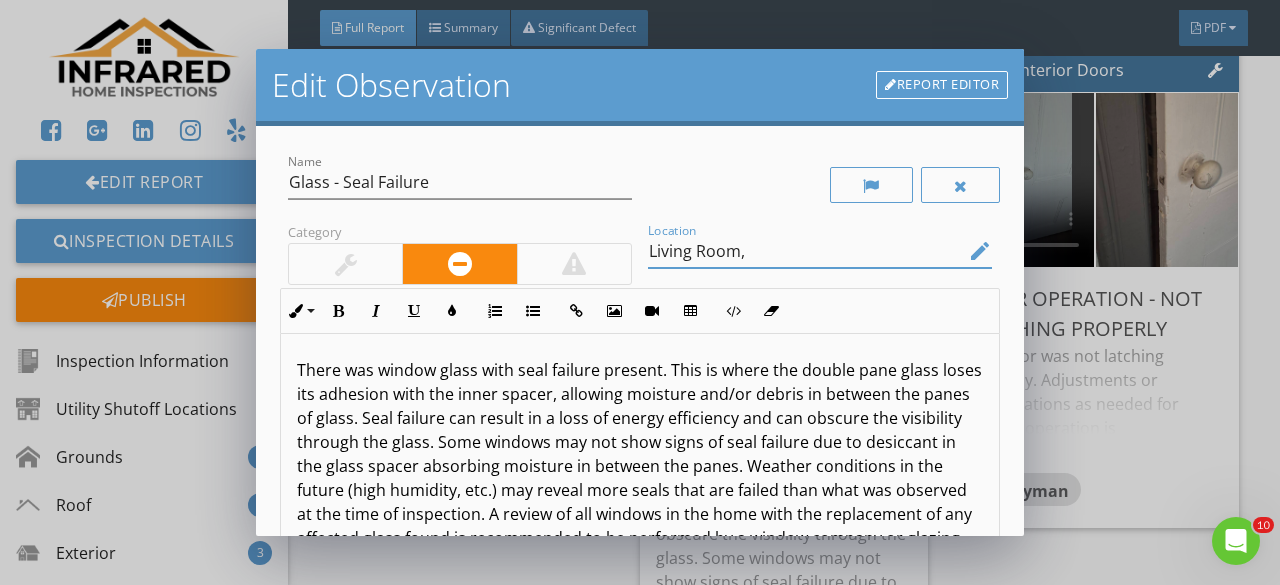 click on "edit" at bounding box center [980, 251] 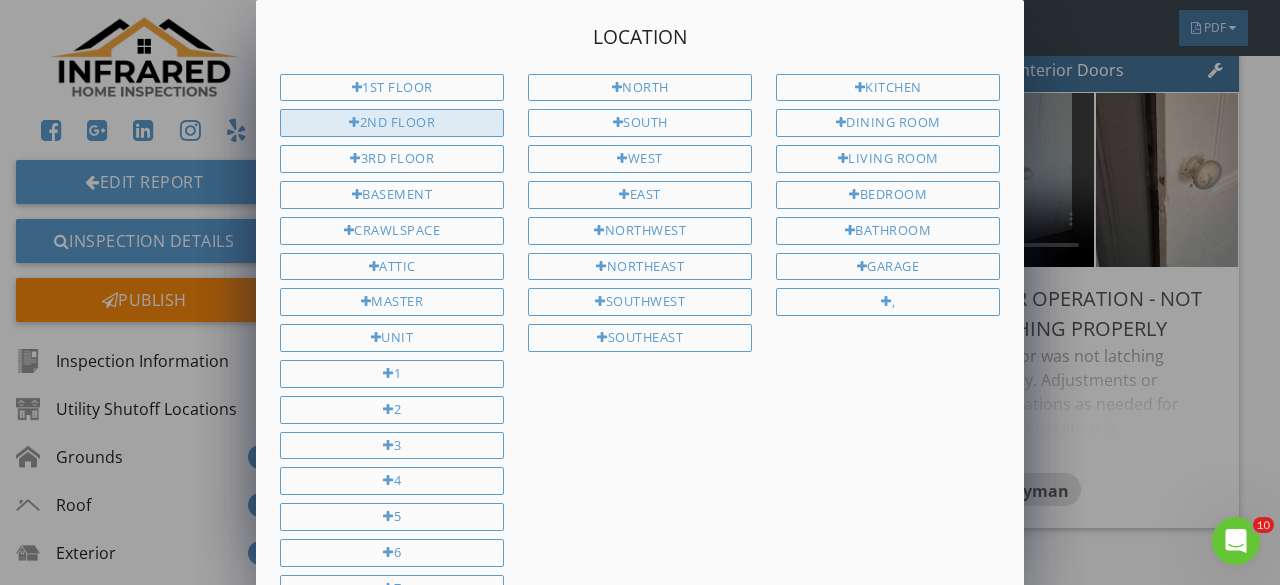 click on "2nd Floor" at bounding box center (392, 123) 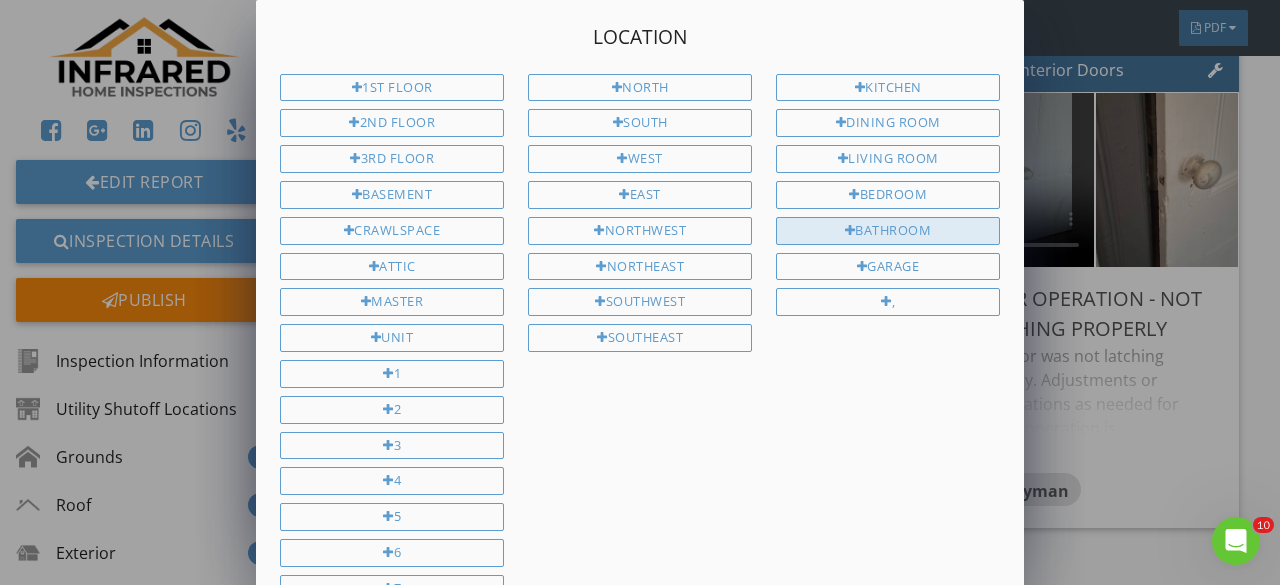 click on "Bathroom" at bounding box center (888, 231) 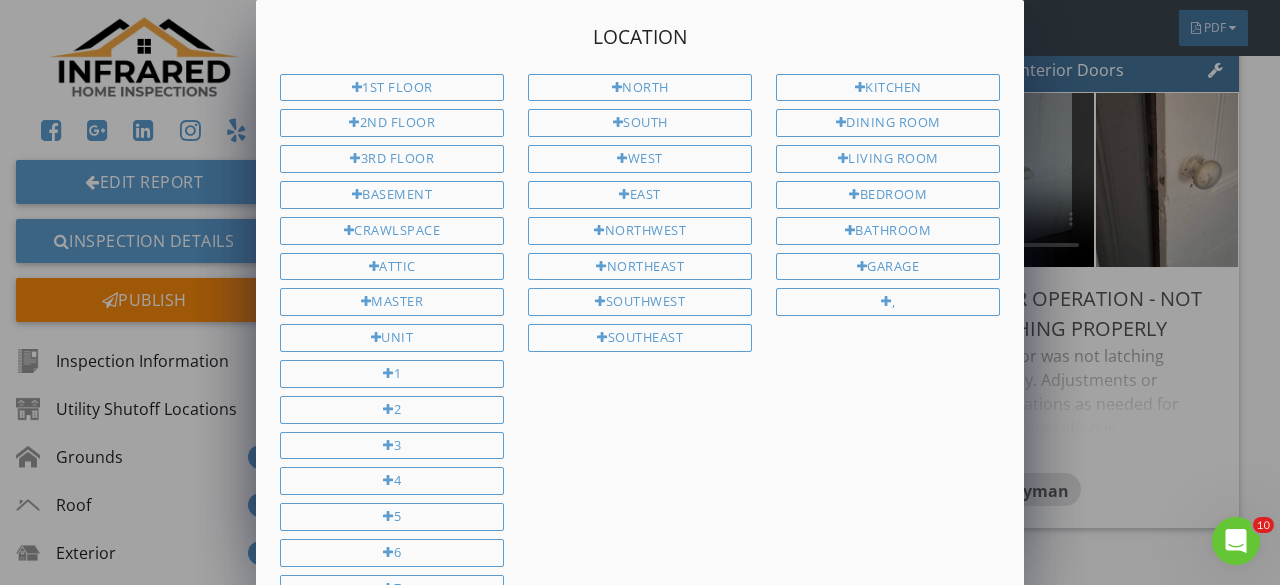 scroll, scrollTop: 327, scrollLeft: 0, axis: vertical 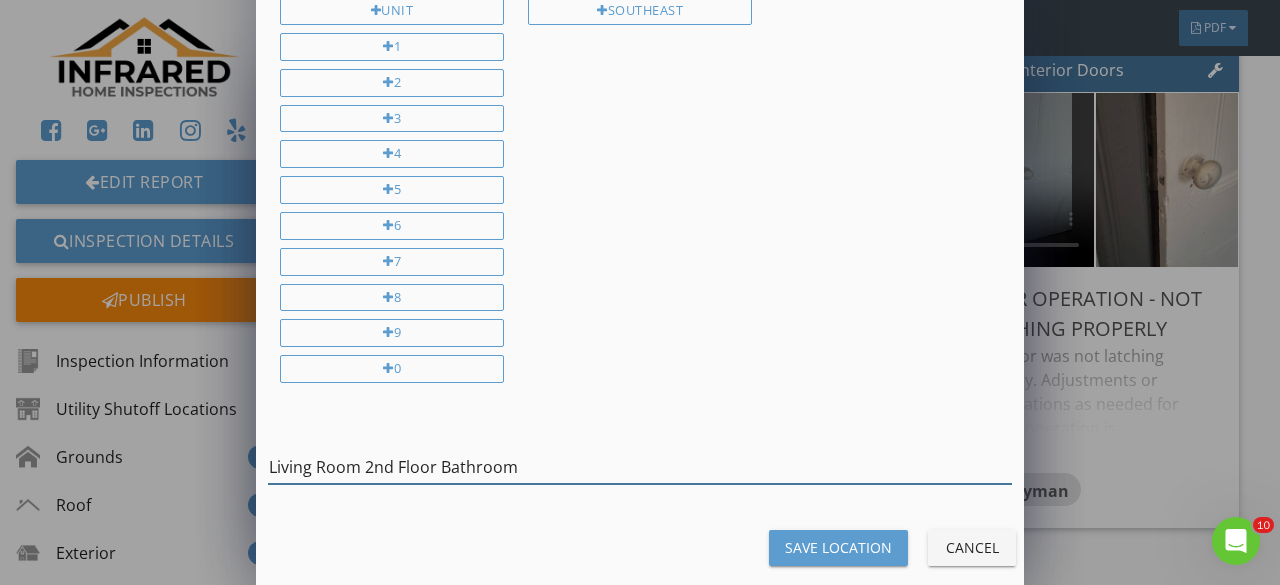 click on "Living Room 2nd Floor Bathroom" at bounding box center (640, 467) 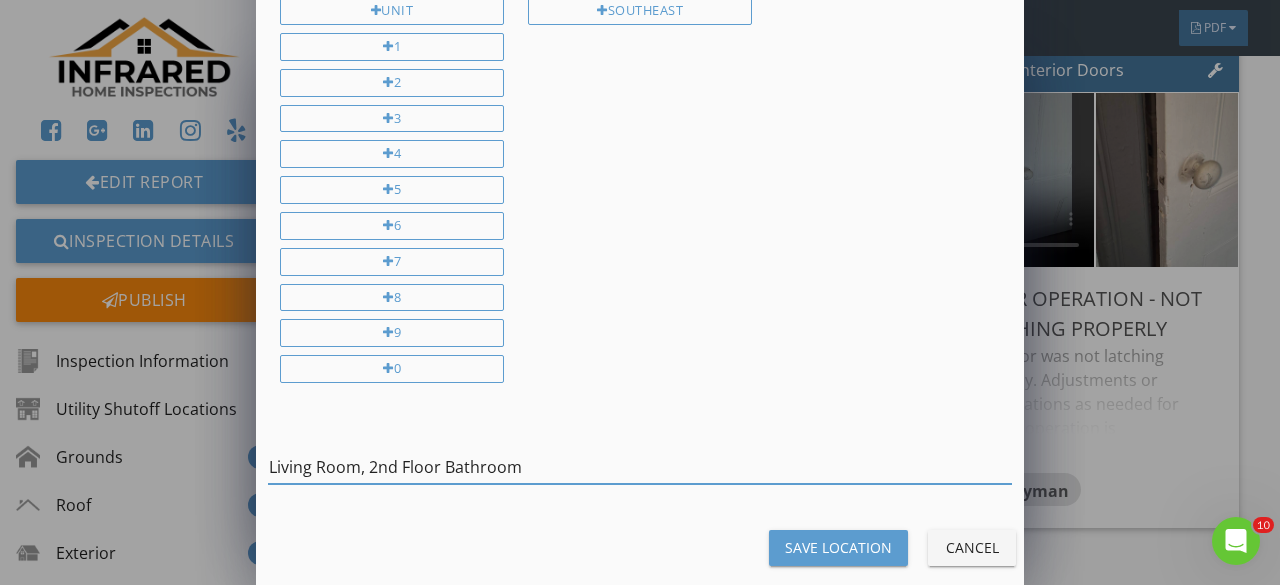 type on "Living Room, 2nd Floor Bathroom" 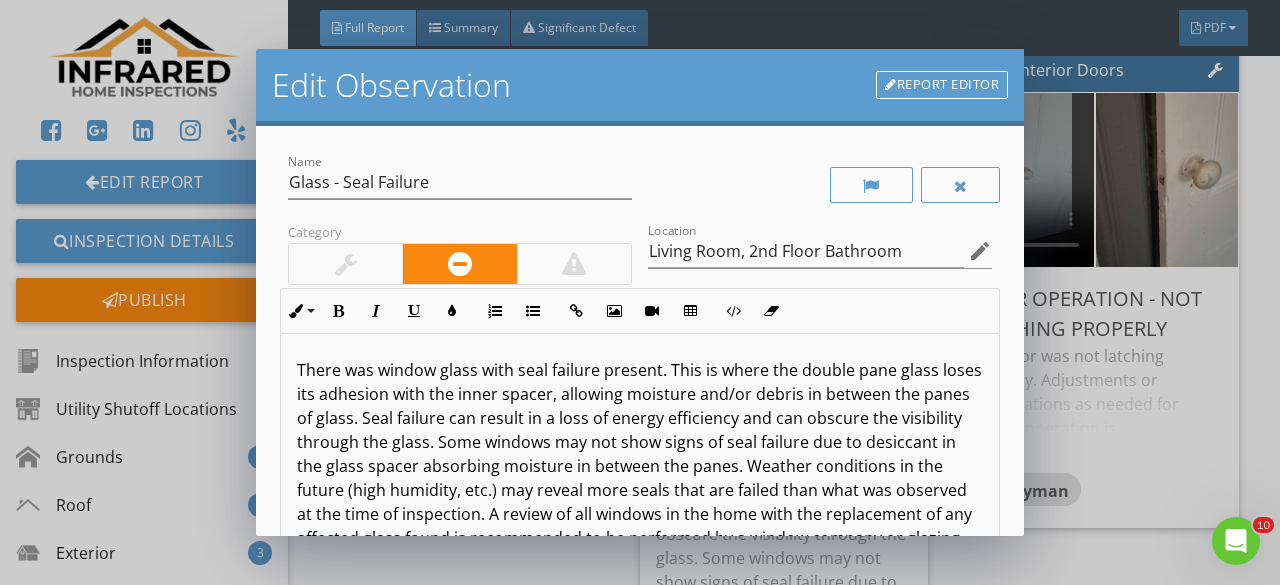 scroll, scrollTop: 0, scrollLeft: 0, axis: both 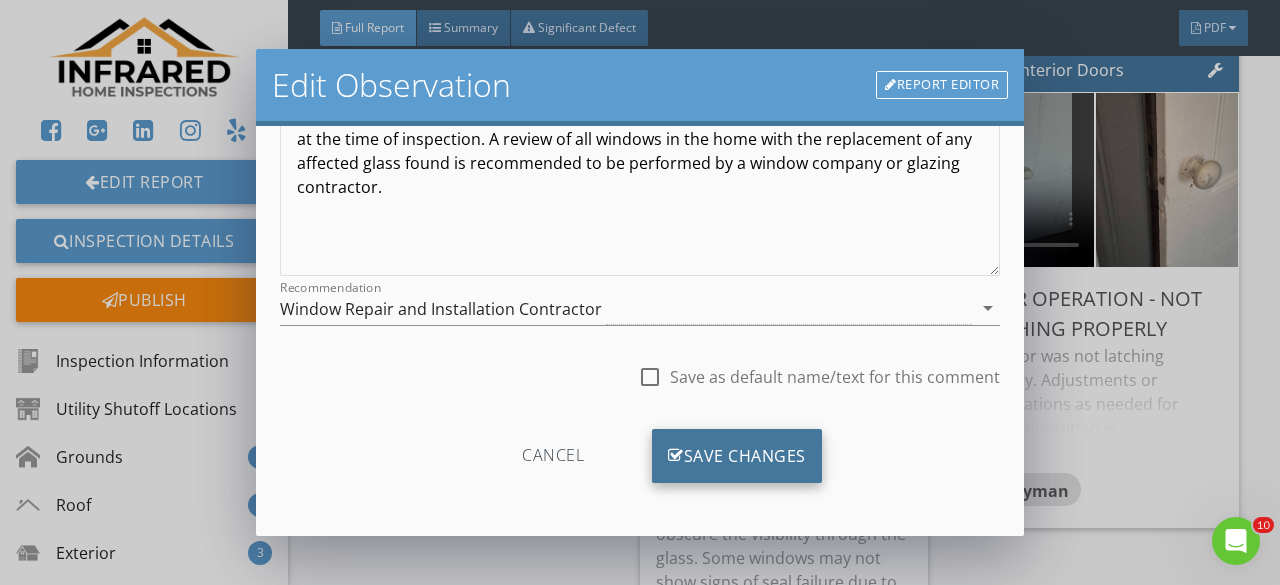 click on "Save Changes" at bounding box center (737, 456) 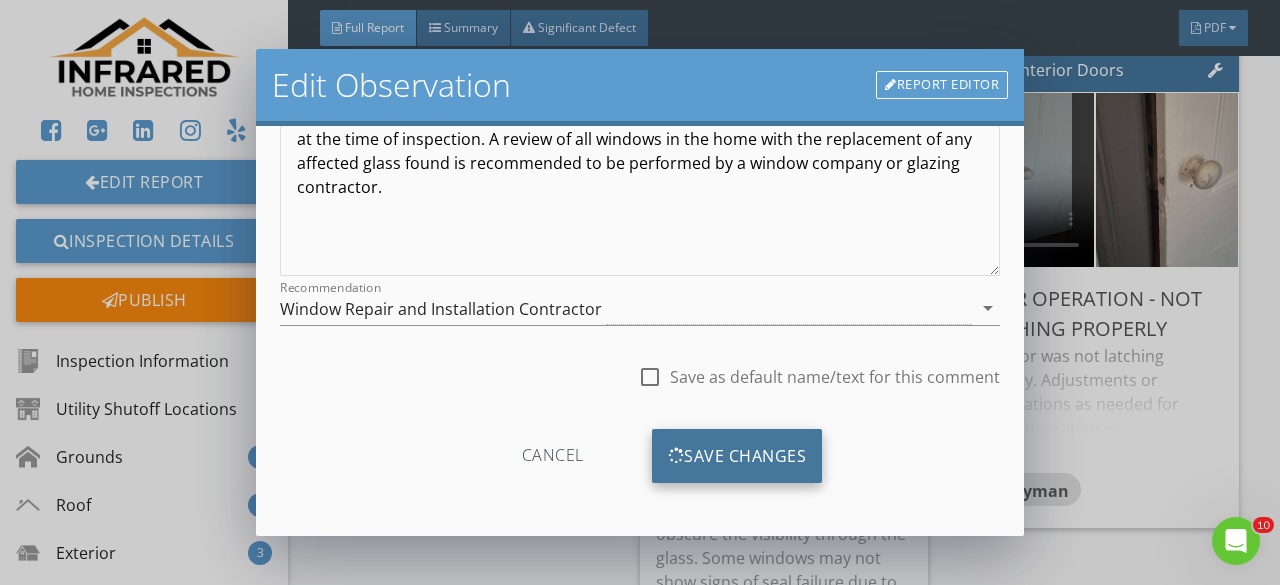 scroll, scrollTop: 139, scrollLeft: 0, axis: vertical 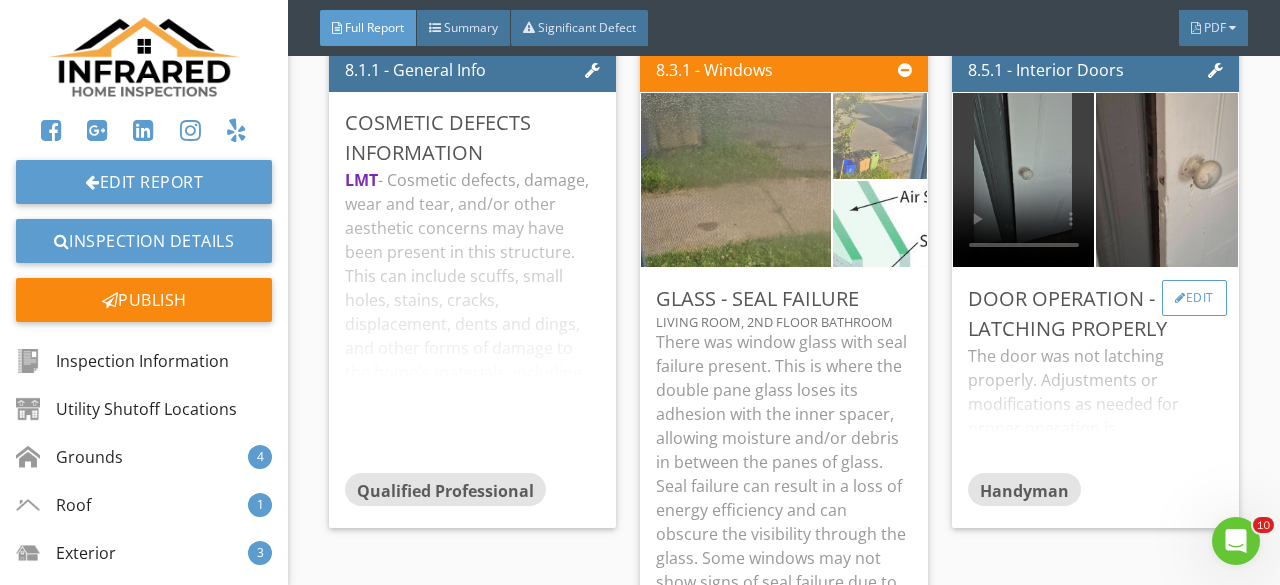 click on "Edit" at bounding box center [1194, 298] 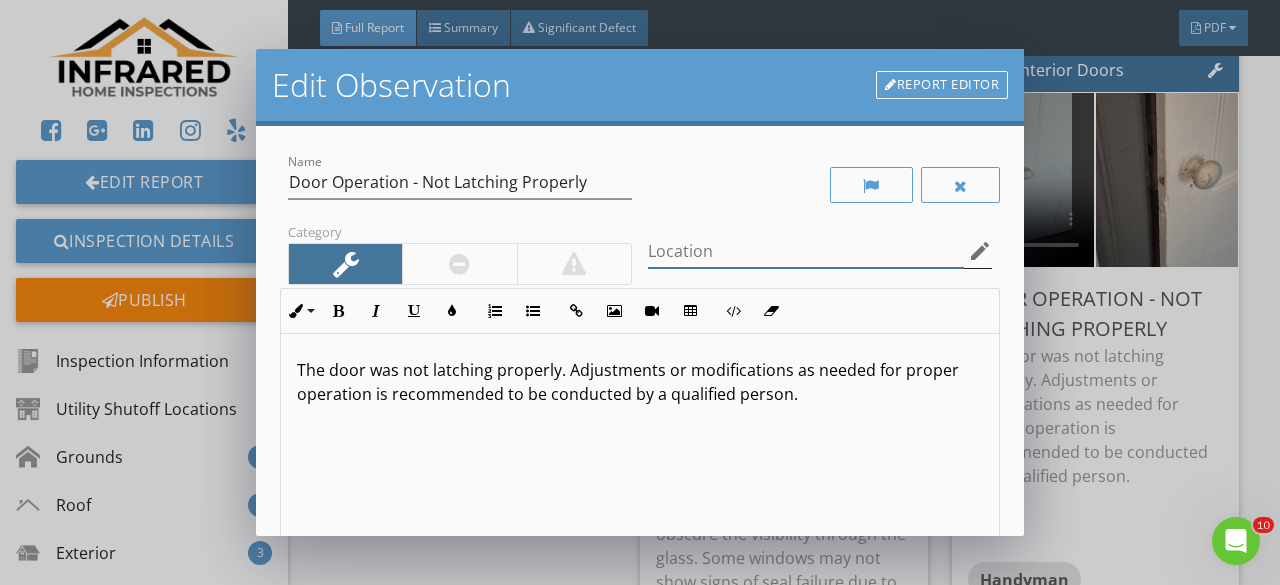 click on "edit" at bounding box center [978, 251] 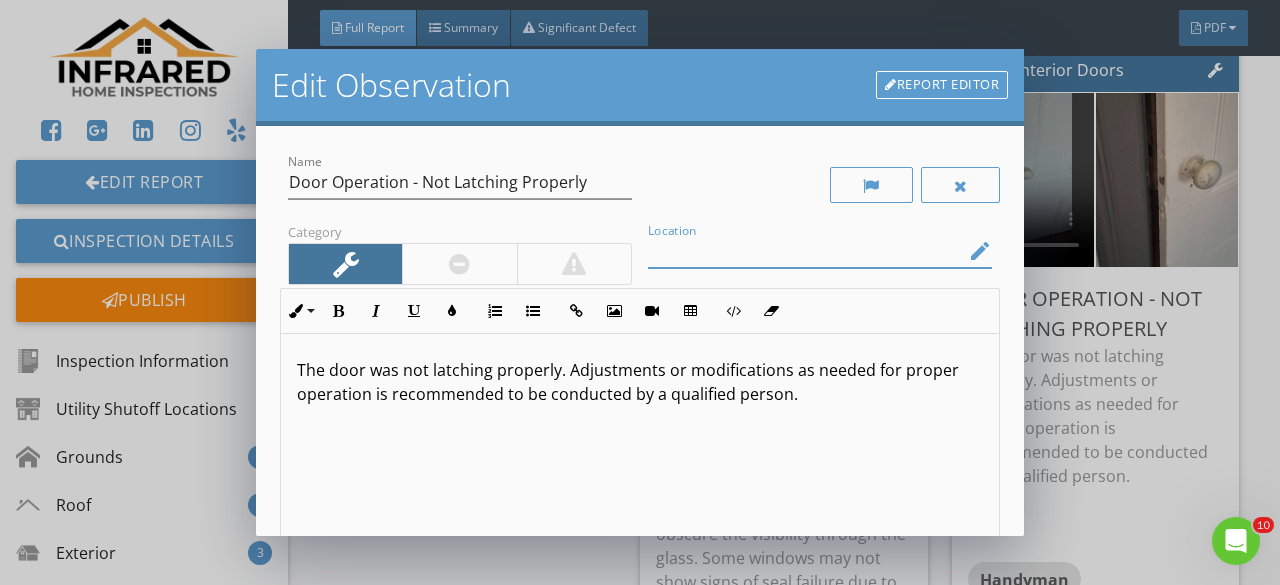 click on "edit" at bounding box center (980, 251) 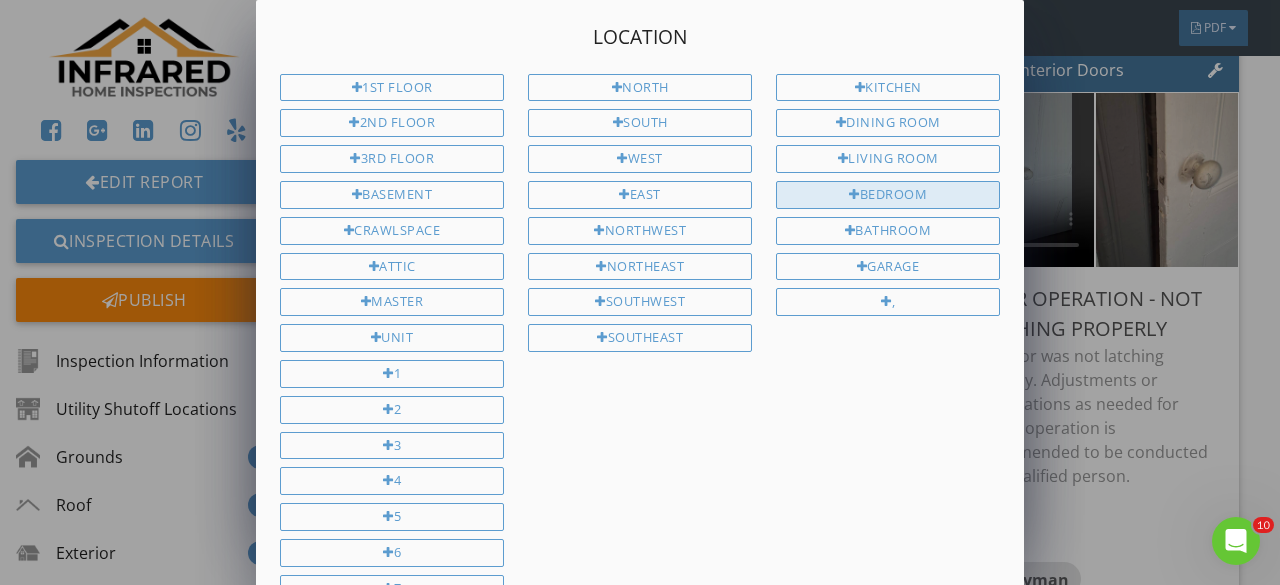 click on "Bedroom" at bounding box center (888, 195) 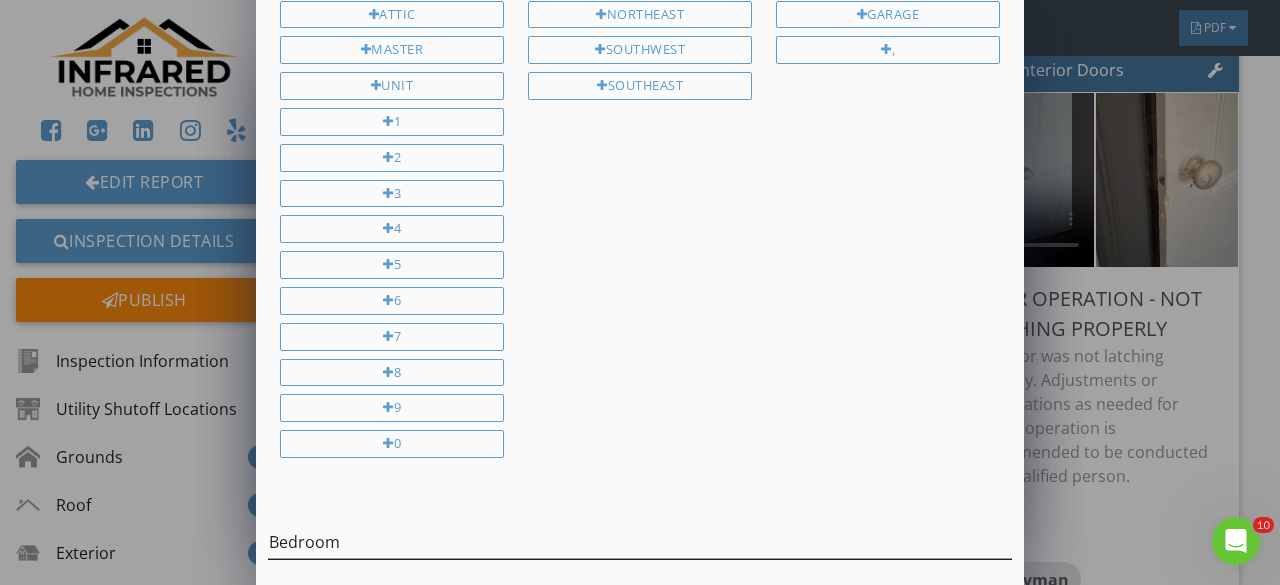 scroll, scrollTop: 327, scrollLeft: 0, axis: vertical 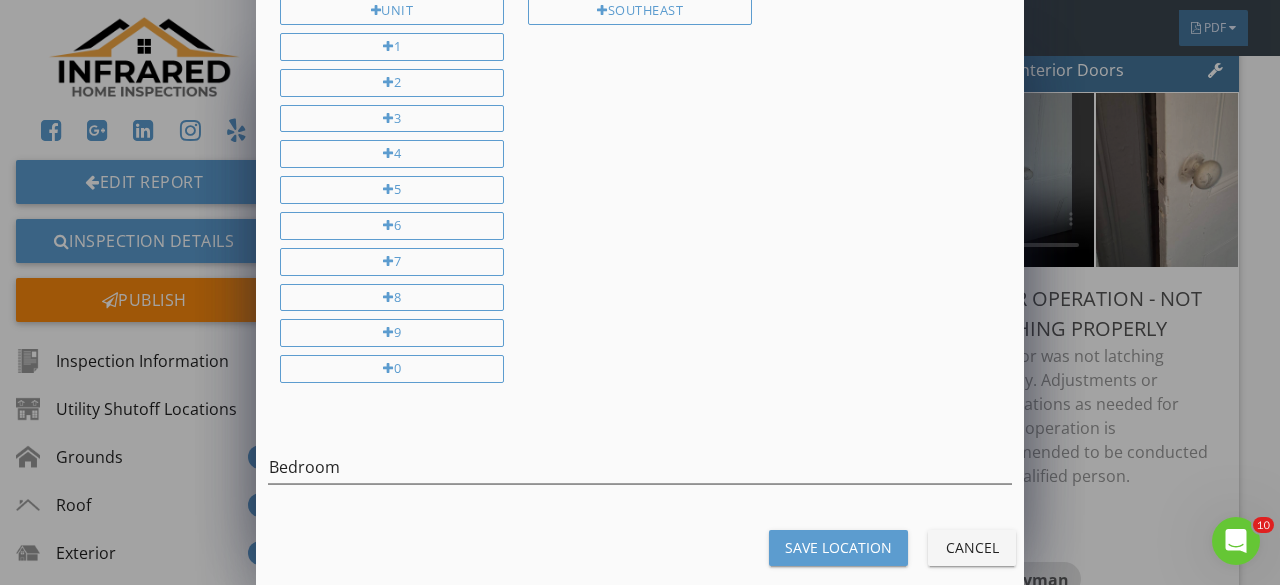click on "Save Location" at bounding box center [838, 547] 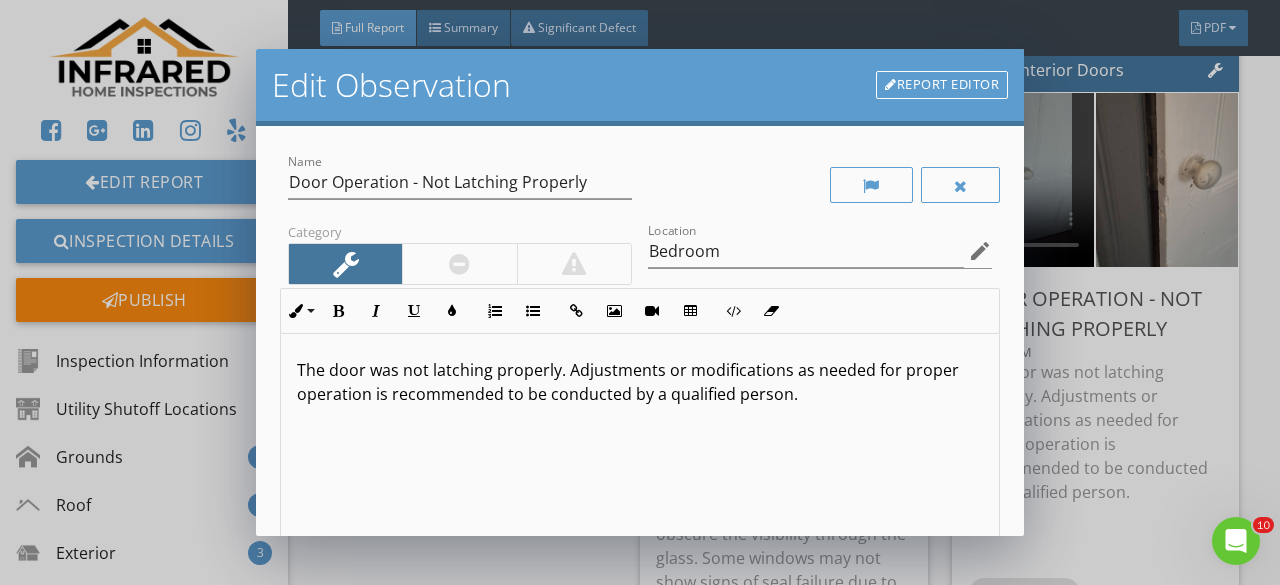 scroll, scrollTop: 0, scrollLeft: 0, axis: both 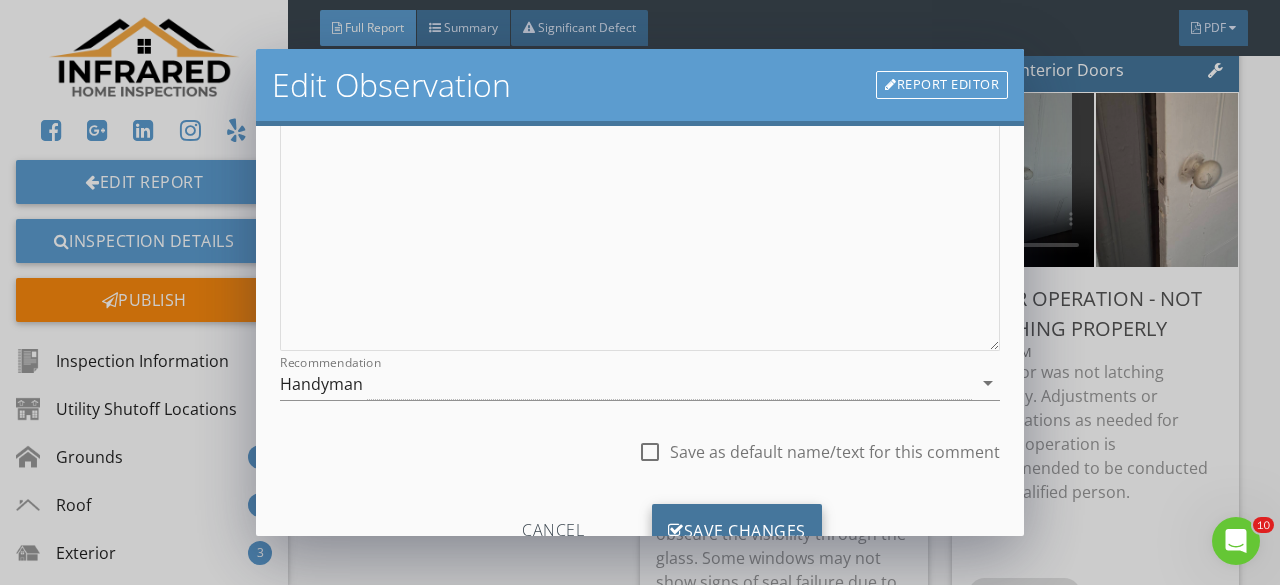 click on "Save Changes" at bounding box center (737, 531) 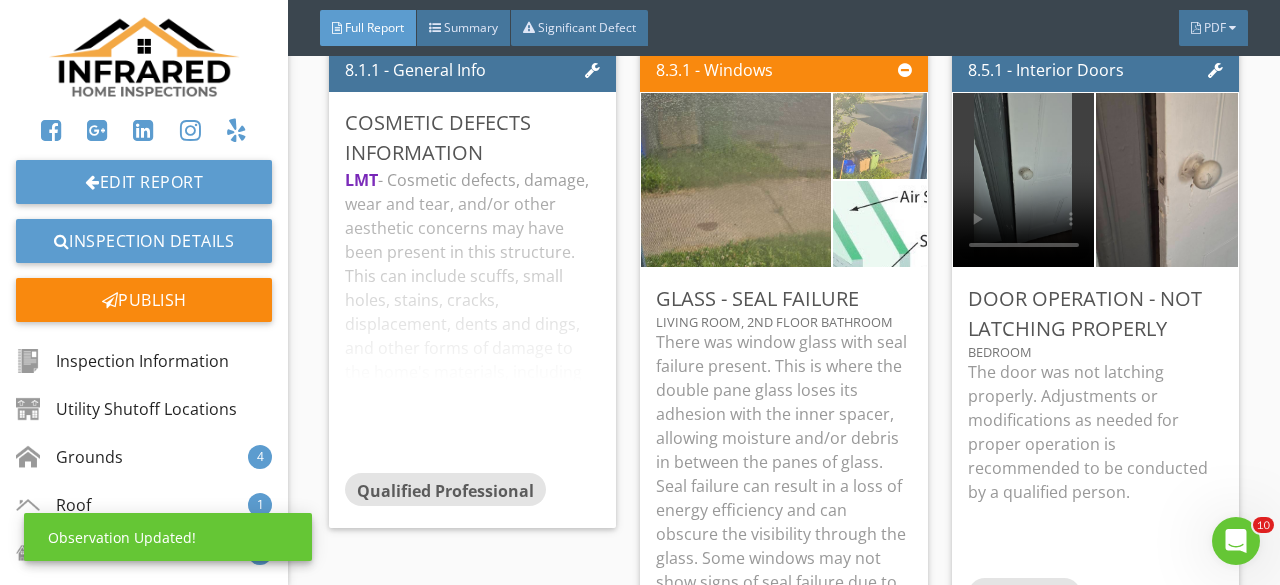 scroll, scrollTop: 139, scrollLeft: 0, axis: vertical 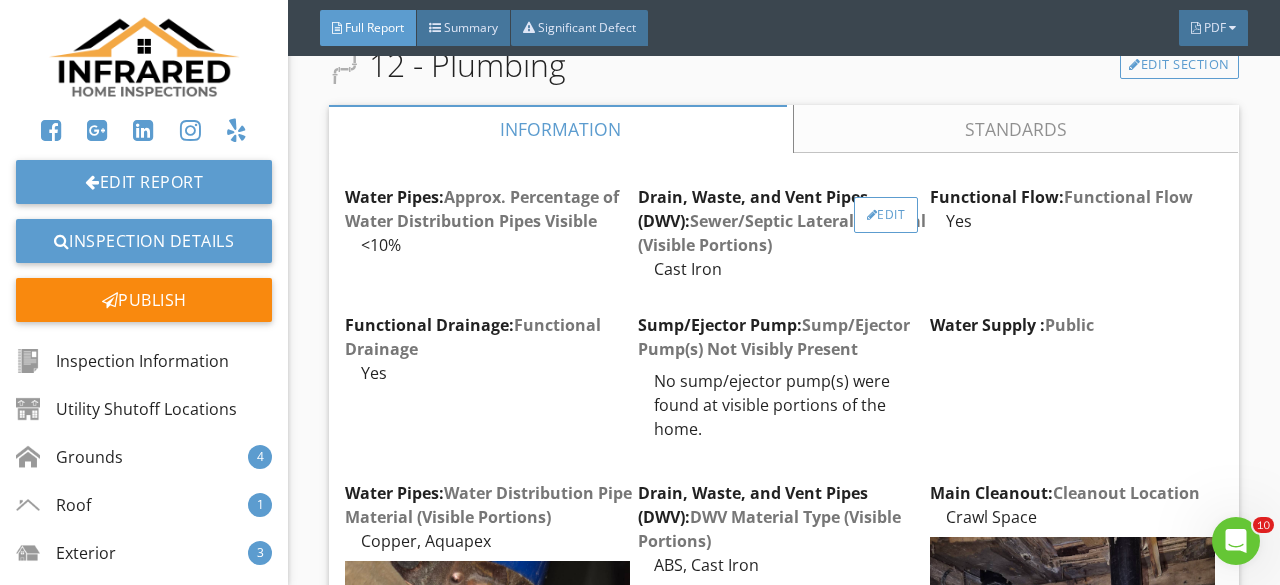 click on "Edit" at bounding box center [886, 215] 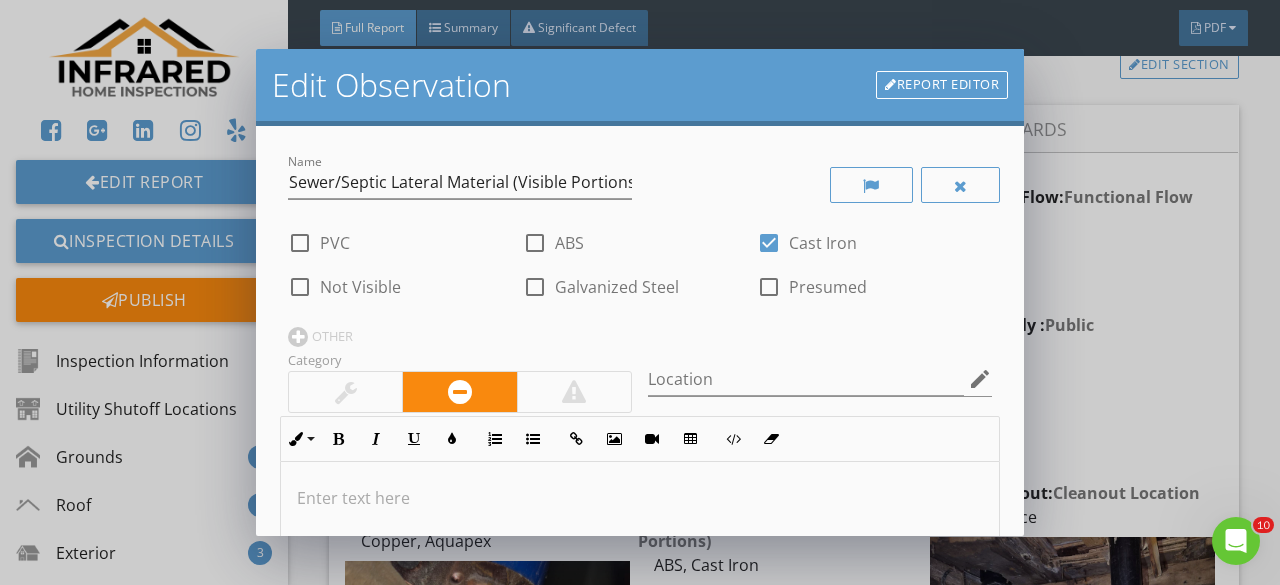 click at bounding box center (535, 243) 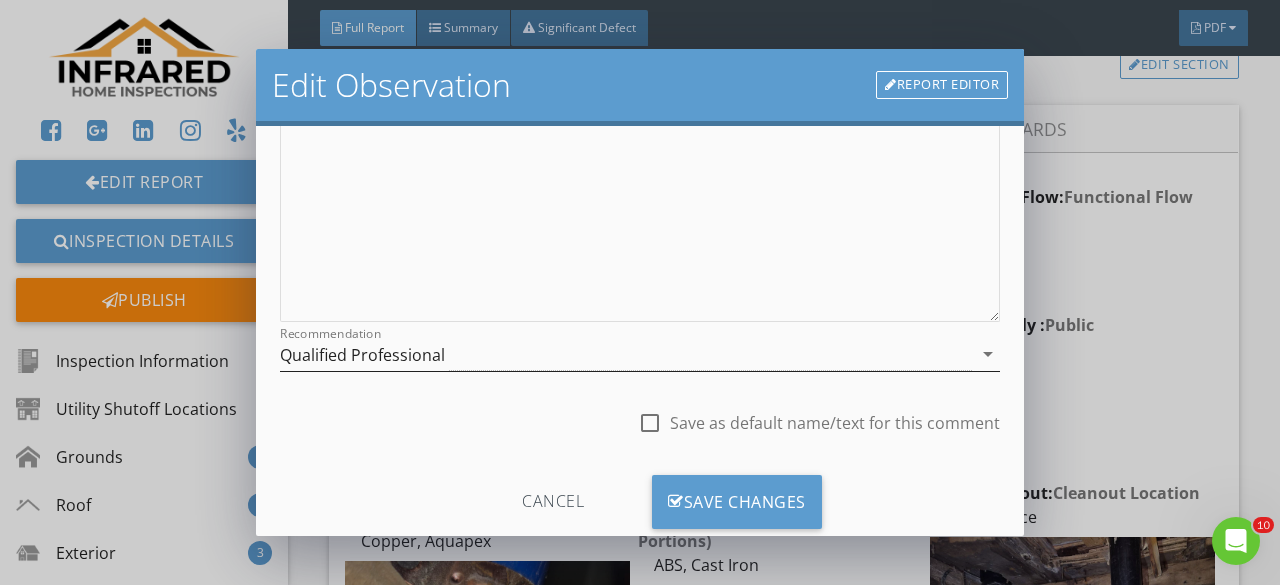 scroll, scrollTop: 503, scrollLeft: 0, axis: vertical 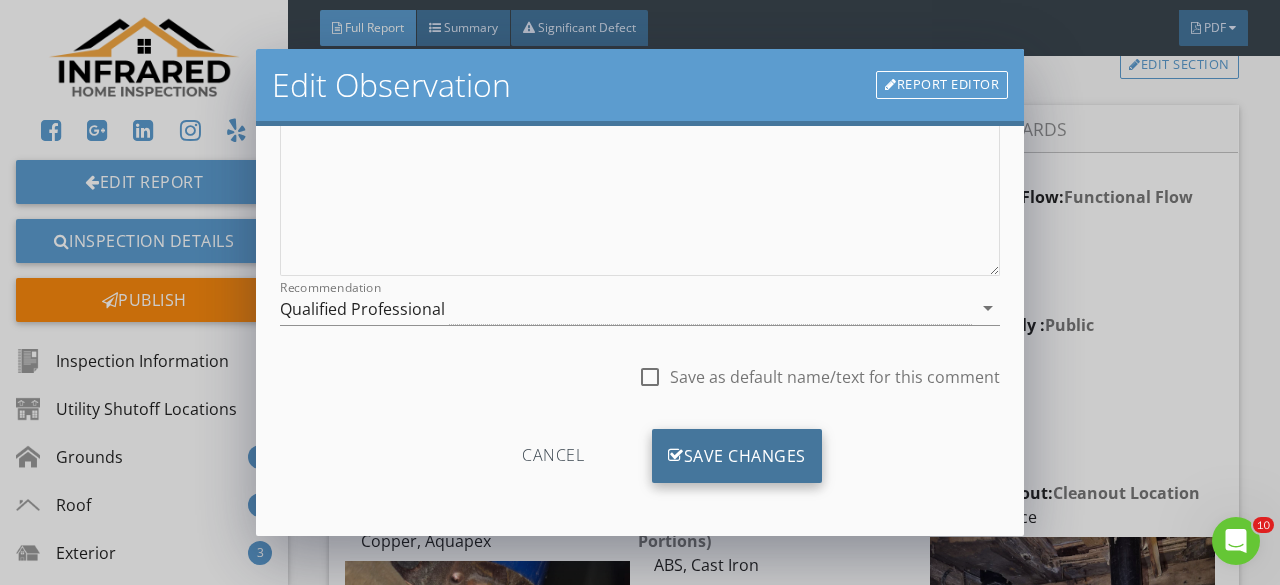 click on "Save Changes" at bounding box center (737, 456) 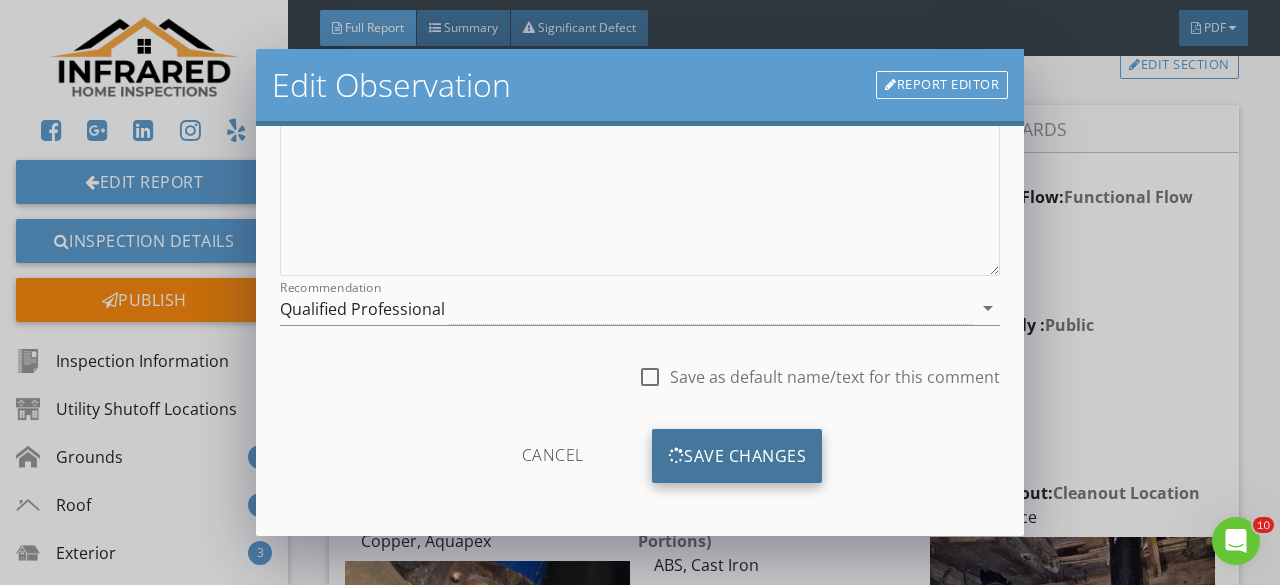 scroll, scrollTop: 267, scrollLeft: 0, axis: vertical 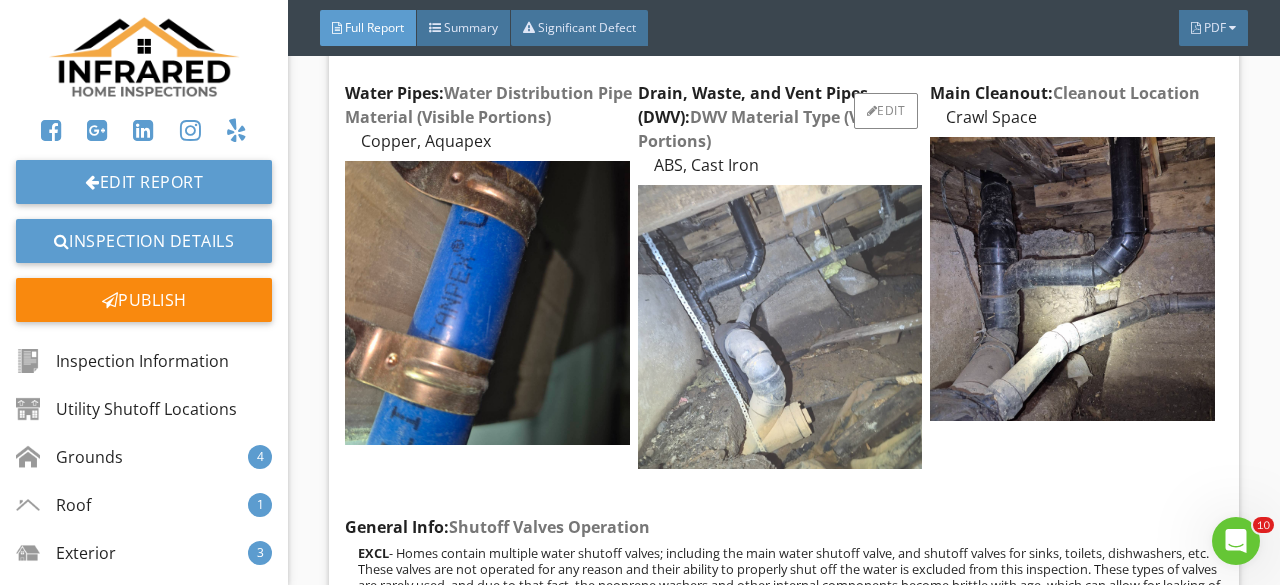 click at bounding box center [780, 327] 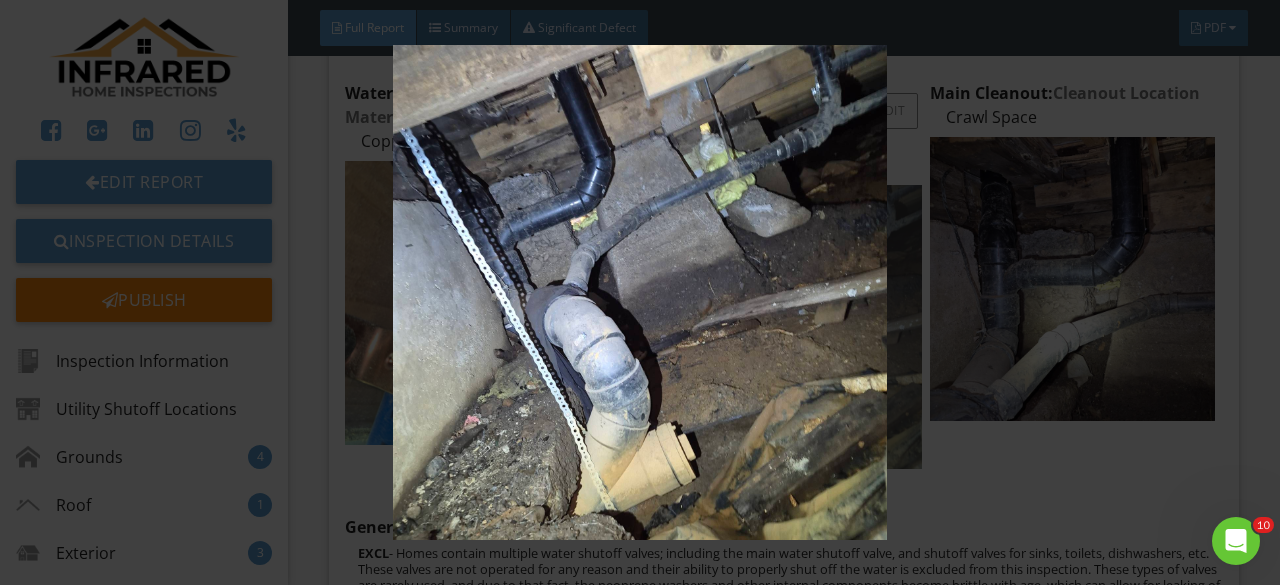 click at bounding box center (639, 292) 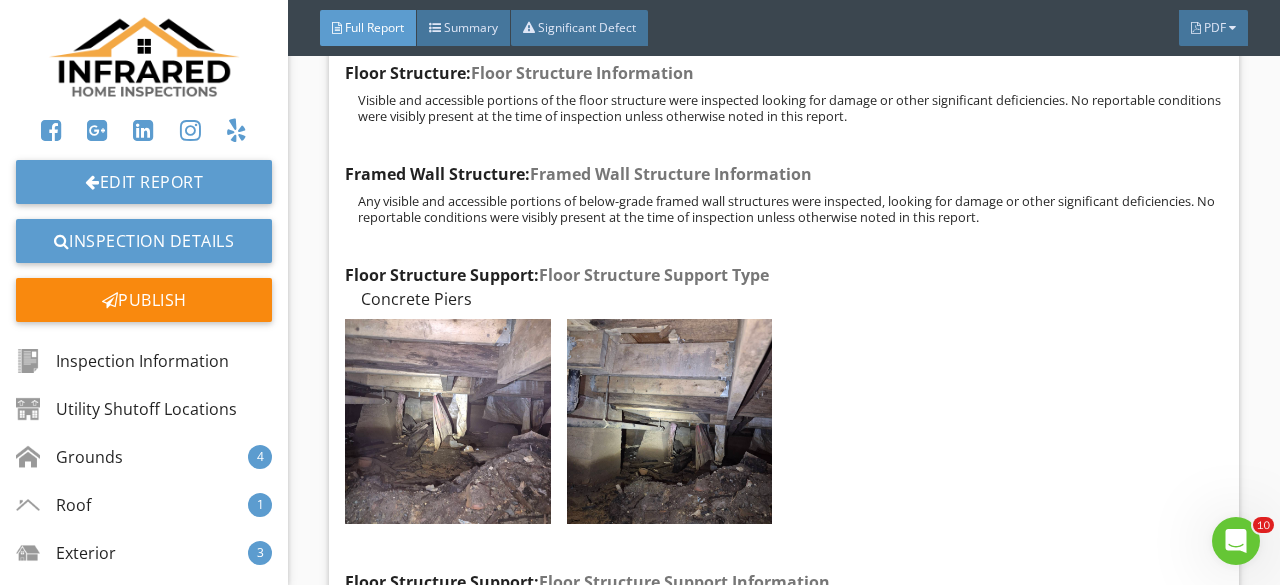 scroll, scrollTop: 40500, scrollLeft: 0, axis: vertical 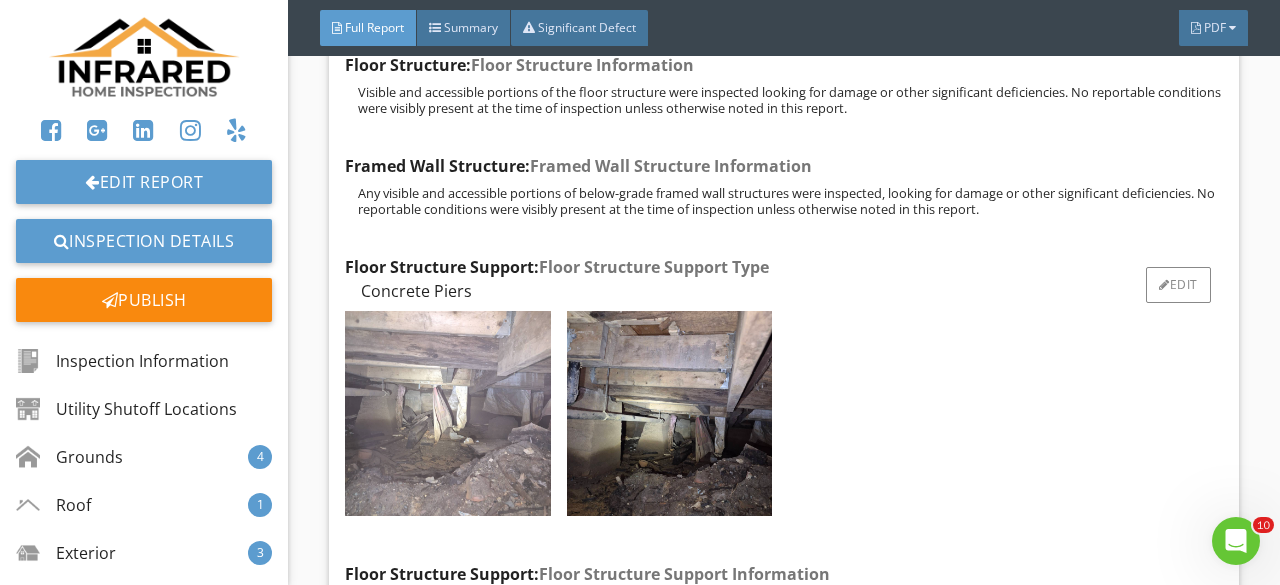 click at bounding box center [447, 413] 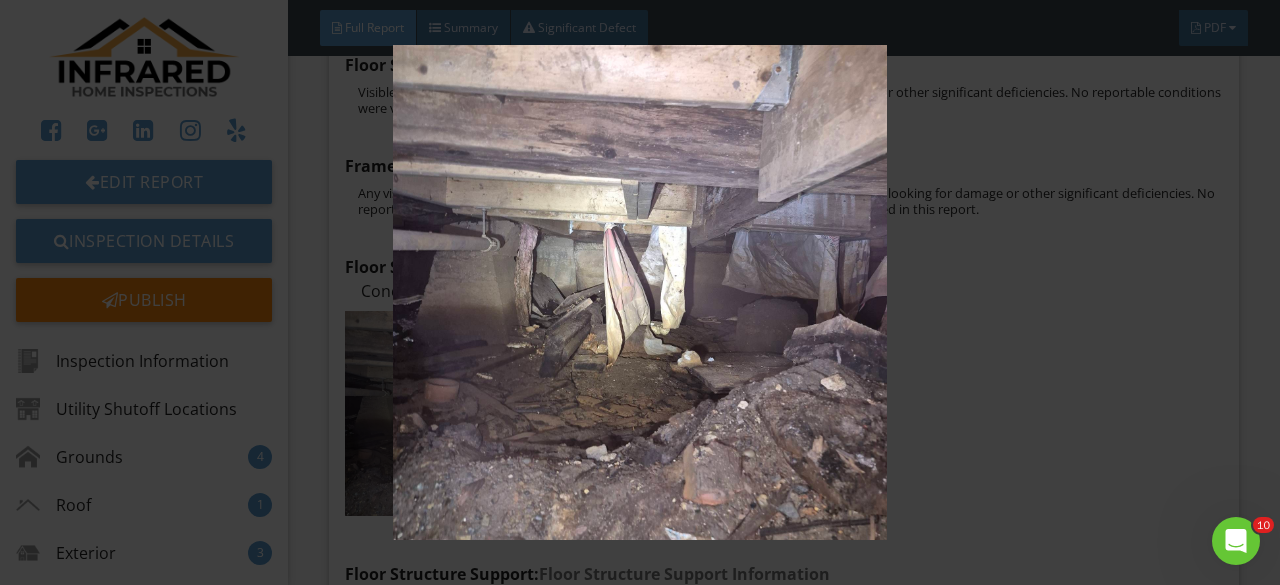 click at bounding box center (639, 292) 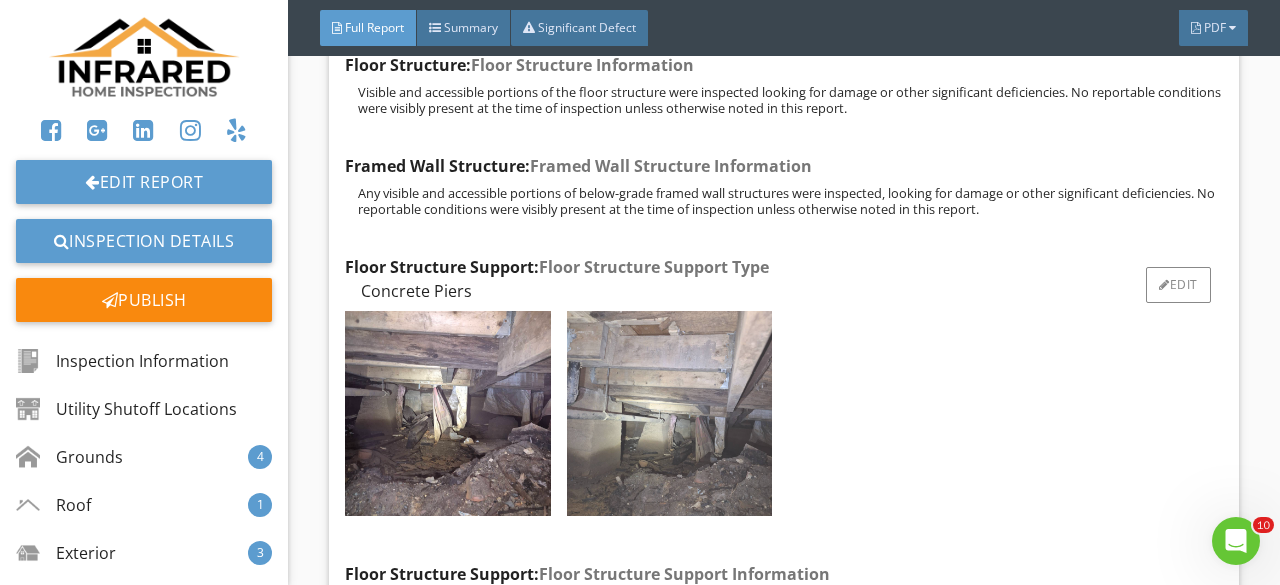 click at bounding box center [669, 413] 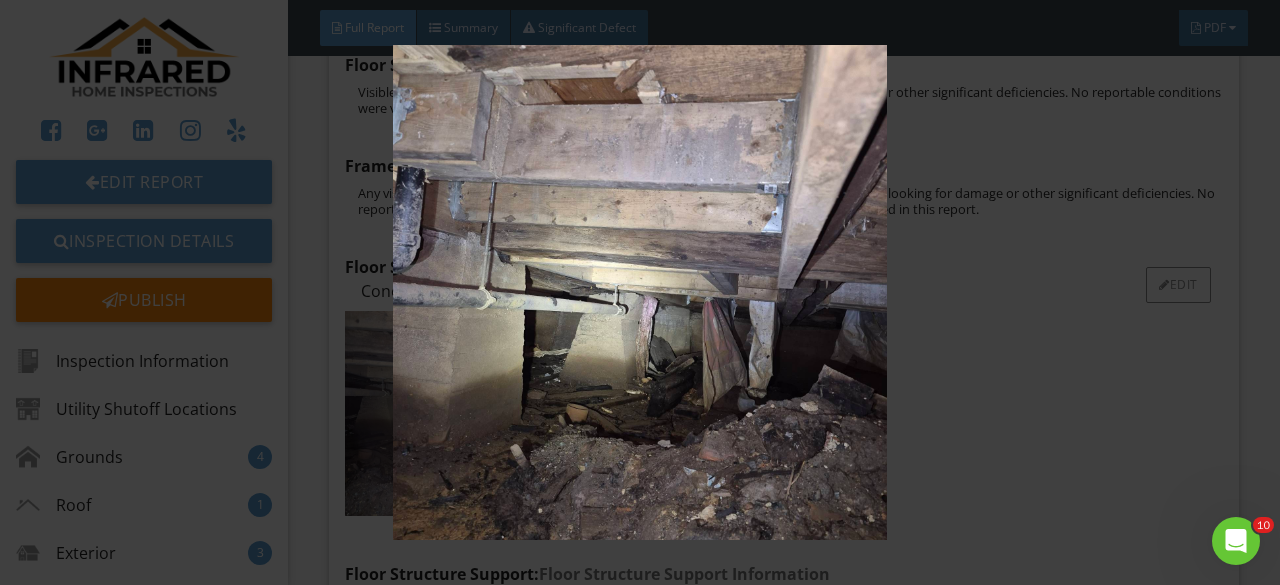 click at bounding box center (639, 292) 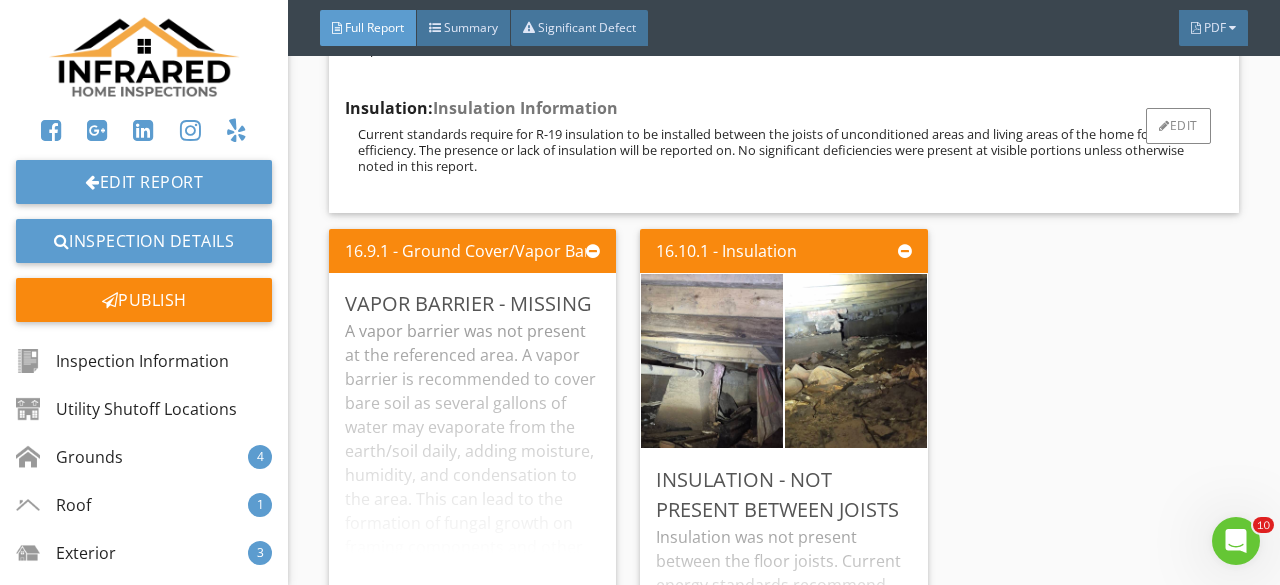 scroll, scrollTop: 41200, scrollLeft: 0, axis: vertical 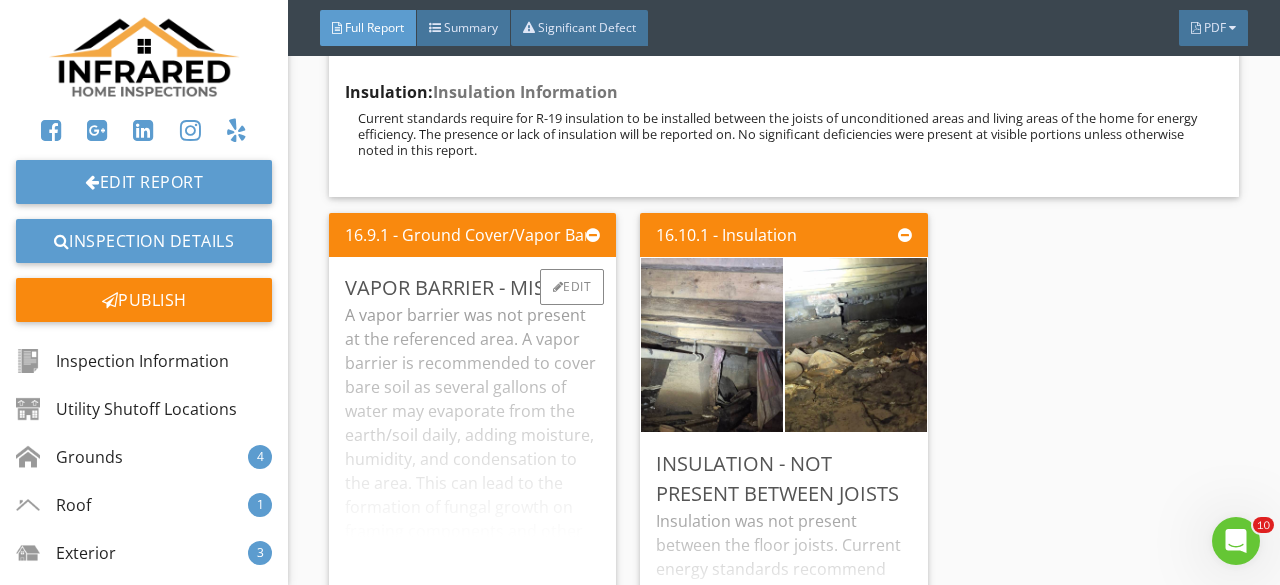 click on "A vapor barrier was not present at the referenced area. A vapor barrier is recommended to cover bare soil as several gallons of water may evaporate from the earth/soil daily, adding moisture, humidity, and condensation to the area. This can lead to the formation of fungal growth on framing components and other moisture-related deficiencies. The installation of a minimum of a 6 mil poly vapor barrier is recommended to be conducted by a qualified person." at bounding box center [472, 470] 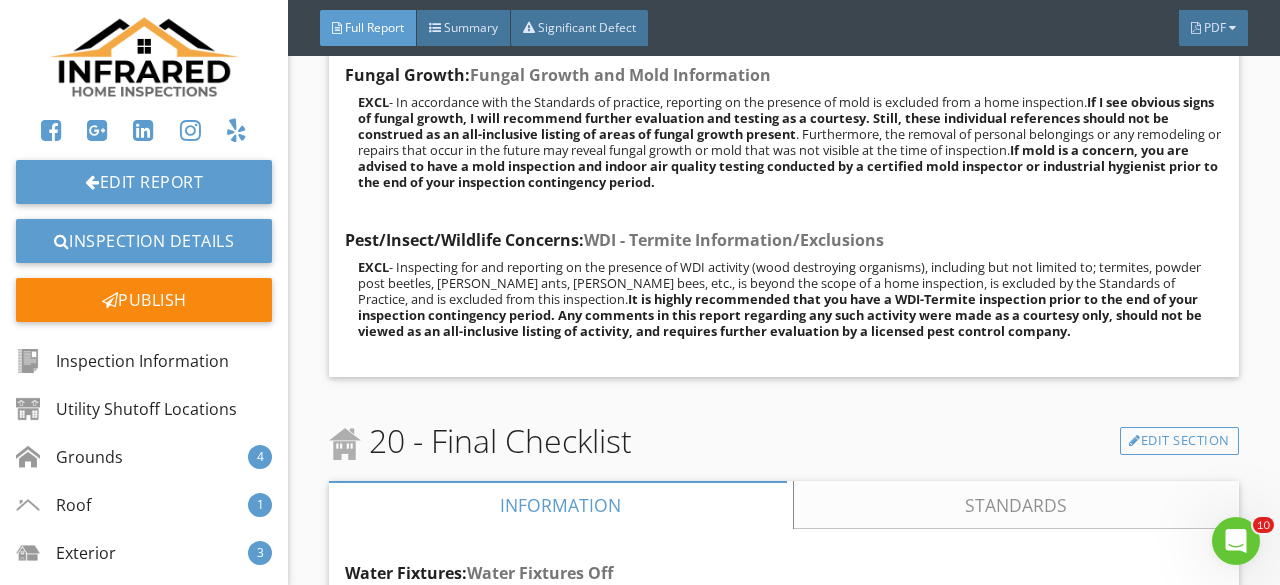 scroll, scrollTop: 44498, scrollLeft: 0, axis: vertical 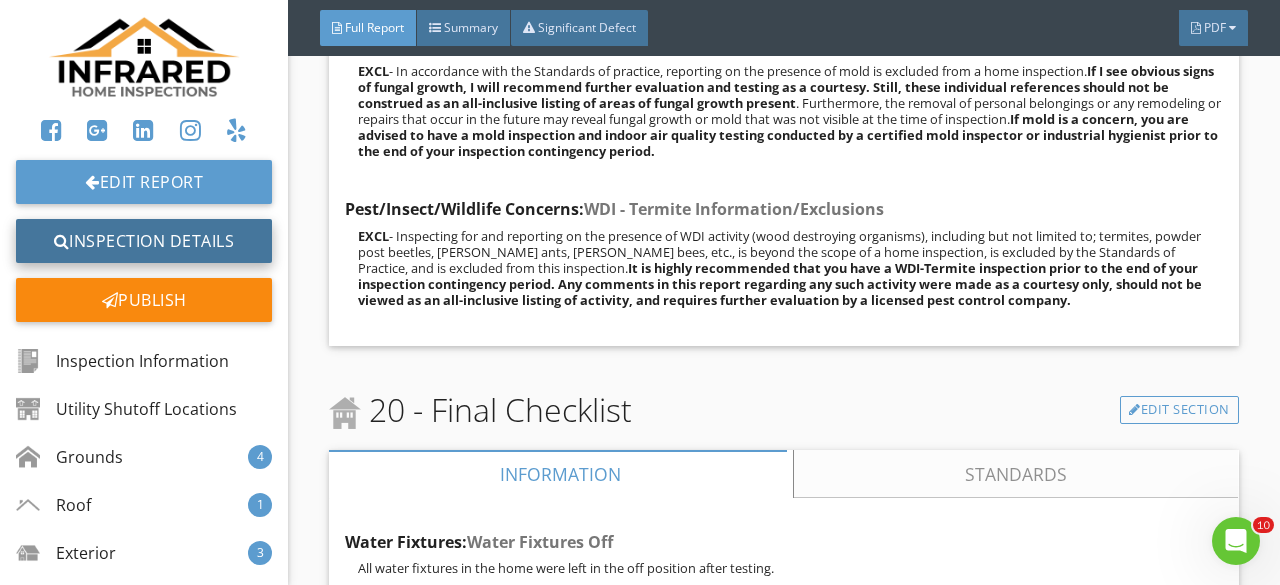 click on "Inspection Details" at bounding box center (144, 241) 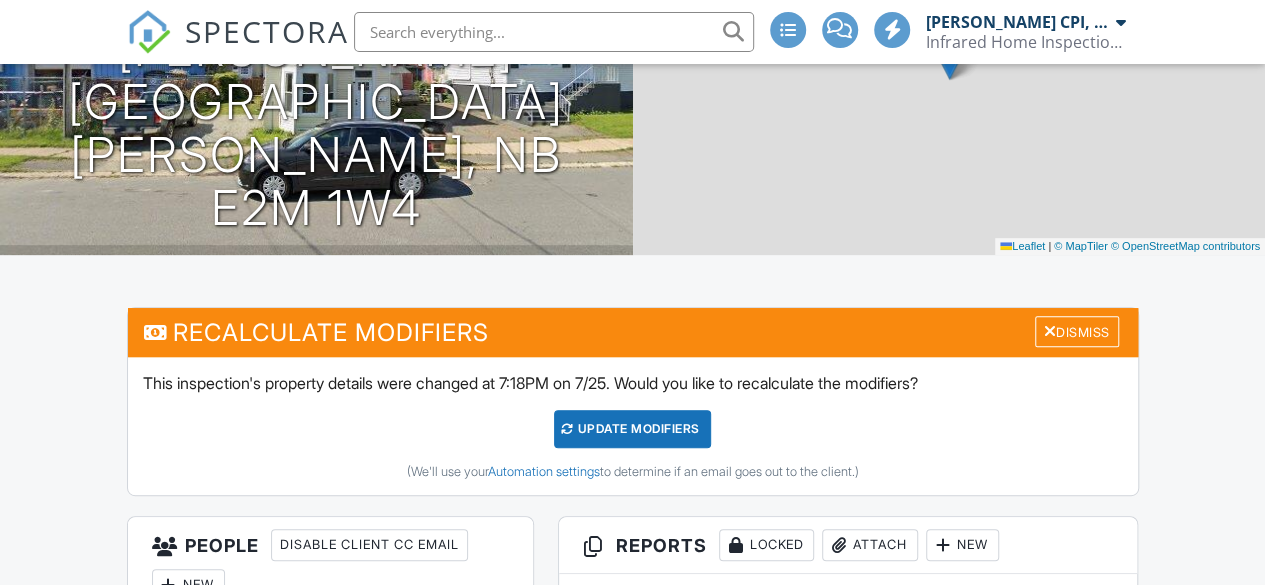 scroll, scrollTop: 600, scrollLeft: 0, axis: vertical 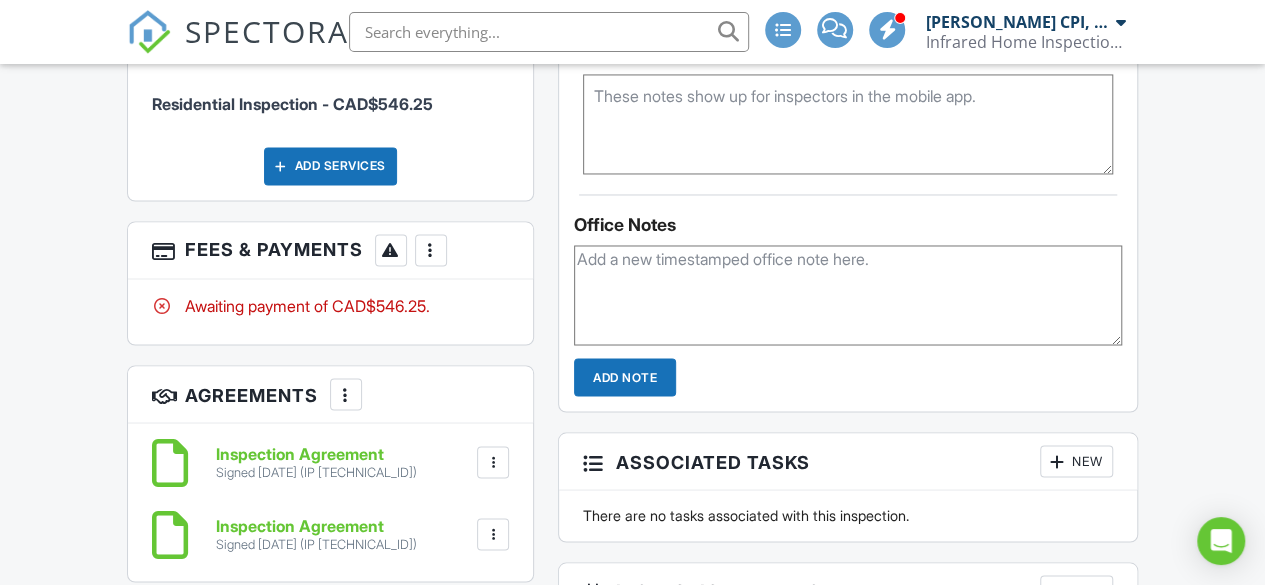 click at bounding box center [431, 250] 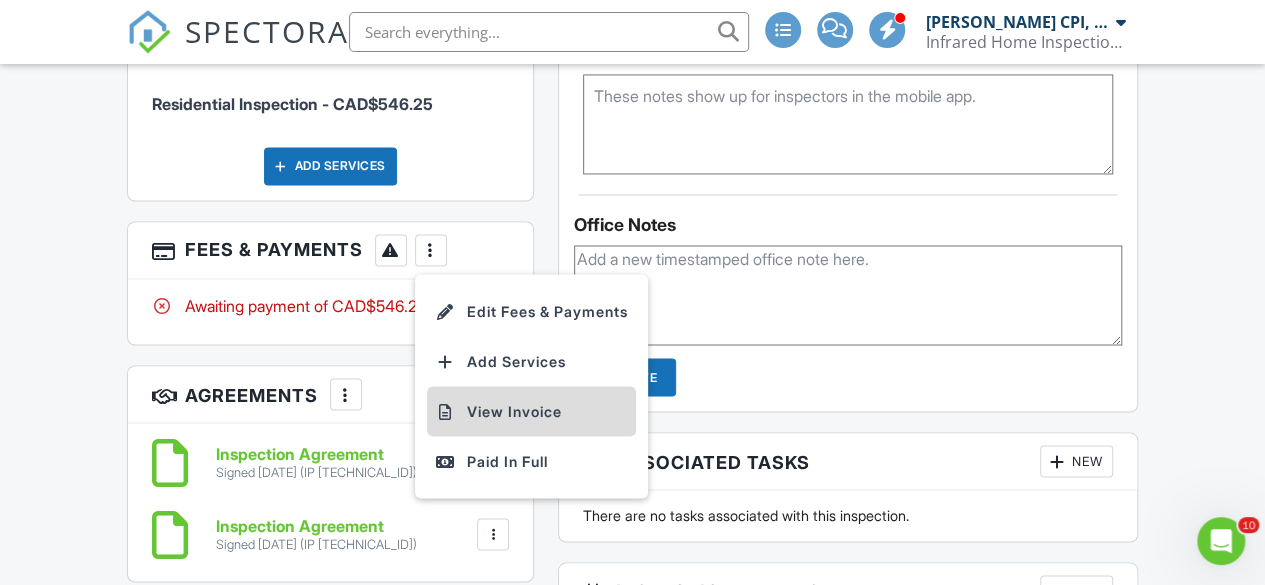 scroll, scrollTop: 0, scrollLeft: 0, axis: both 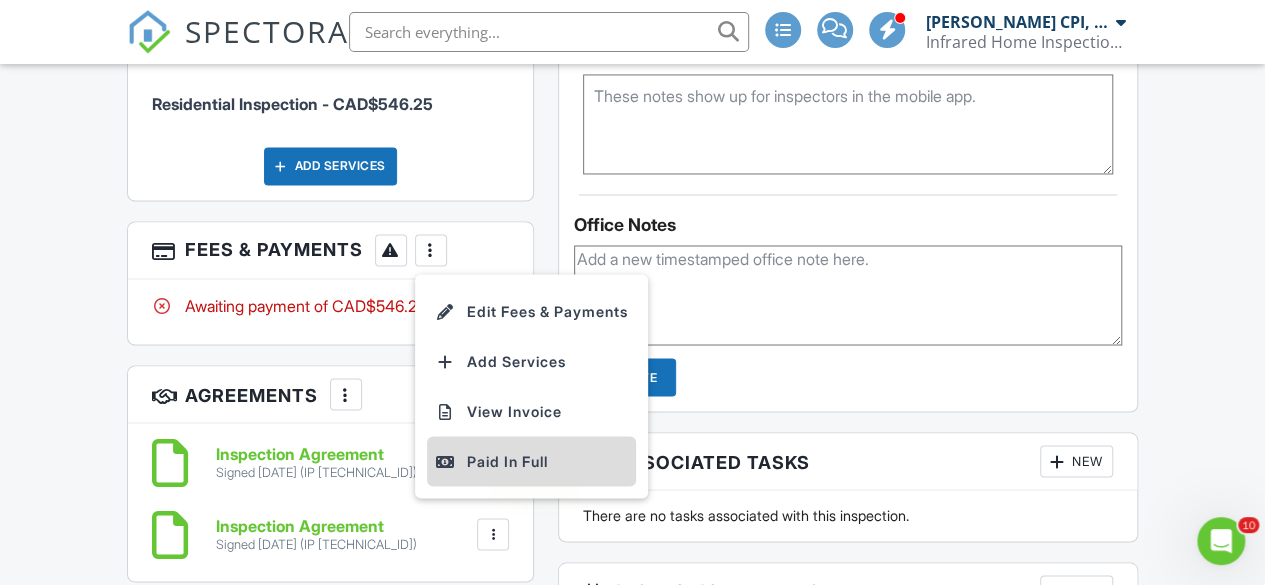 click on "Paid In Full" at bounding box center [531, 461] 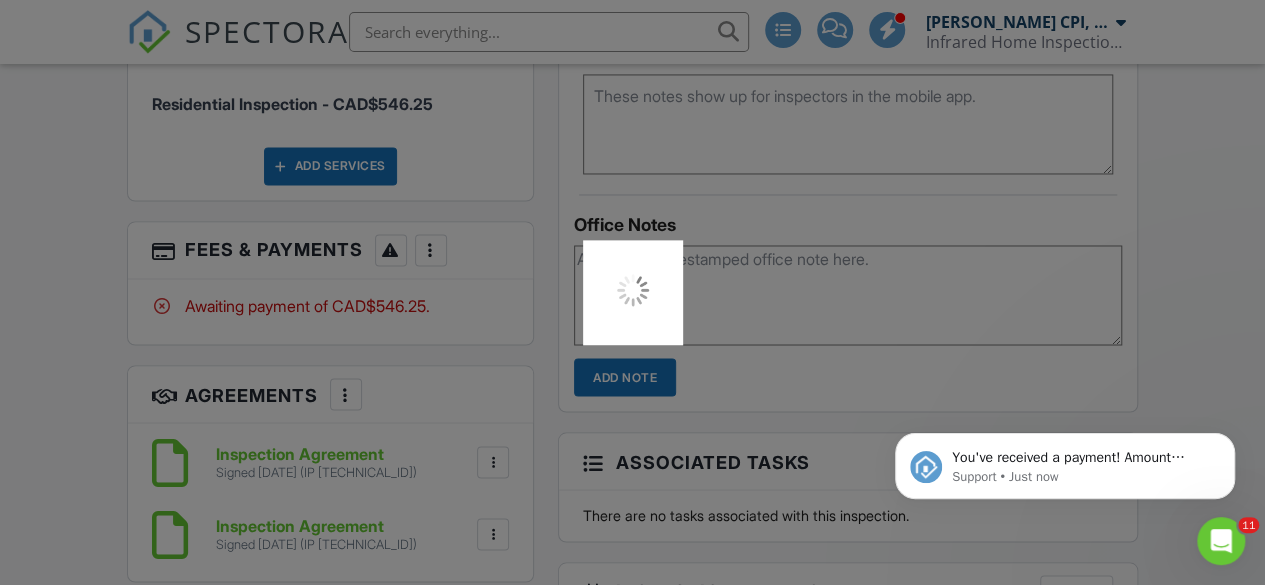 scroll, scrollTop: 0, scrollLeft: 0, axis: both 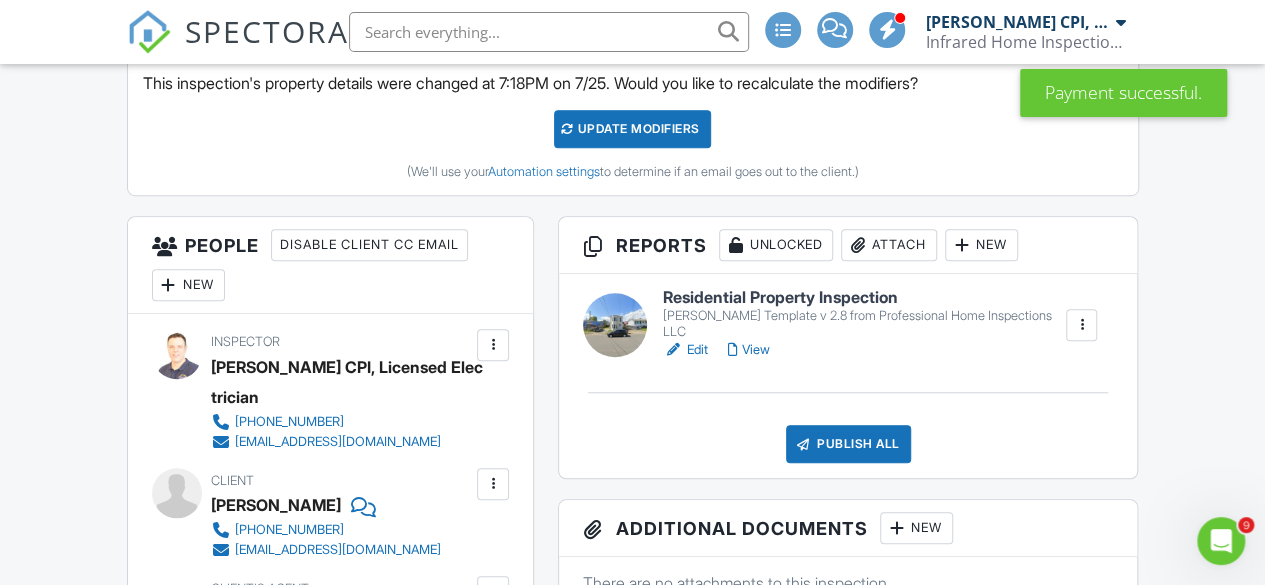 click on "Publish All" at bounding box center [848, 444] 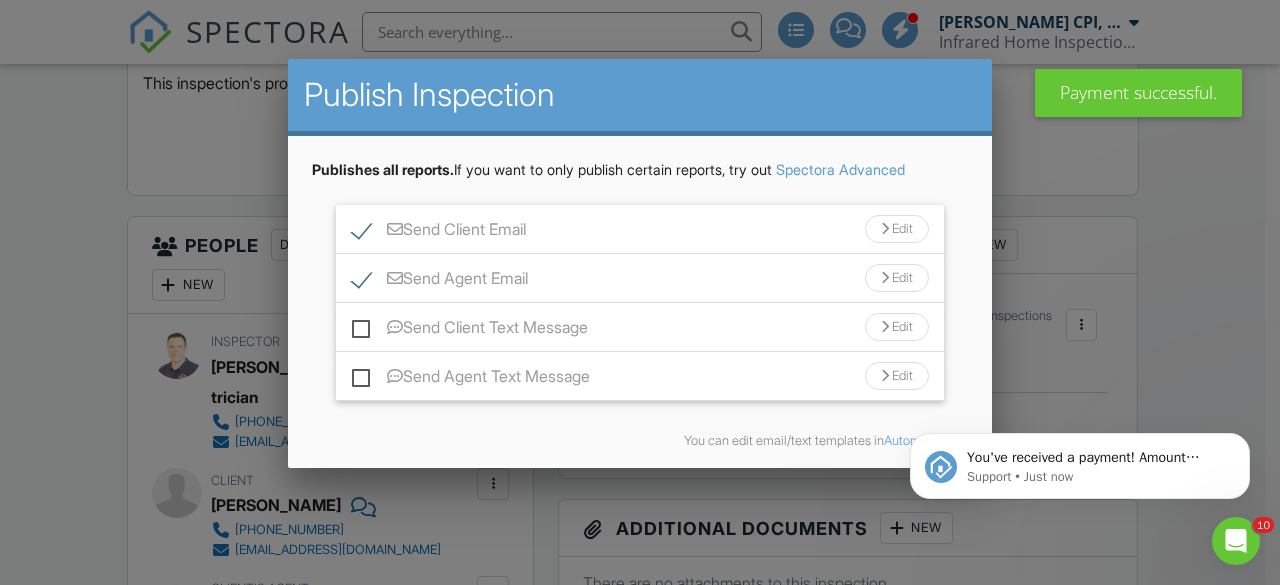 scroll, scrollTop: 0, scrollLeft: 0, axis: both 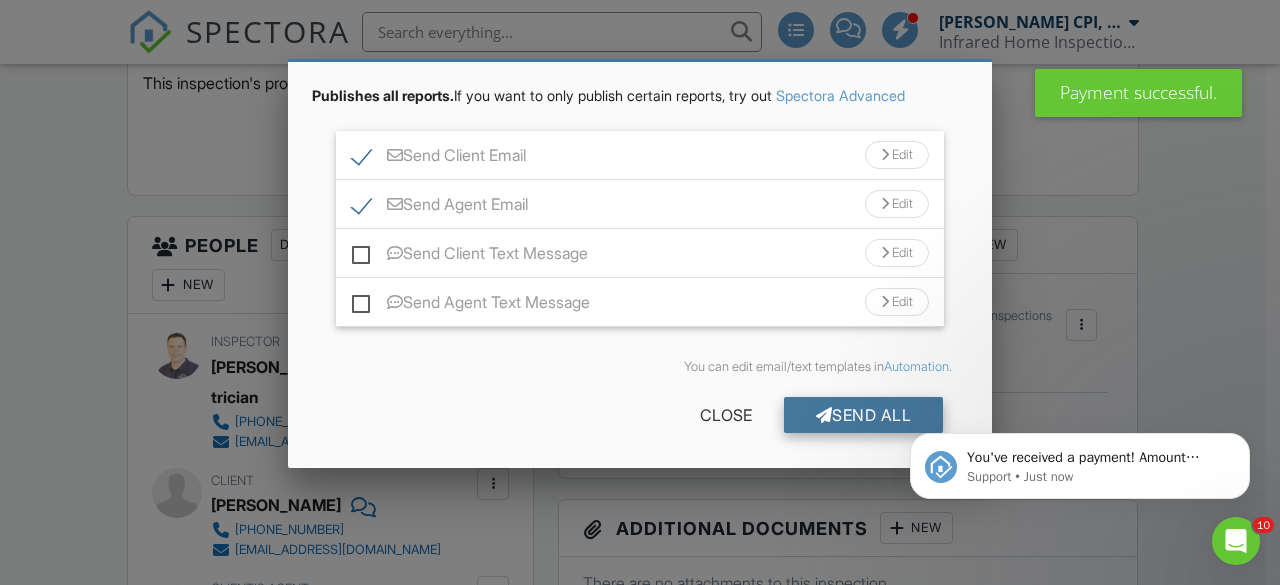 click on "Send All" at bounding box center (864, 415) 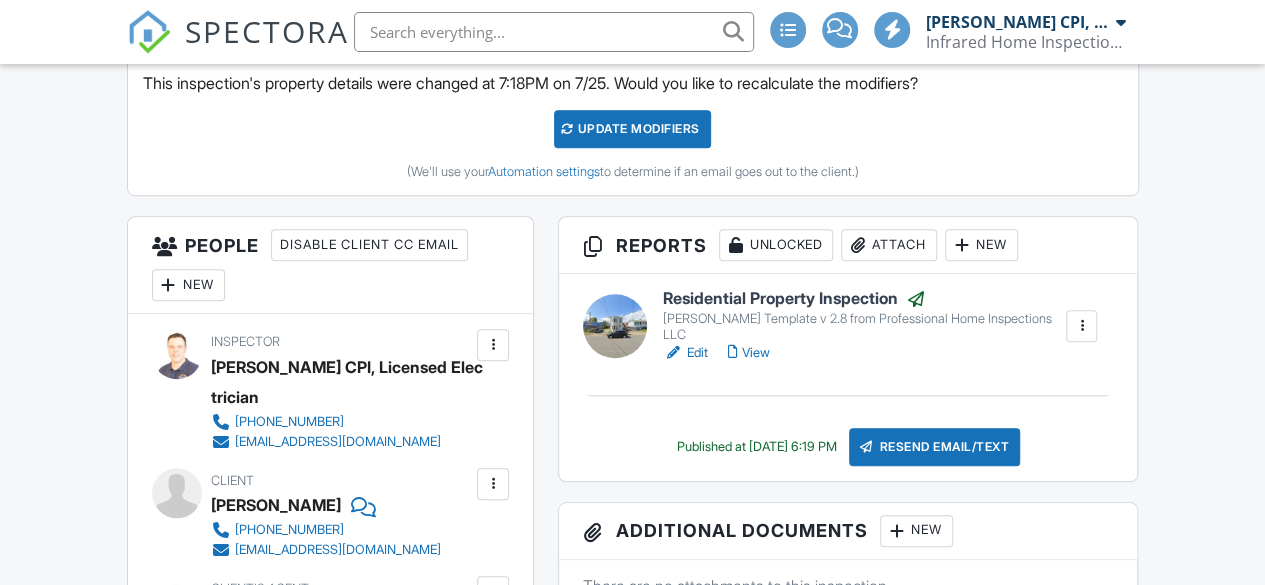 scroll, scrollTop: 600, scrollLeft: 0, axis: vertical 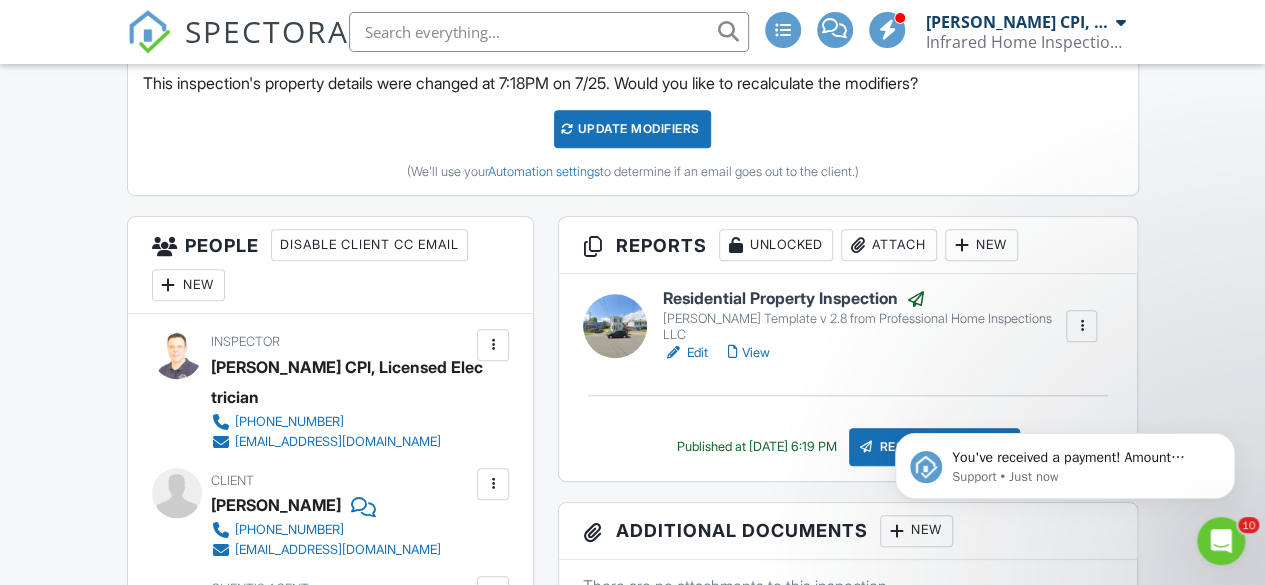 click at bounding box center (733, 352) 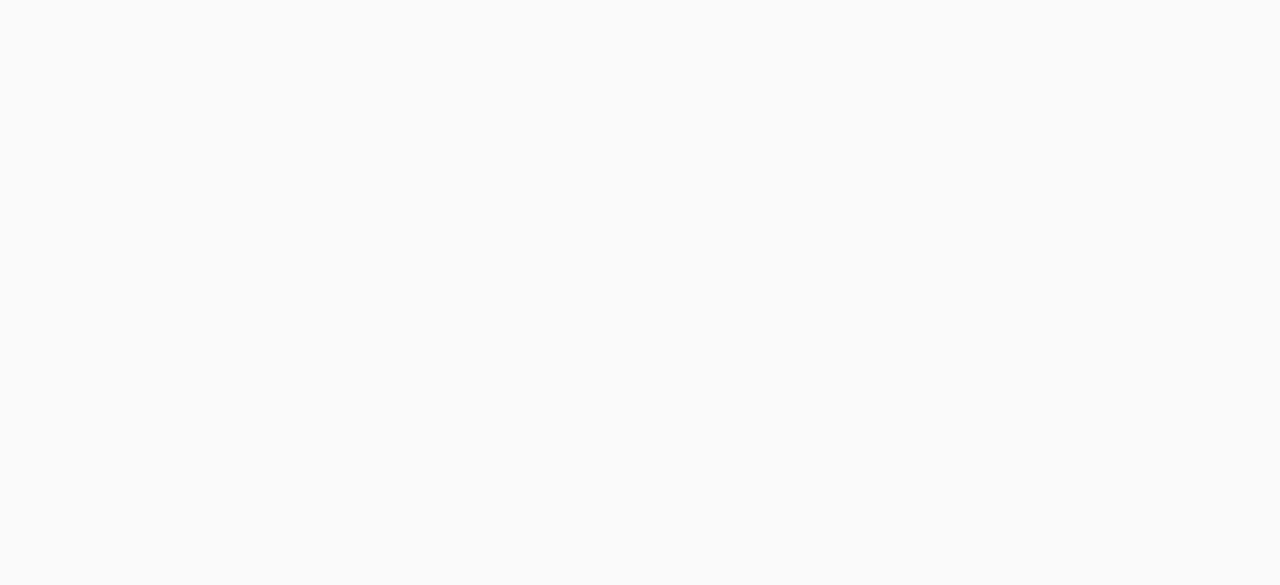 scroll, scrollTop: 0, scrollLeft: 0, axis: both 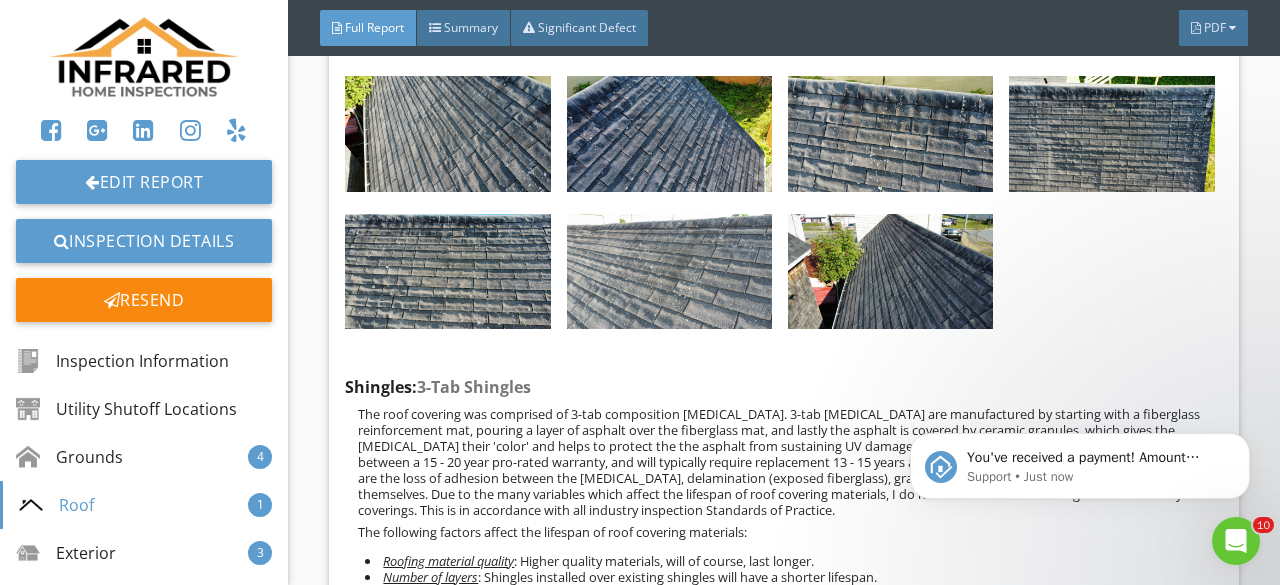 click at bounding box center [669, 272] 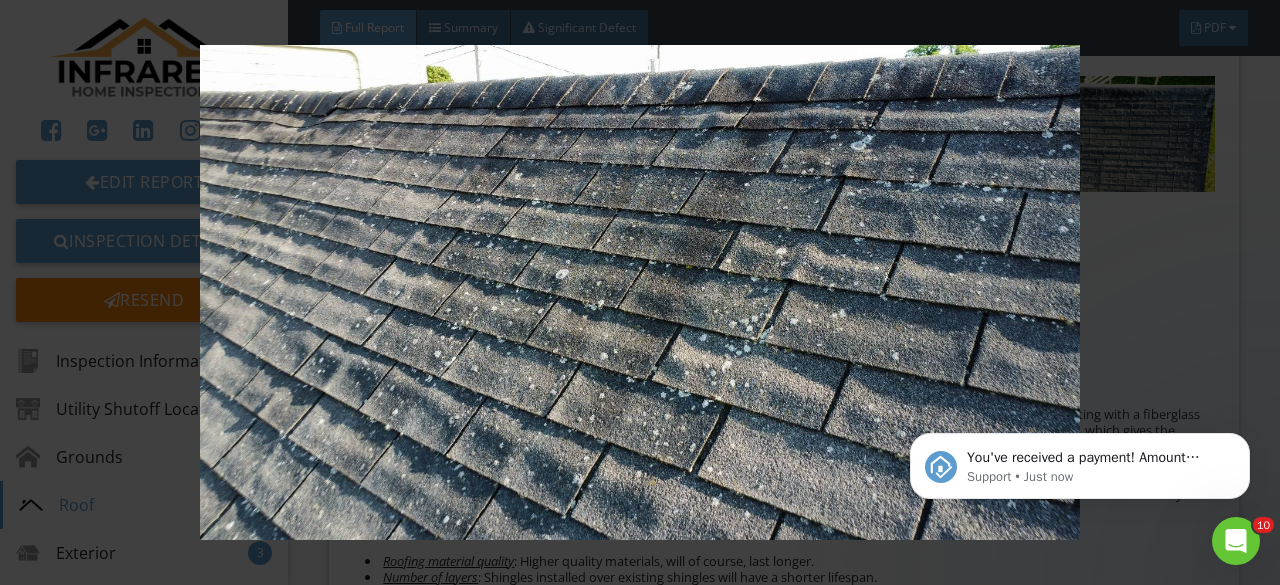 click at bounding box center (639, 292) 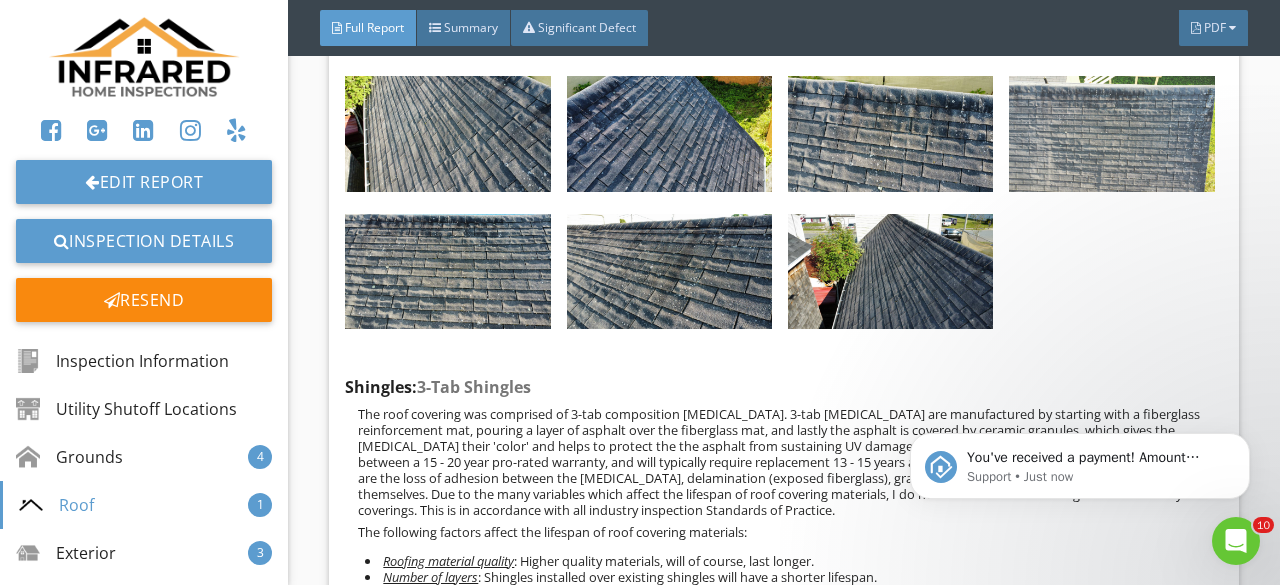 click at bounding box center (1111, 134) 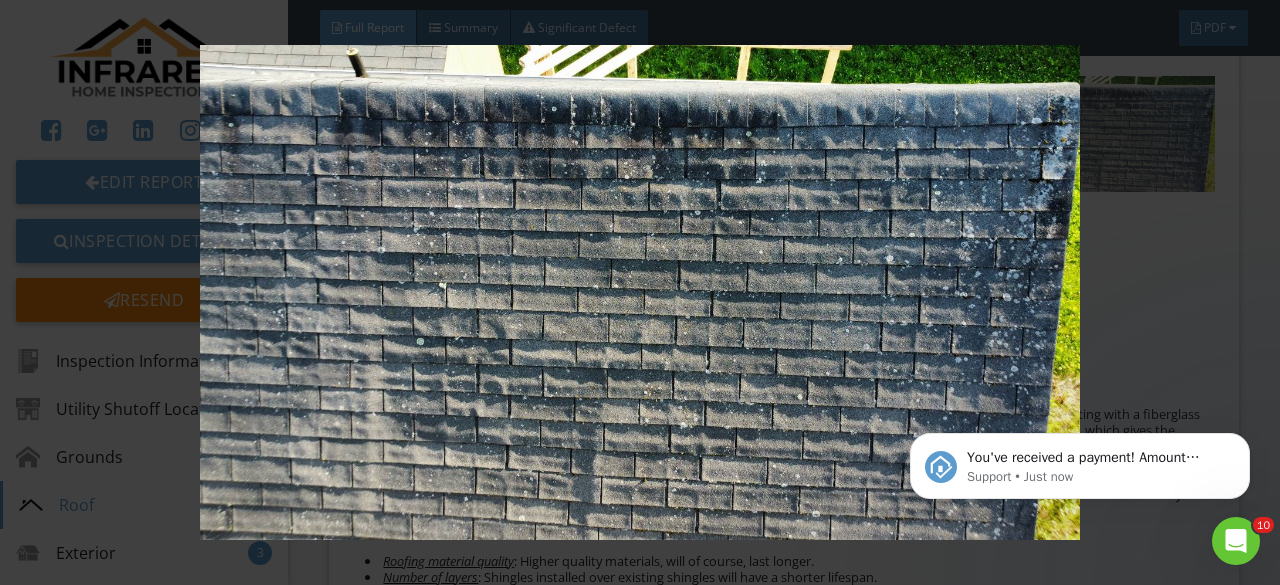 click at bounding box center [639, 292] 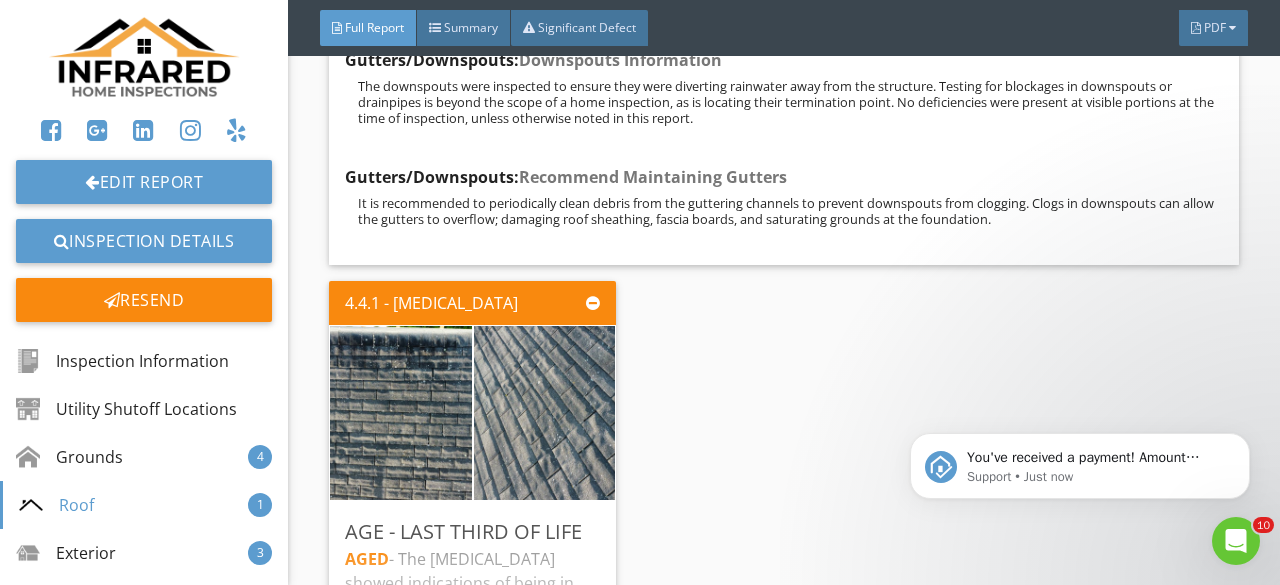 scroll, scrollTop: 10200, scrollLeft: 0, axis: vertical 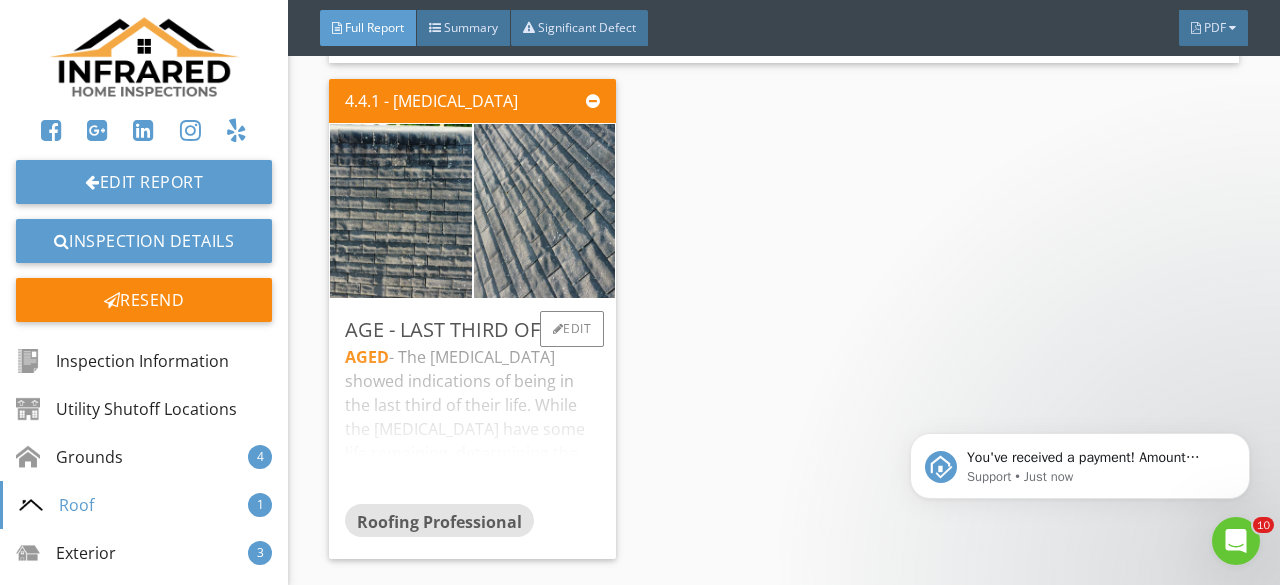 click on "AGED  - The shingles showed indications of being in the last third of their life. While the shingles have some life remaining, determining the remaining life expectancy of any item or component is undeterminable and beyond the scope of a home inspection. Due to their age repairs should be anticipated if leaks occur prior to replacement. A roofing contractor can be consulted to determine what life expectancy may be remaining and to ascertain future replacement costs." at bounding box center [472, 424] 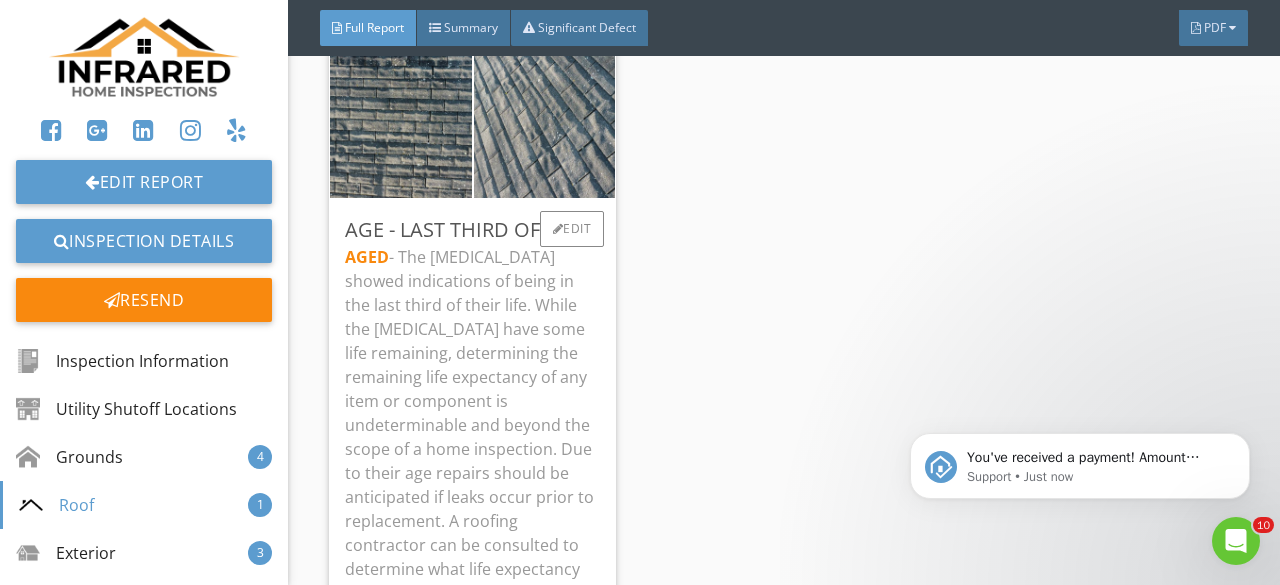 scroll, scrollTop: 10400, scrollLeft: 0, axis: vertical 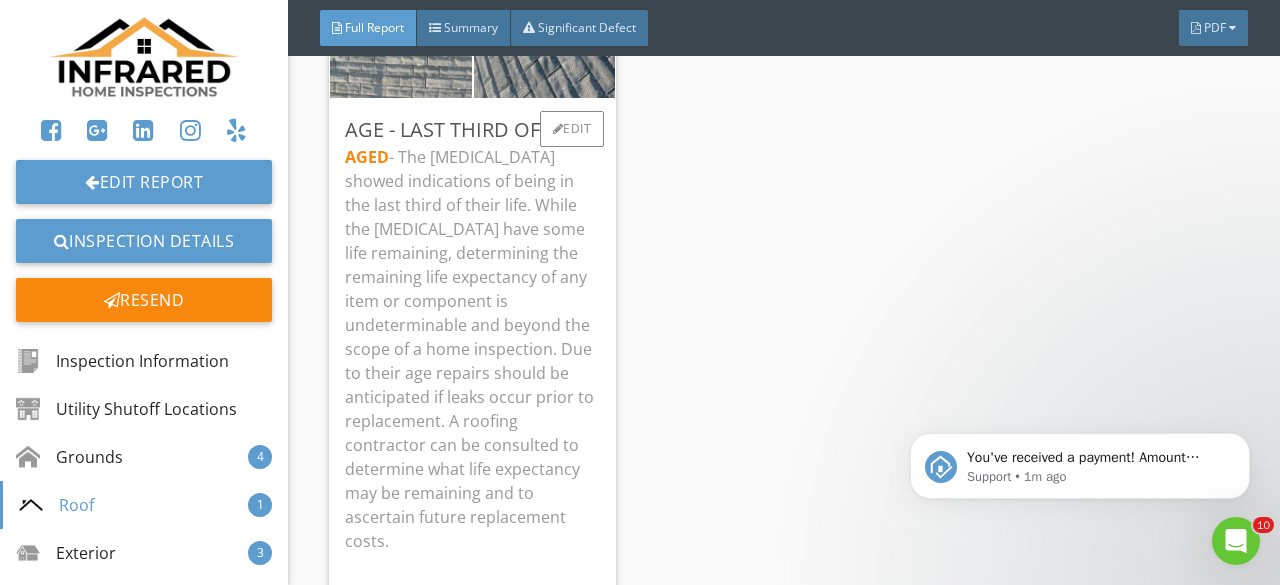 click at bounding box center (401, 11) 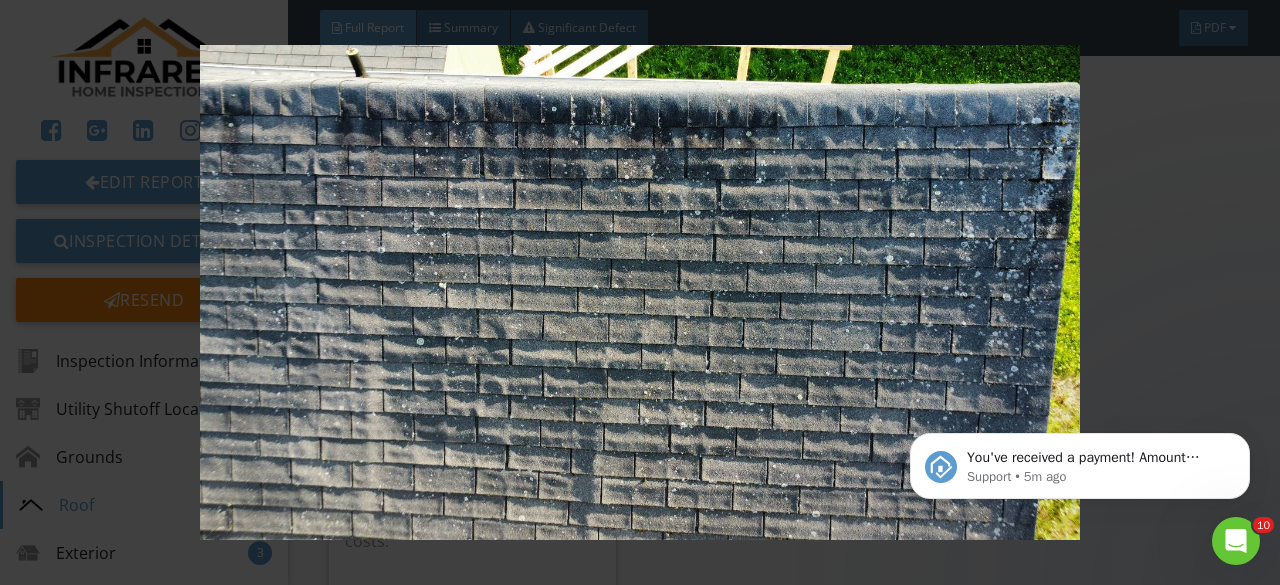 click at bounding box center (639, 292) 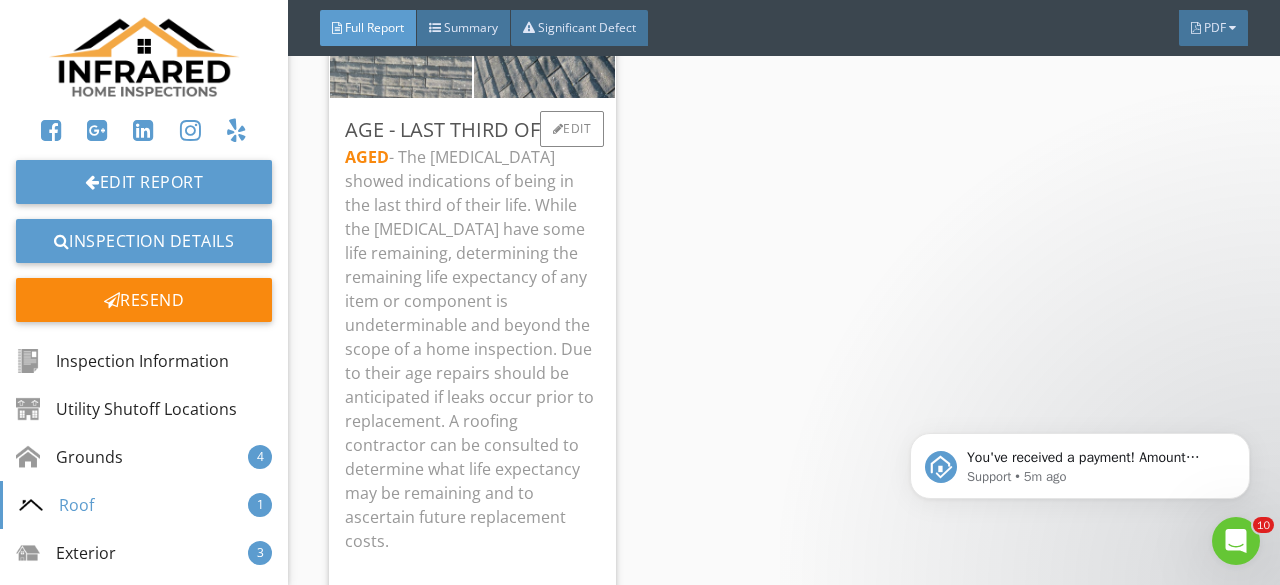 click at bounding box center (401, 11) 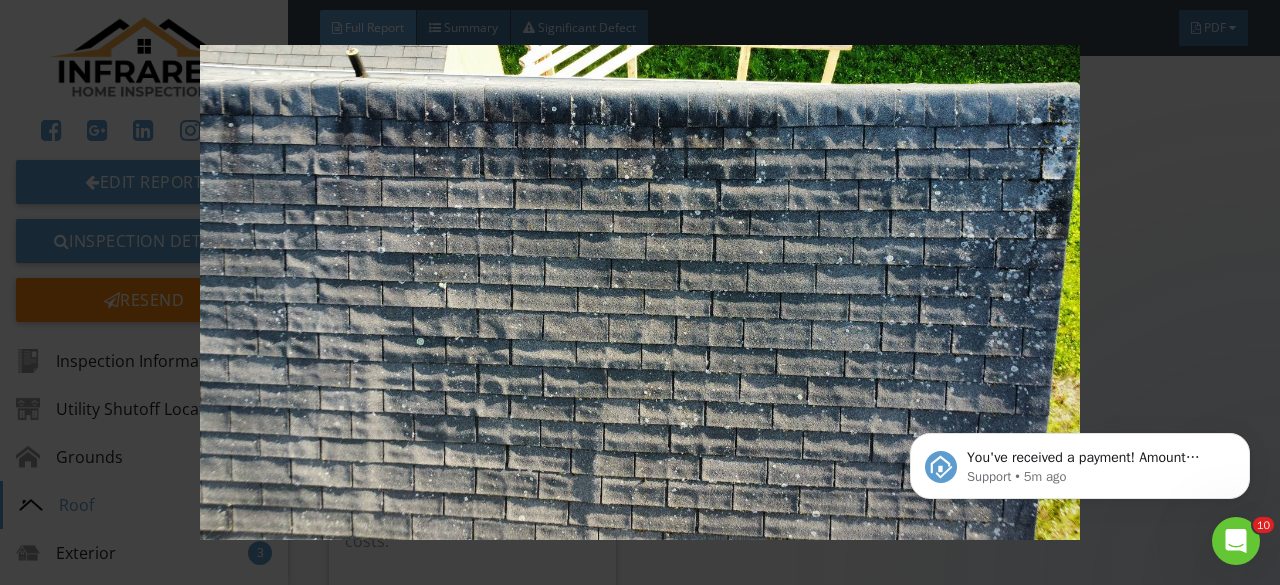click at bounding box center (639, 292) 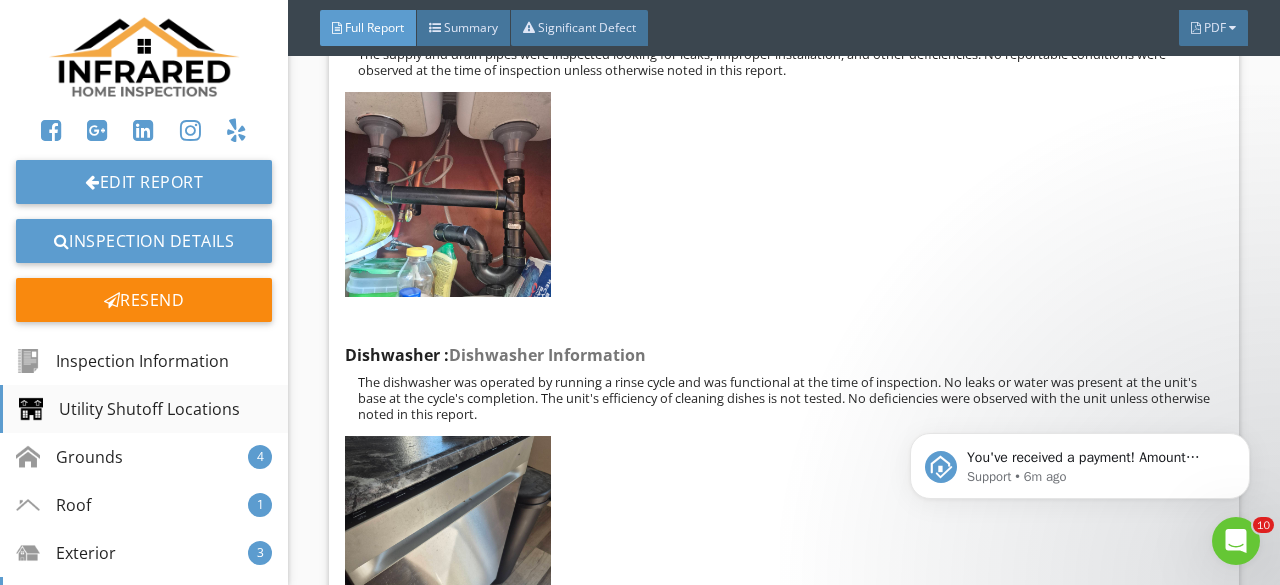 scroll, scrollTop: 14700, scrollLeft: 0, axis: vertical 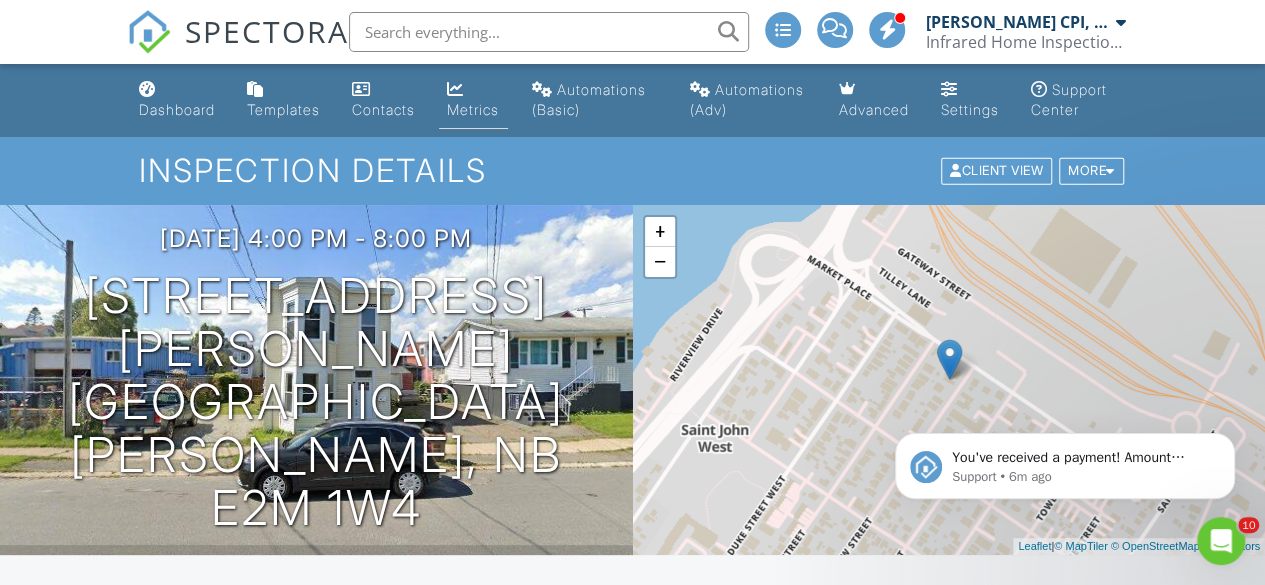 click at bounding box center [455, 89] 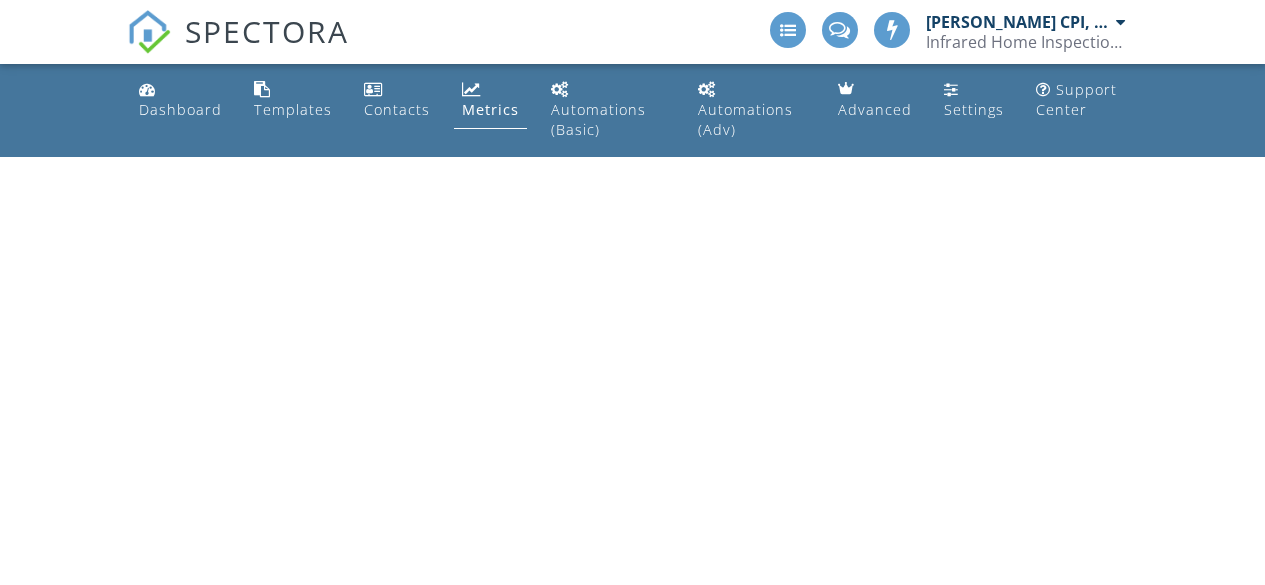 scroll, scrollTop: 0, scrollLeft: 0, axis: both 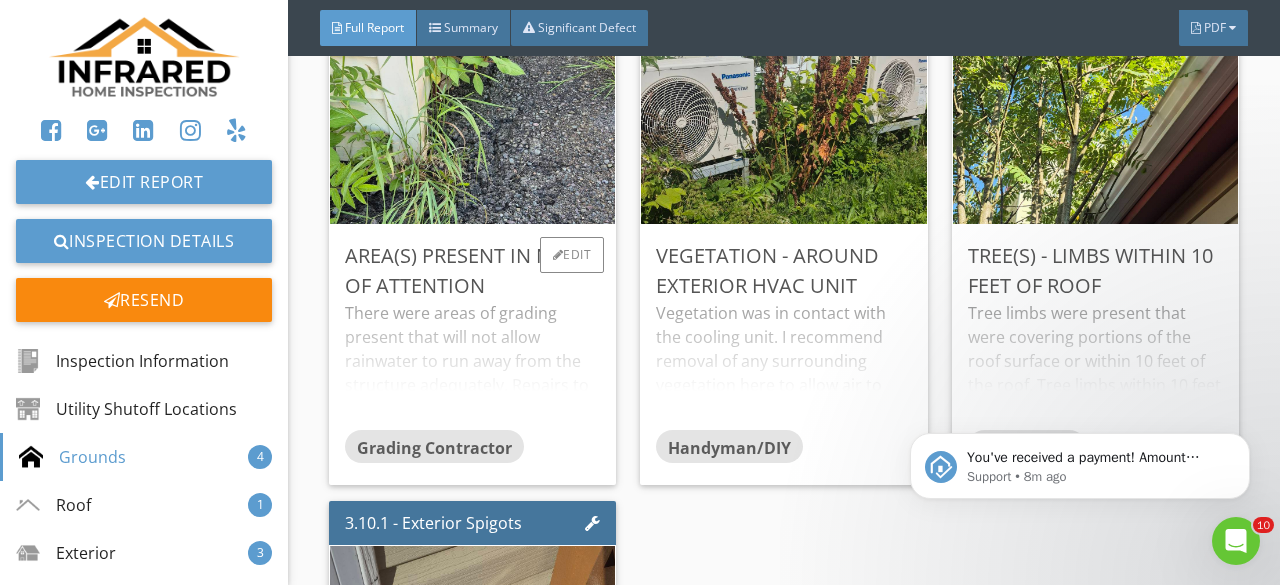 click on "There were areas of grading present that will not allow rainwater to run away from the structure adequately. Repairs to the grading as needed for proper rainwater runoff is recommended to be performed by a grading or landscaping contractor." at bounding box center [472, 365] 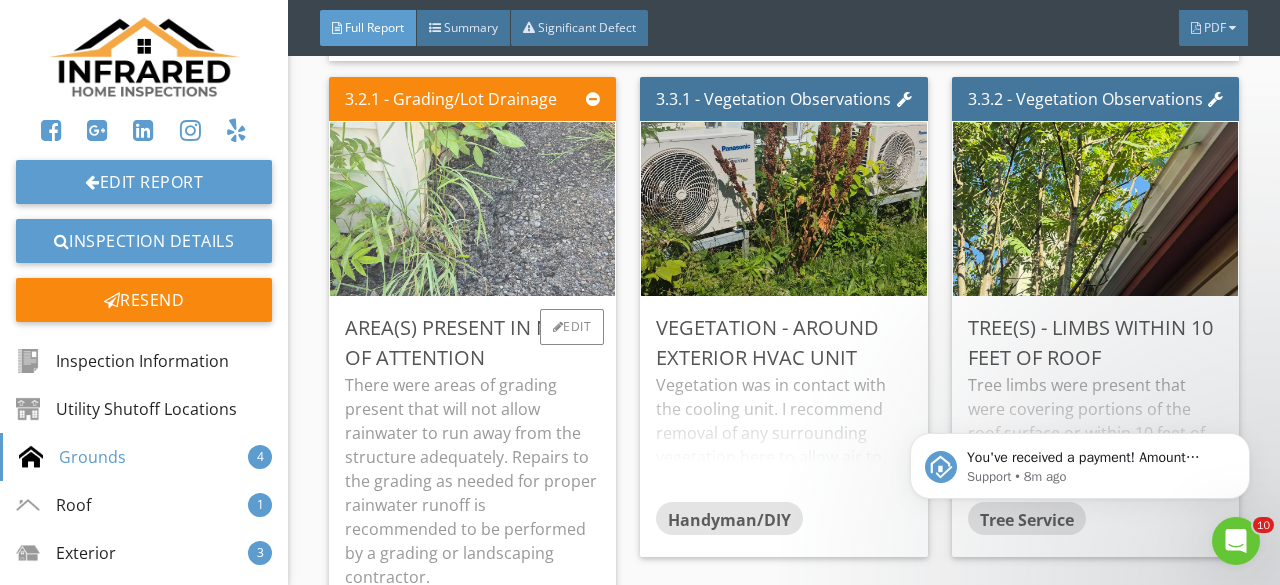 scroll, scrollTop: 7400, scrollLeft: 0, axis: vertical 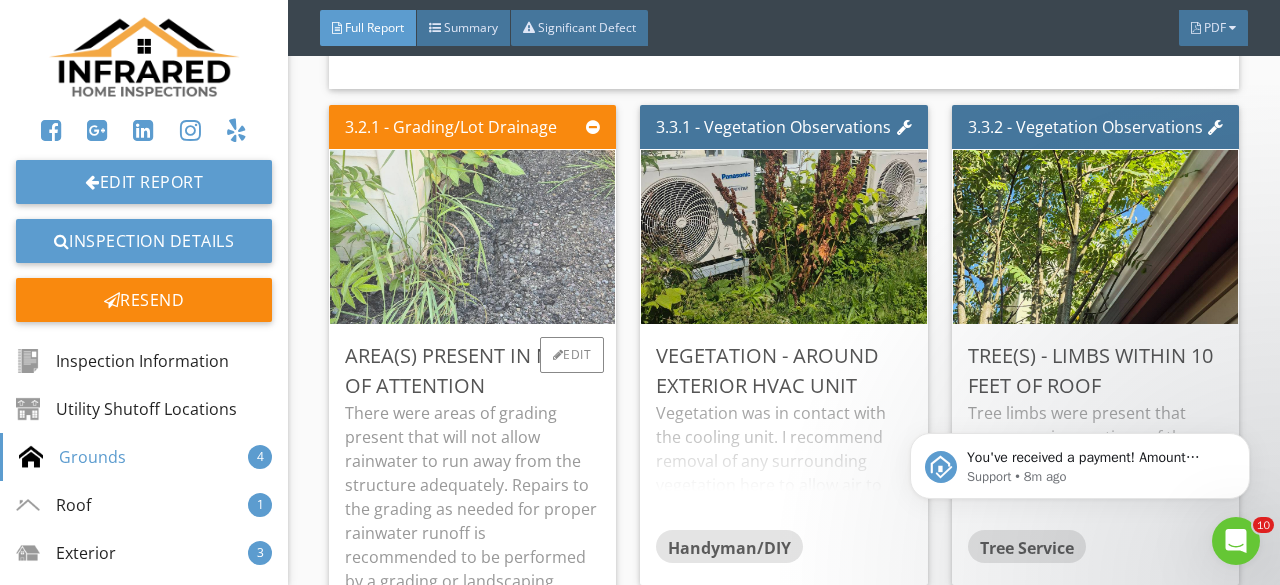 click at bounding box center (472, 237) 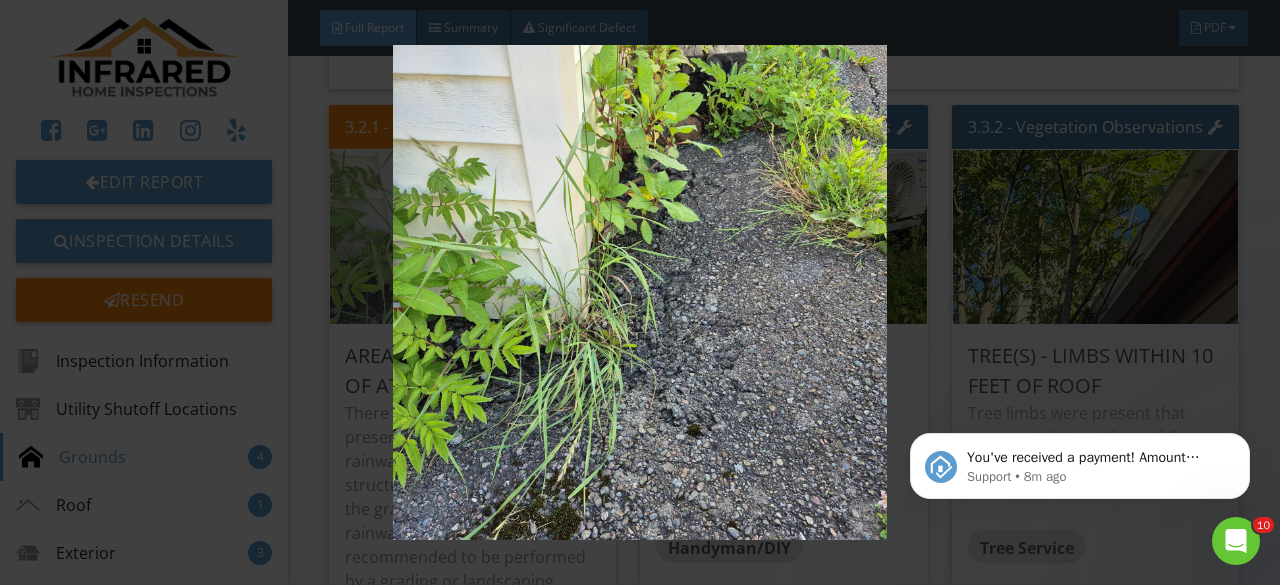 click at bounding box center [639, 292] 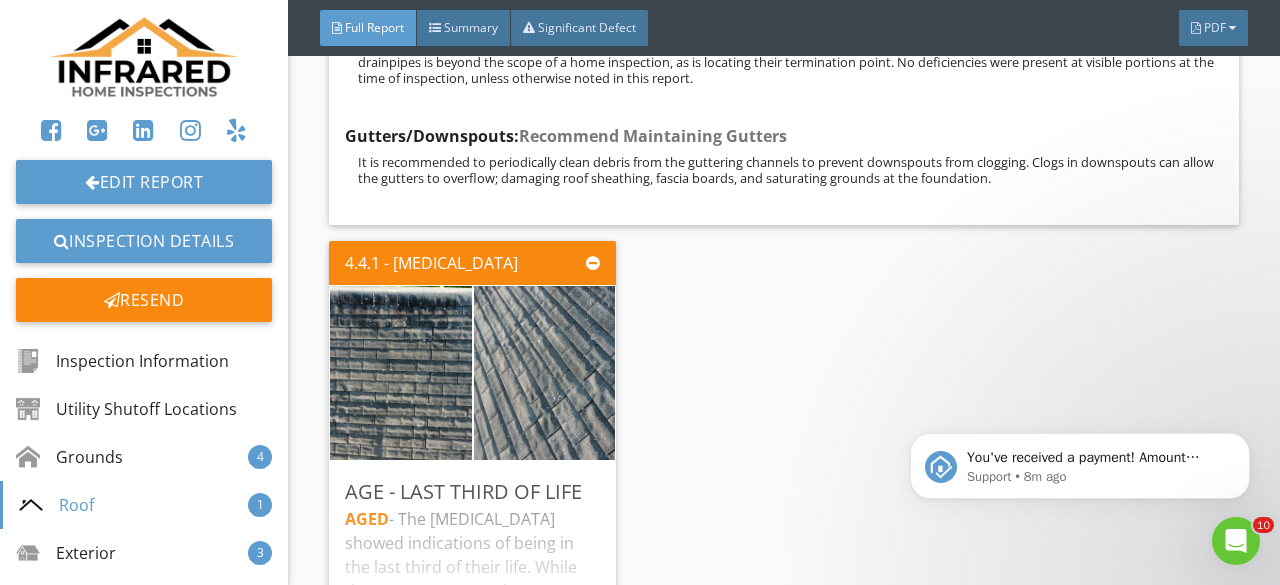 scroll, scrollTop: 10400, scrollLeft: 0, axis: vertical 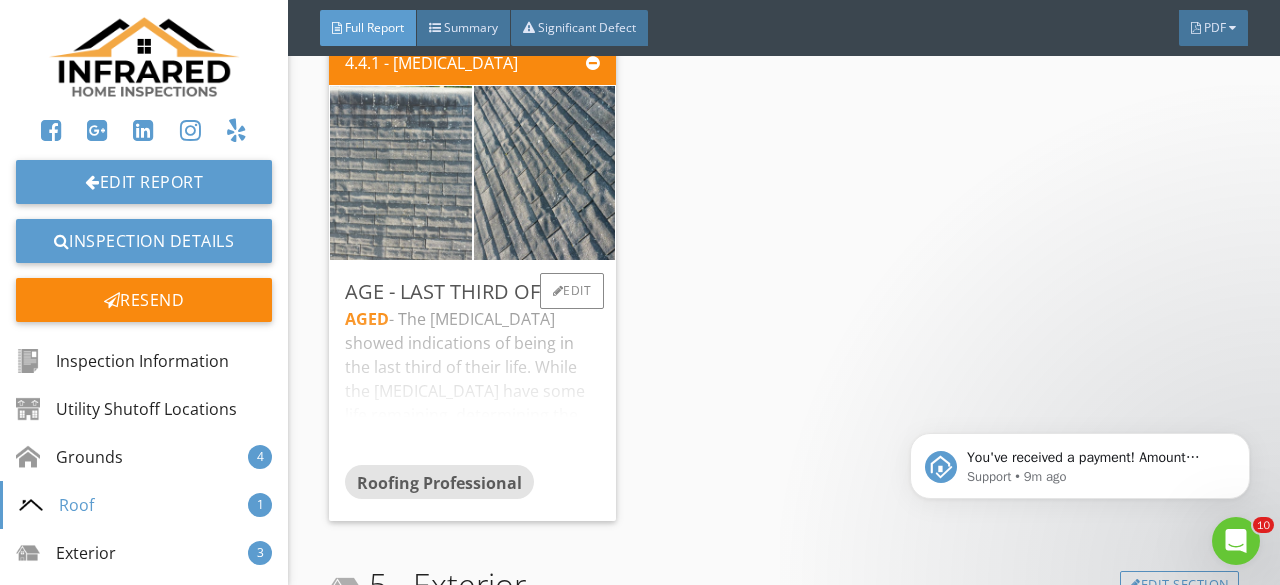 click at bounding box center [401, 172] 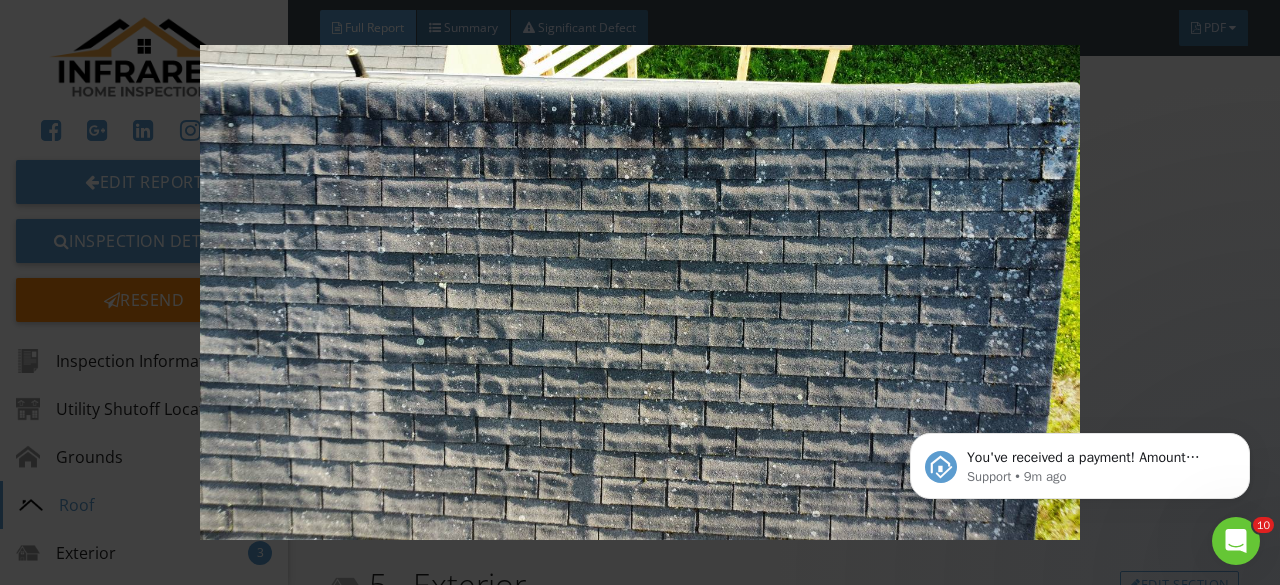 click at bounding box center [639, 292] 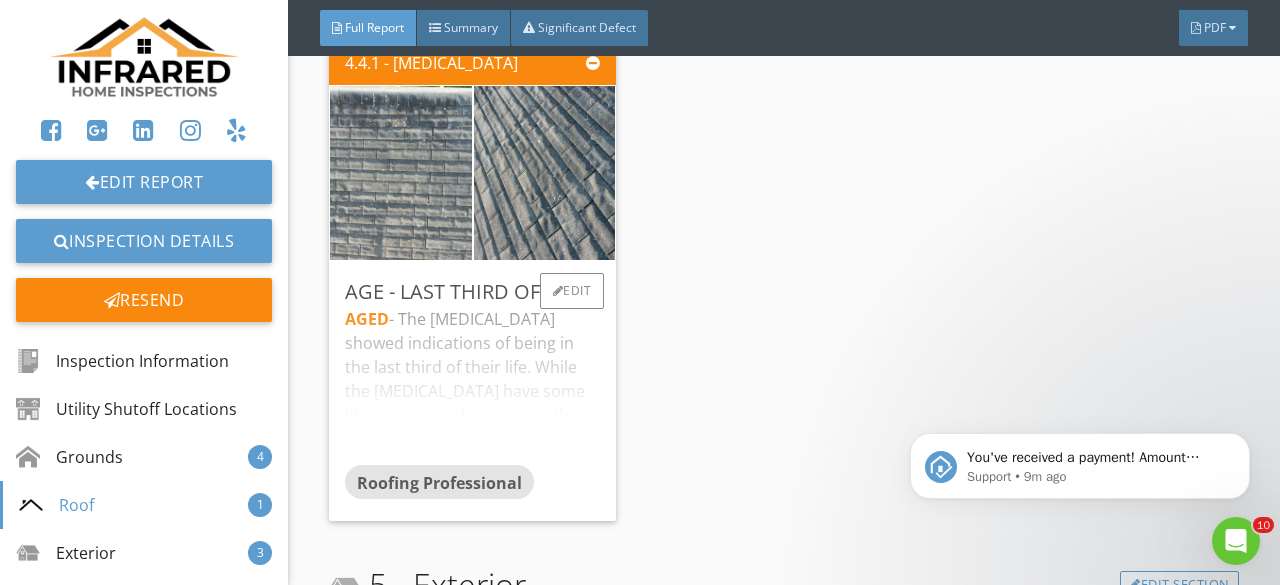 scroll, scrollTop: 10500, scrollLeft: 0, axis: vertical 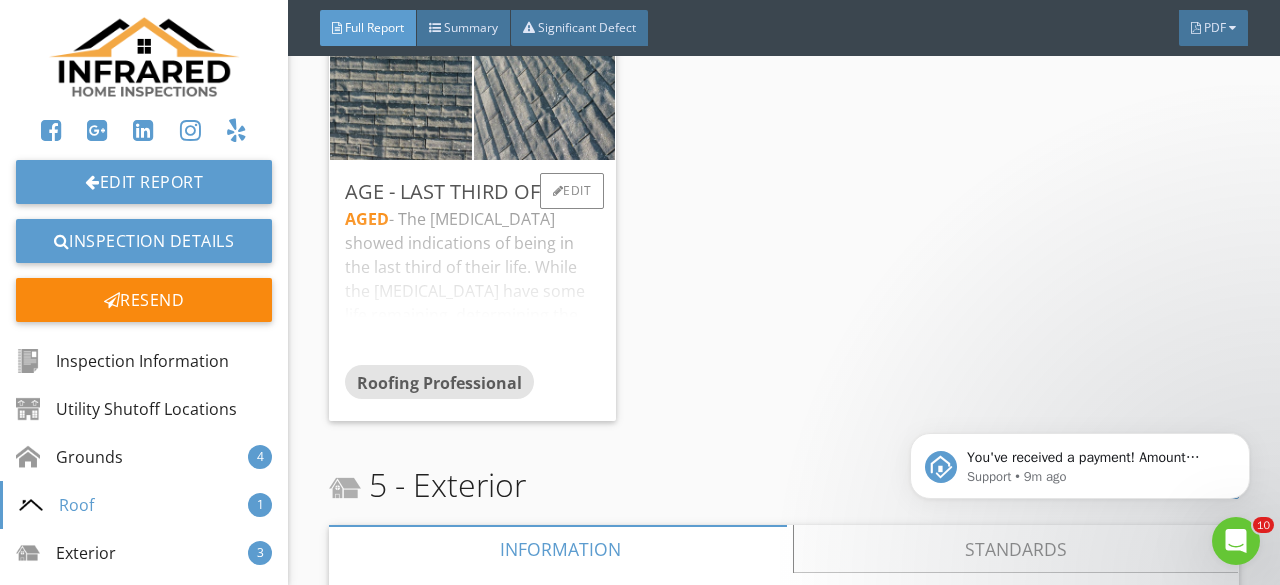 click on "AGED  - The [MEDICAL_DATA] showed indications of being in the last third of their life. While the [MEDICAL_DATA] have some life remaining, determining the remaining life expectancy of any item or component is undeterminable and beyond the scope of a home inspection. Due to their age repairs should be anticipated if leaks occur prior to replacement. A roofing contractor can be consulted to determine what life expectancy may be remaining and to ascertain future replacement costs." at bounding box center (472, 286) 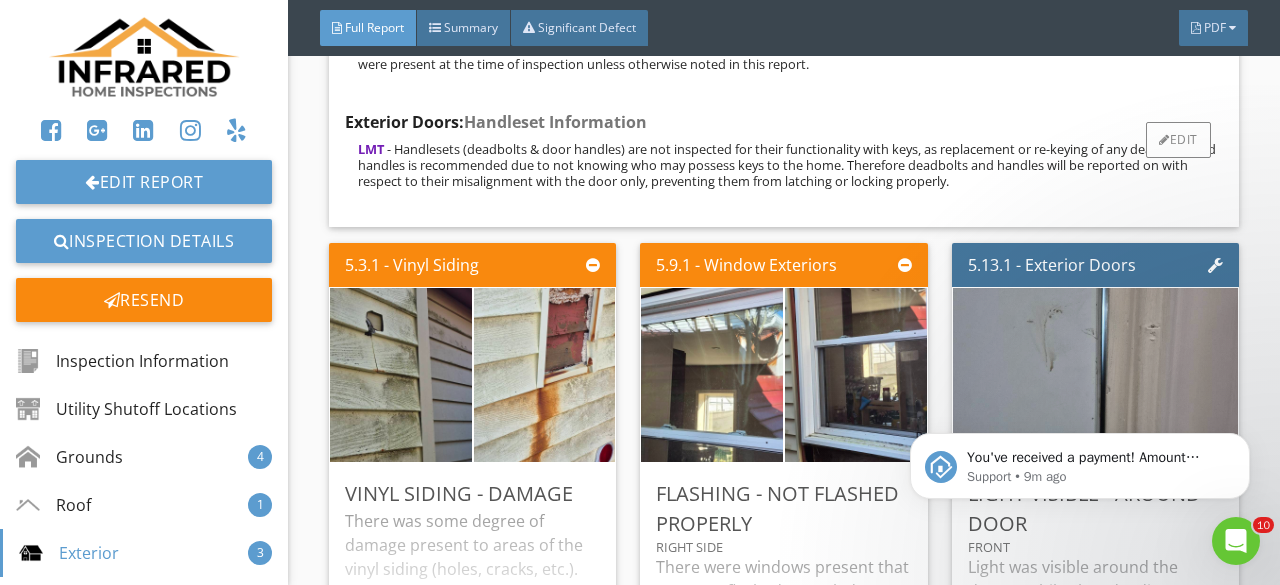 scroll, scrollTop: 13000, scrollLeft: 0, axis: vertical 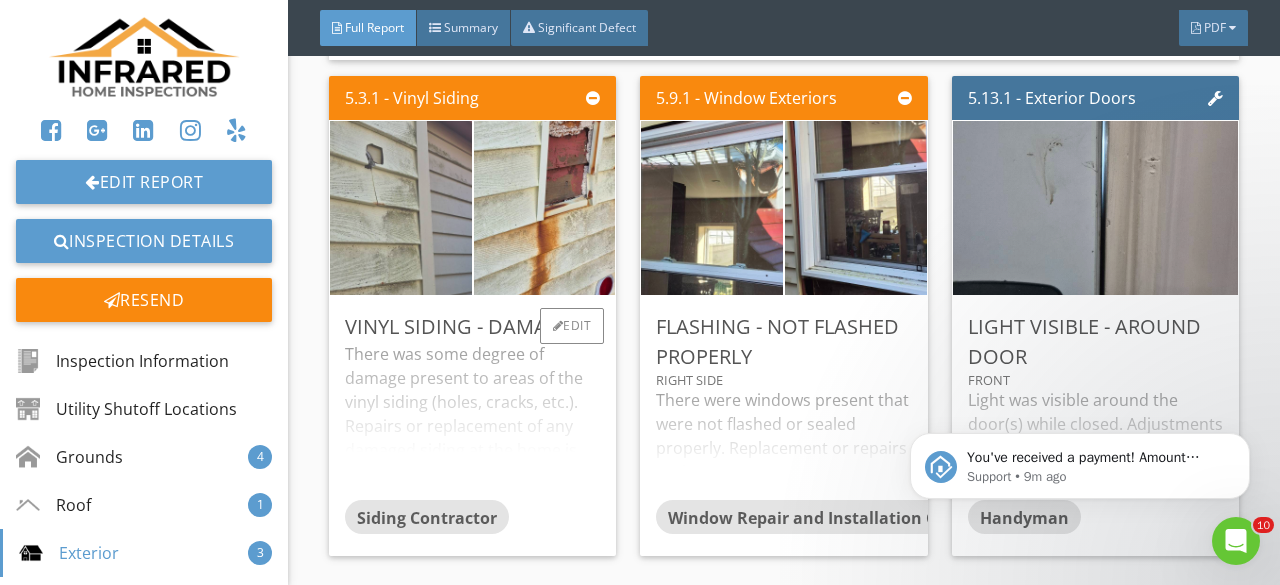 click at bounding box center [401, 208] 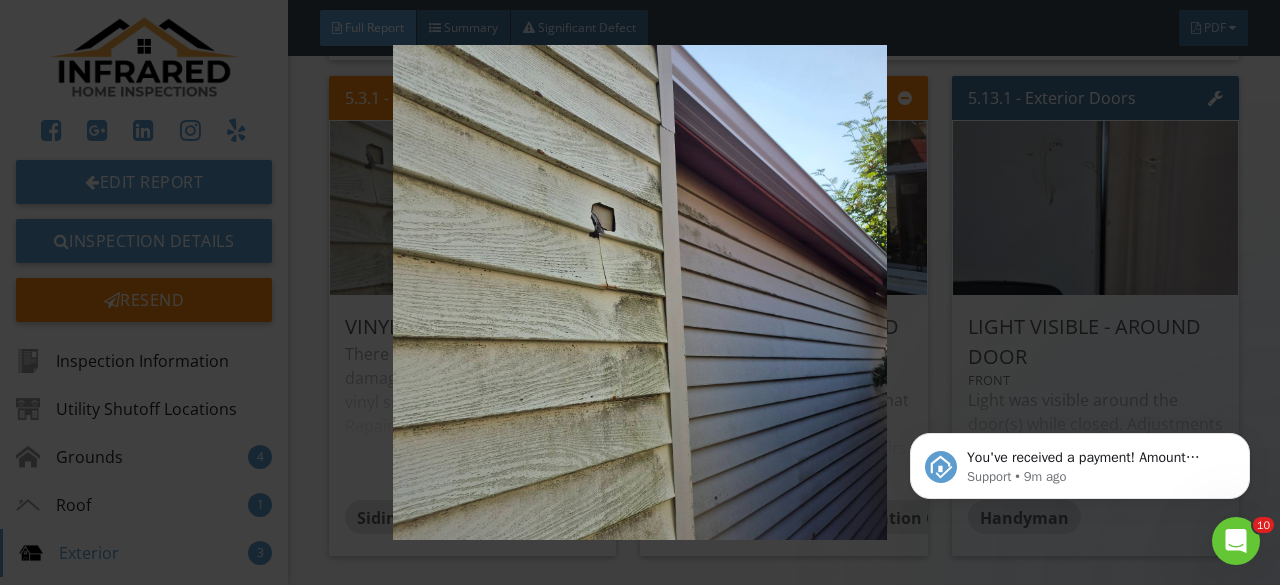 click at bounding box center (639, 292) 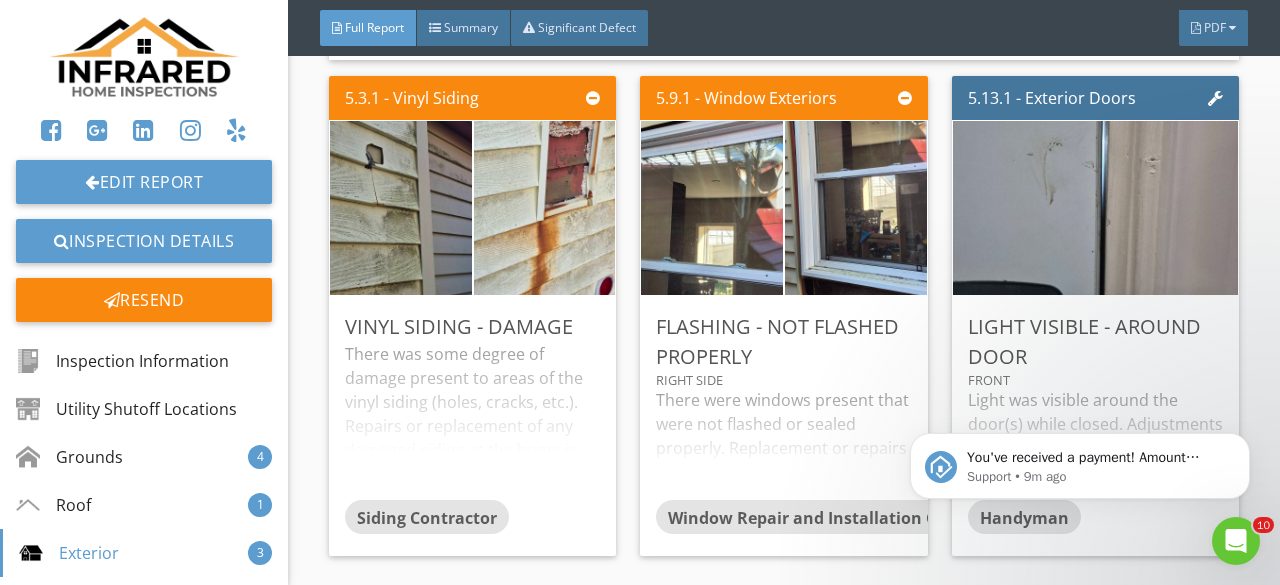 click at bounding box center (545, 208) 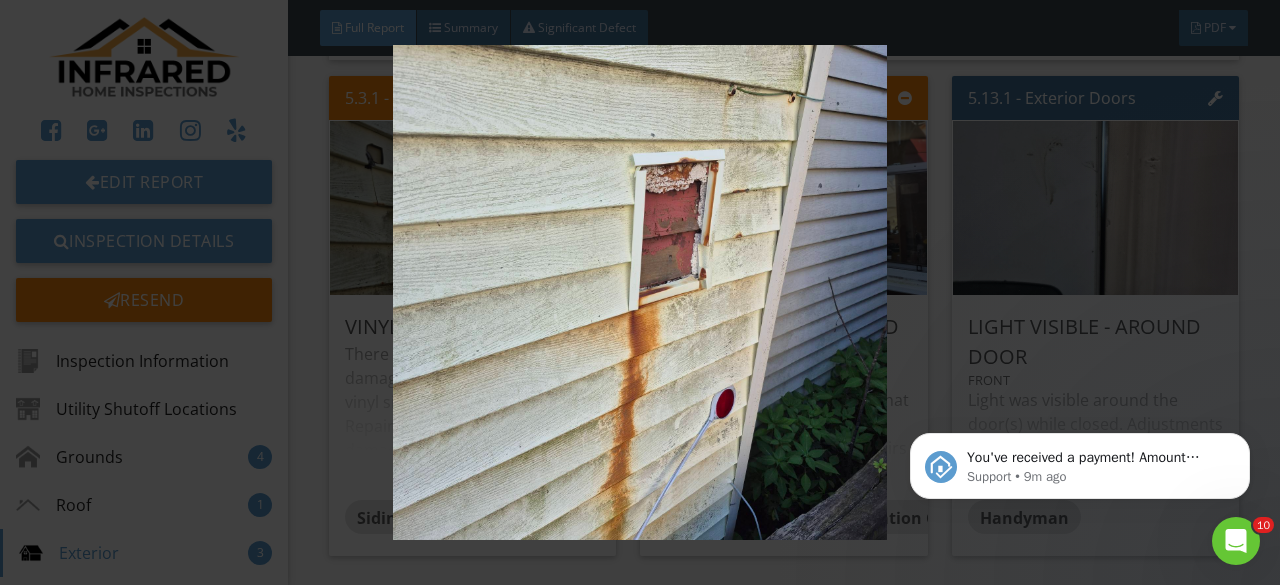 click at bounding box center [639, 292] 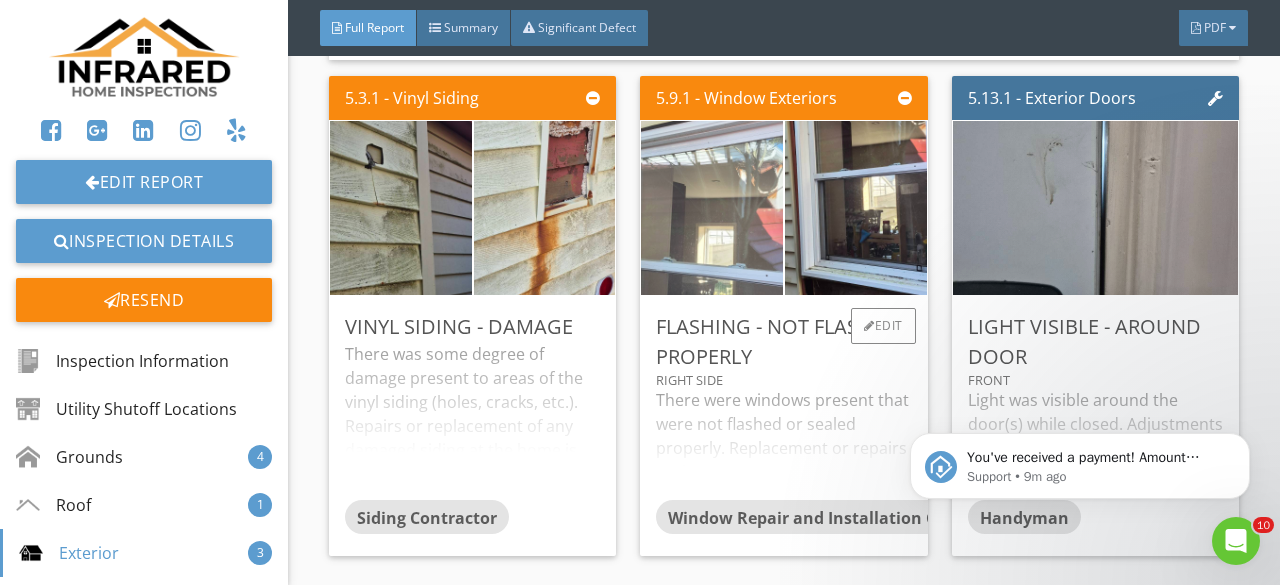 click at bounding box center (712, 208) 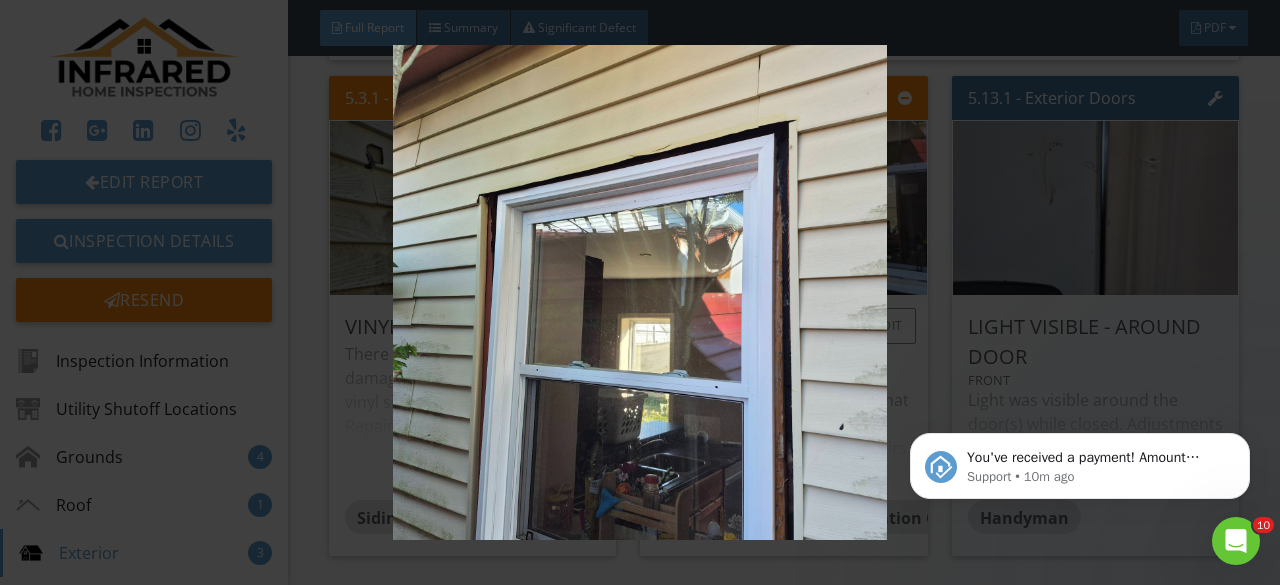 click at bounding box center (639, 292) 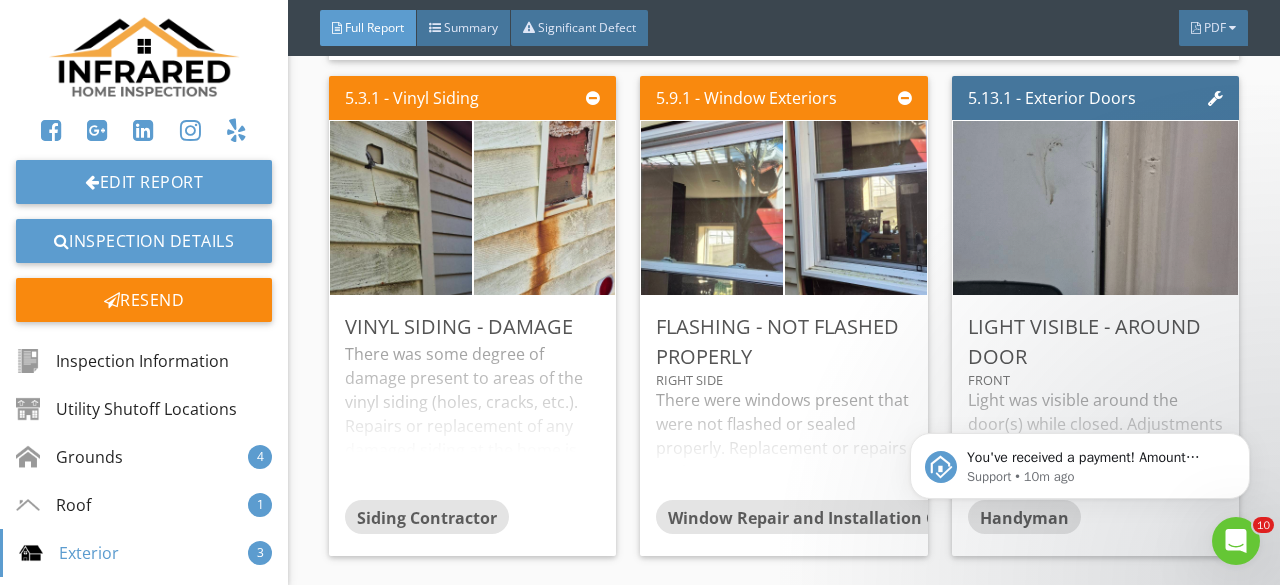 click at bounding box center [856, 208] 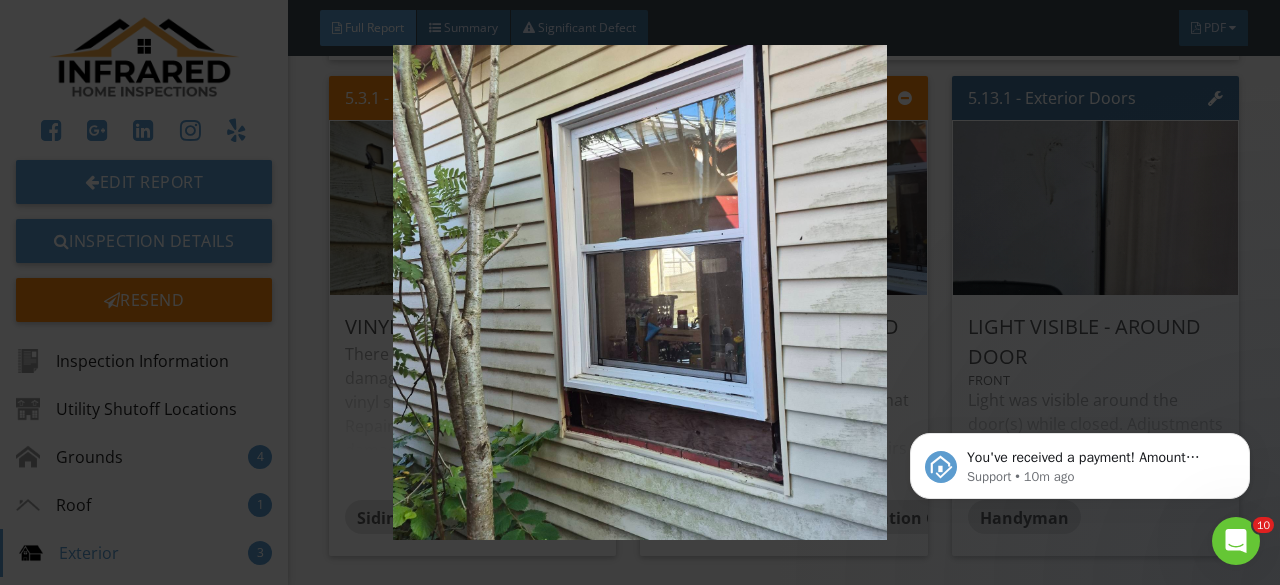 click at bounding box center [639, 292] 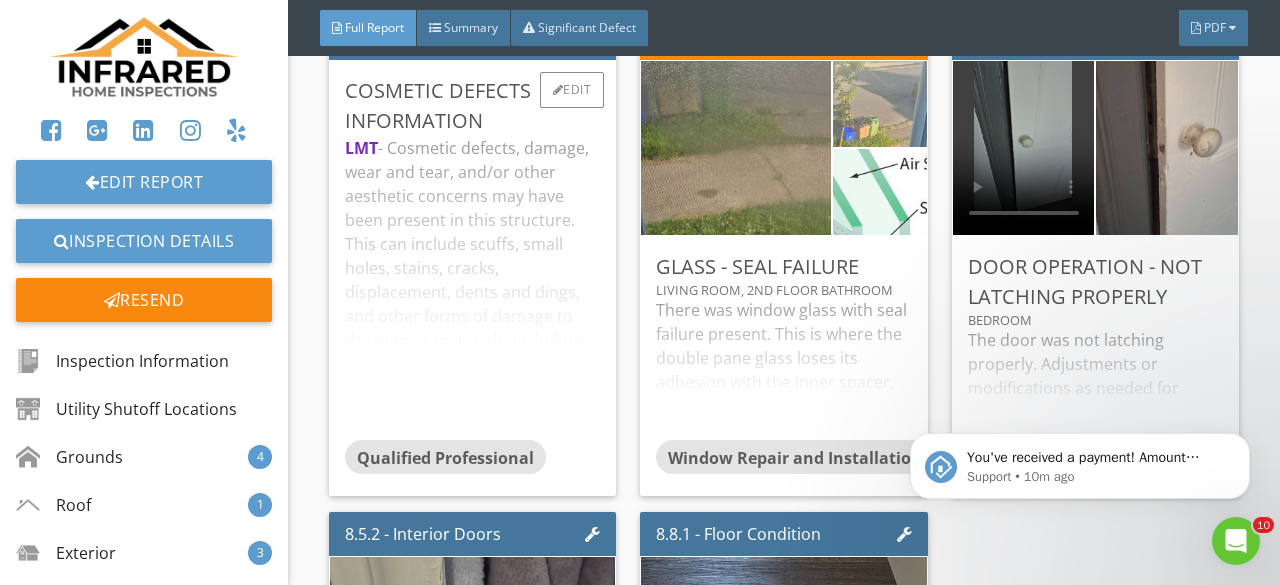 scroll, scrollTop: 22000, scrollLeft: 0, axis: vertical 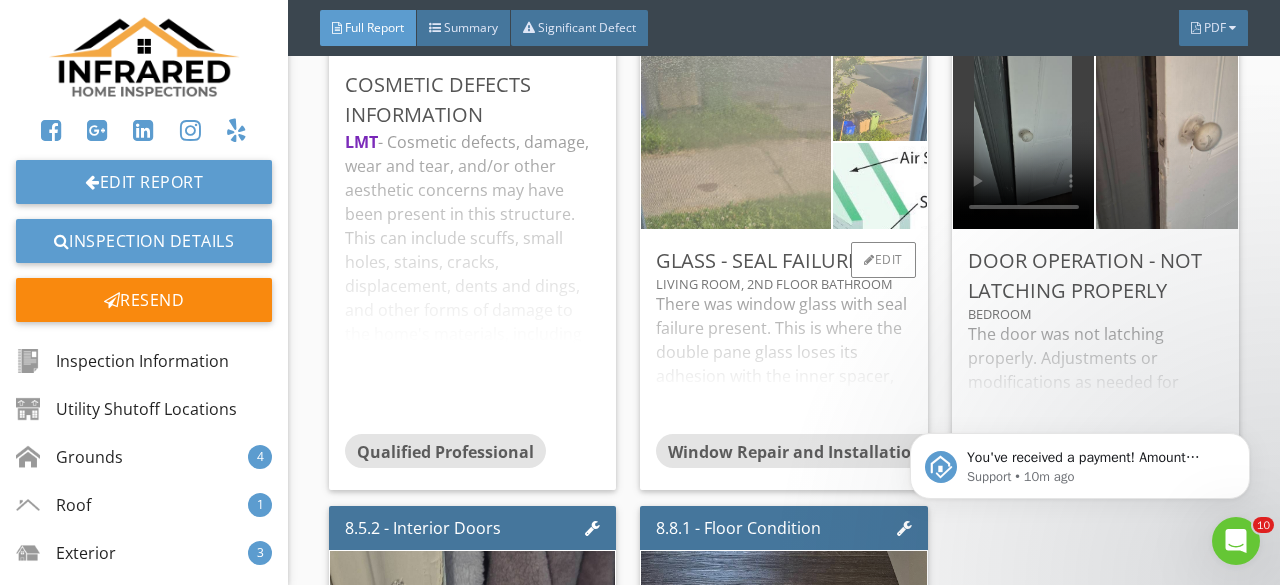 click at bounding box center [736, 141] 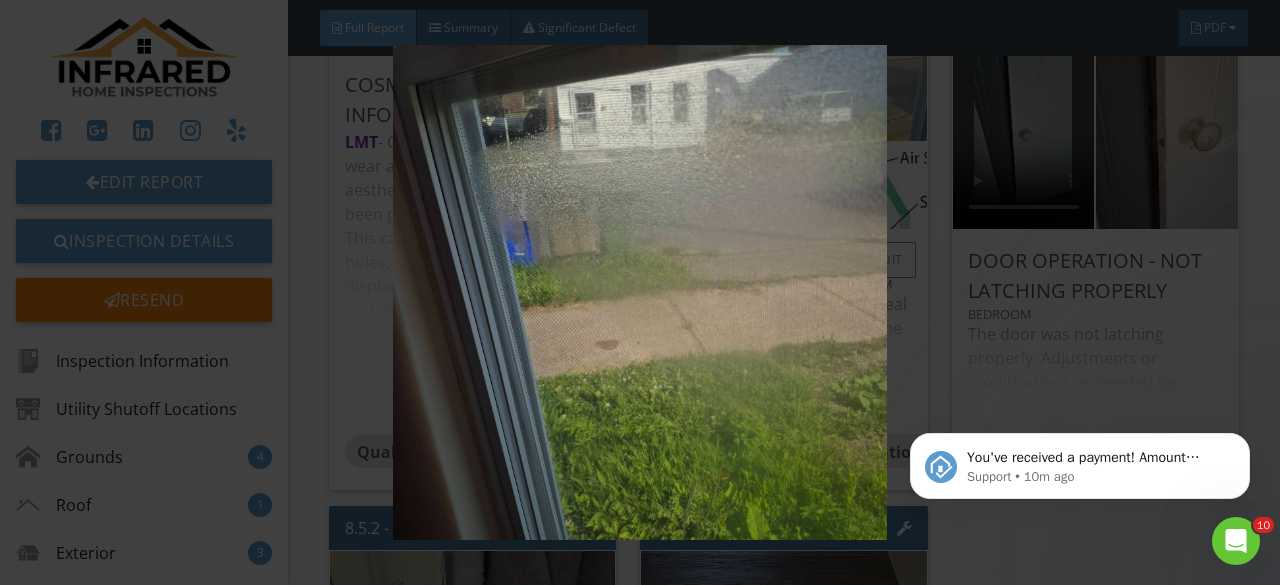 click at bounding box center (639, 292) 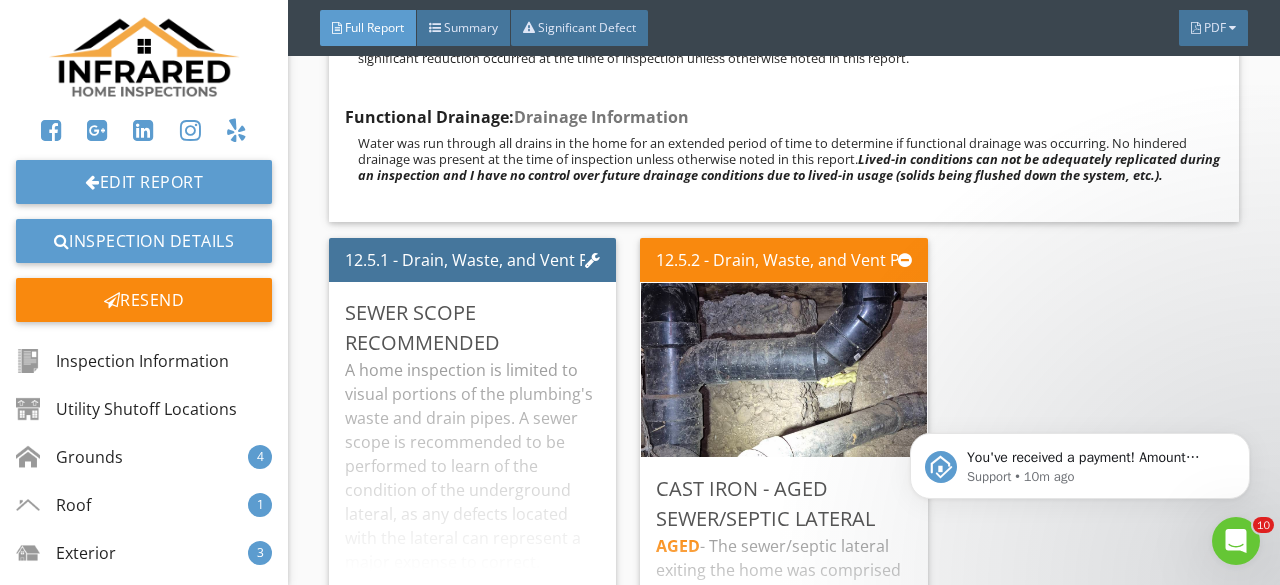 scroll, scrollTop: 29300, scrollLeft: 0, axis: vertical 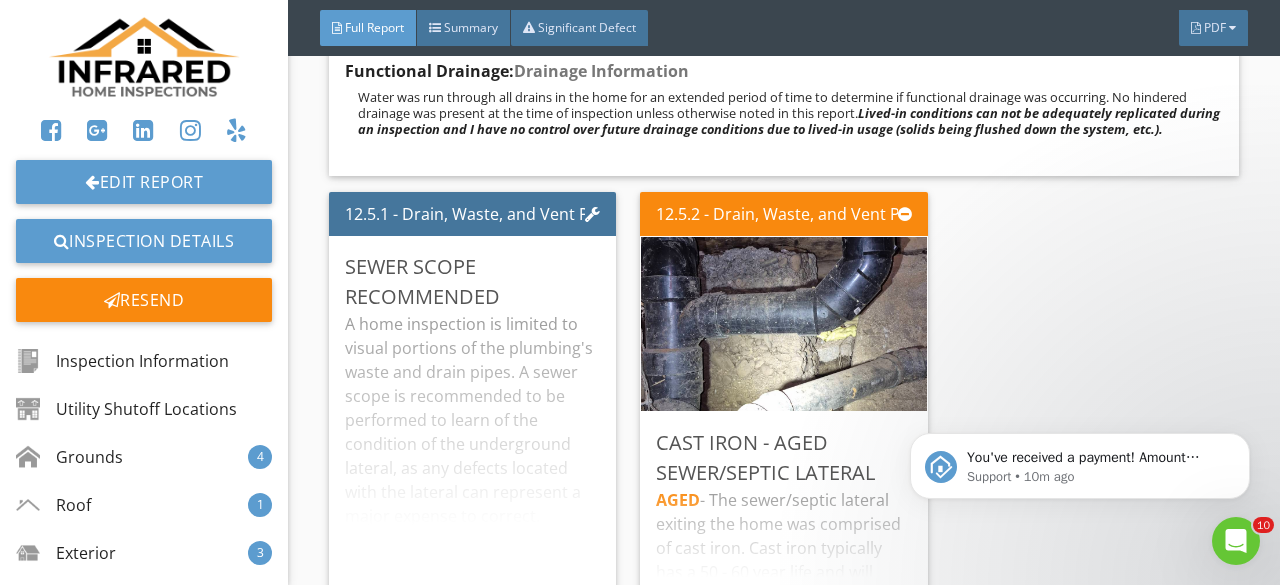 click at bounding box center [783, 323] 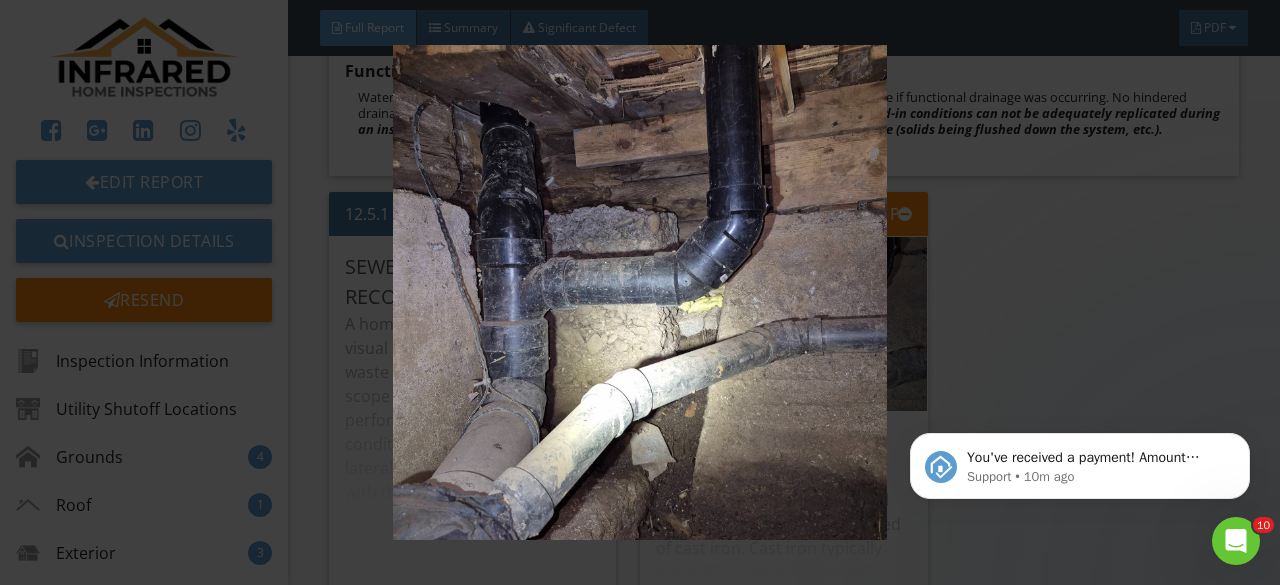 click at bounding box center (639, 292) 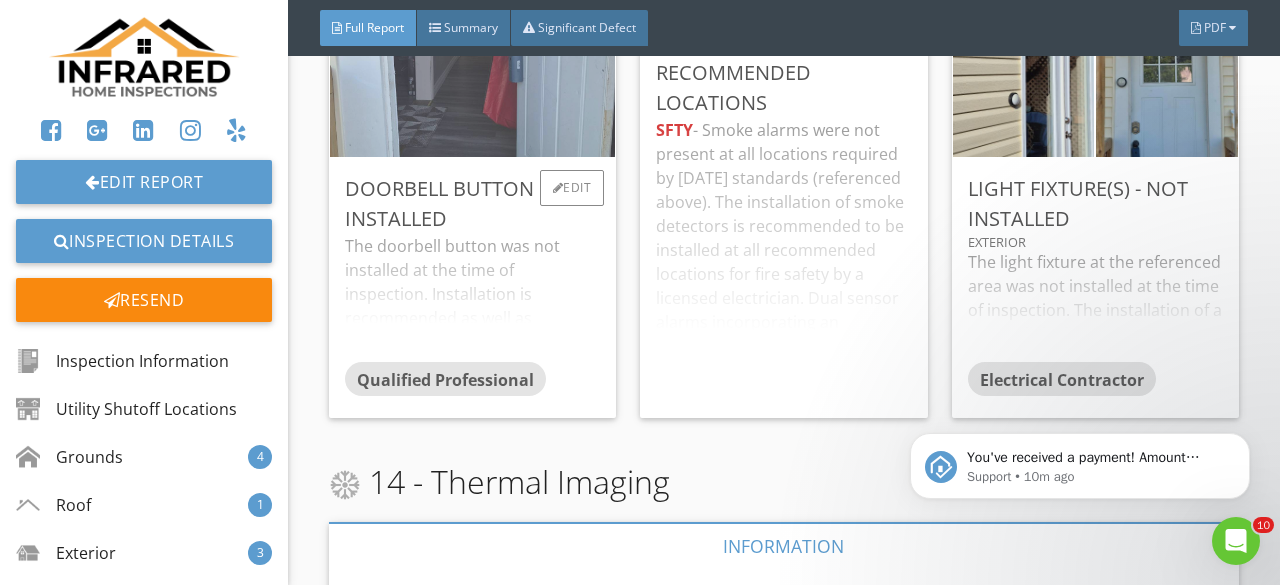 scroll, scrollTop: 35700, scrollLeft: 0, axis: vertical 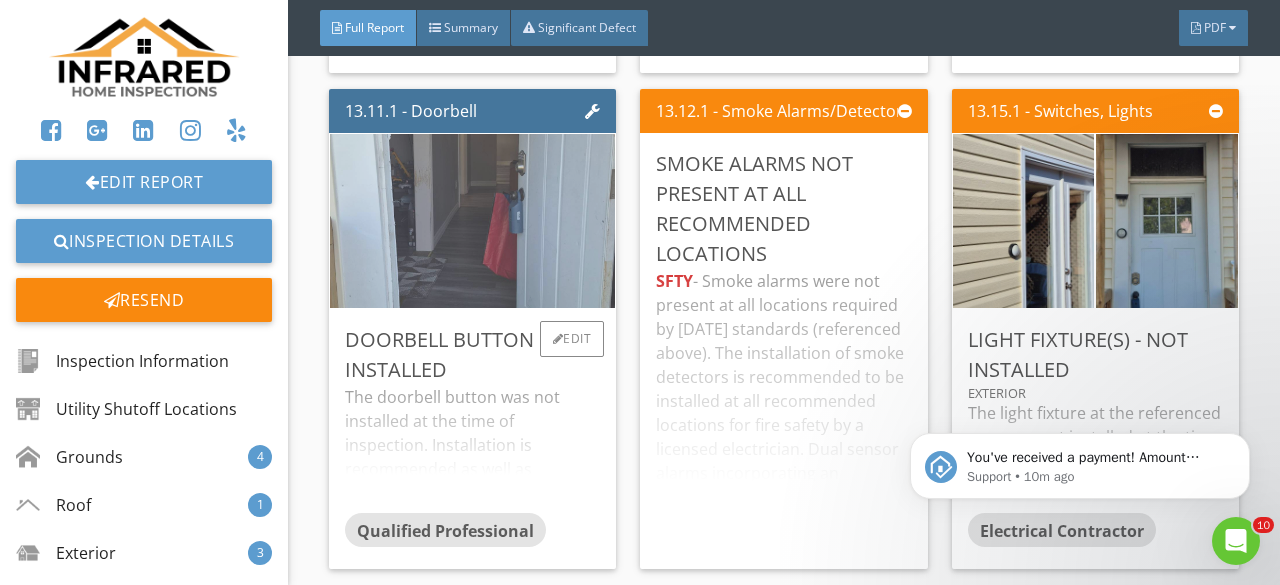 click at bounding box center [472, 220] 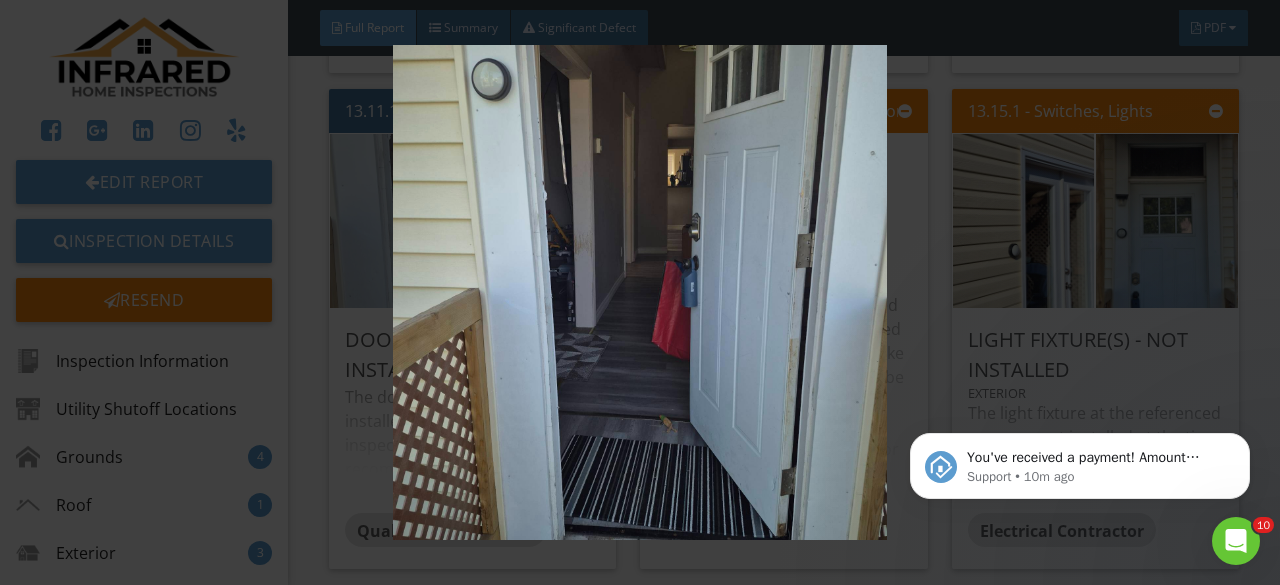 click at bounding box center [639, 292] 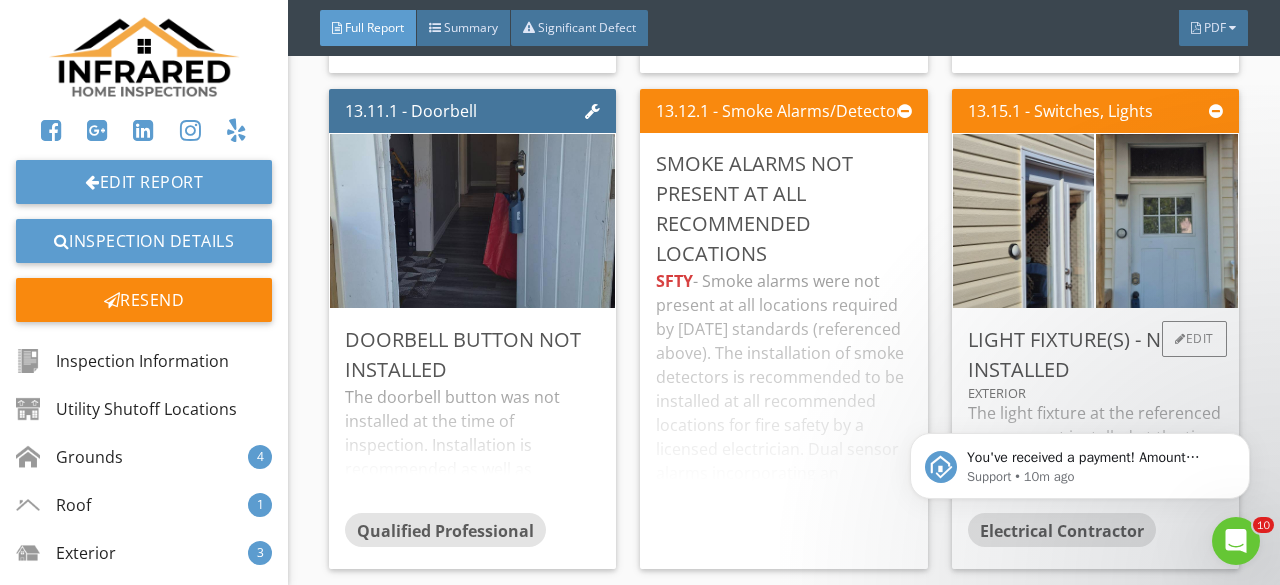 scroll, scrollTop: 35800, scrollLeft: 0, axis: vertical 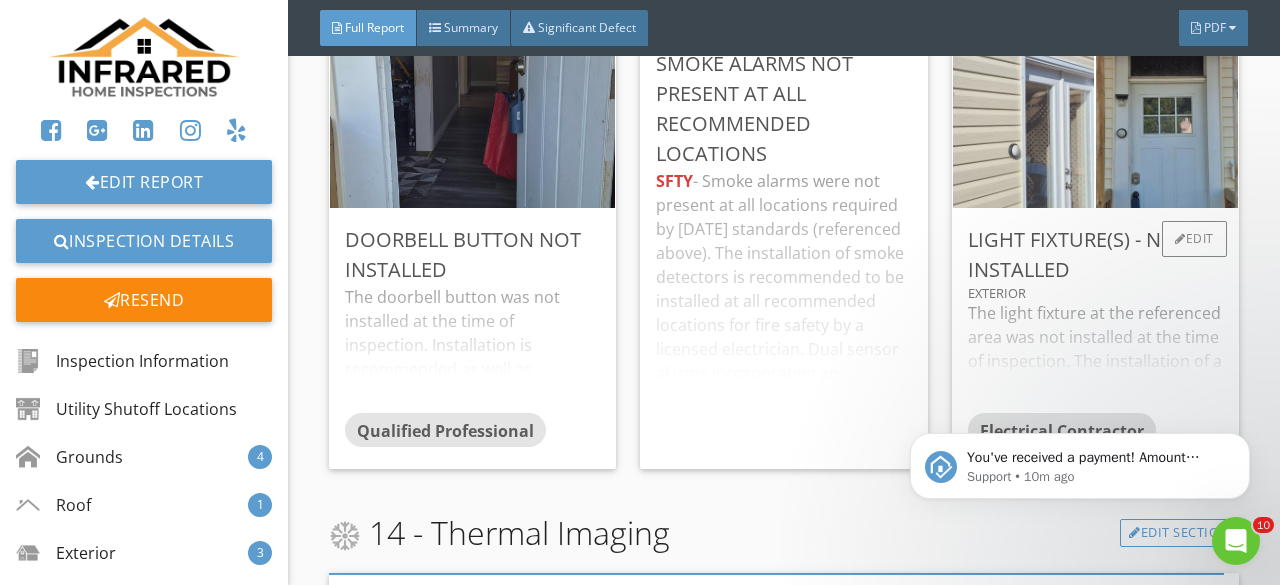 click at bounding box center (1023, 121) 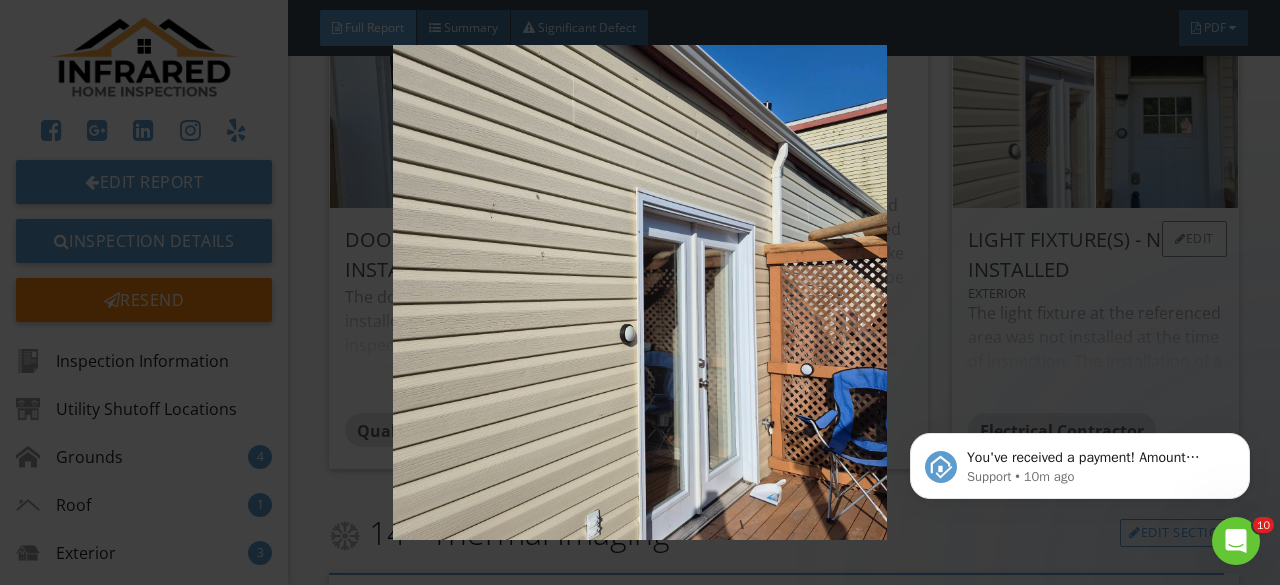 click at bounding box center [639, 292] 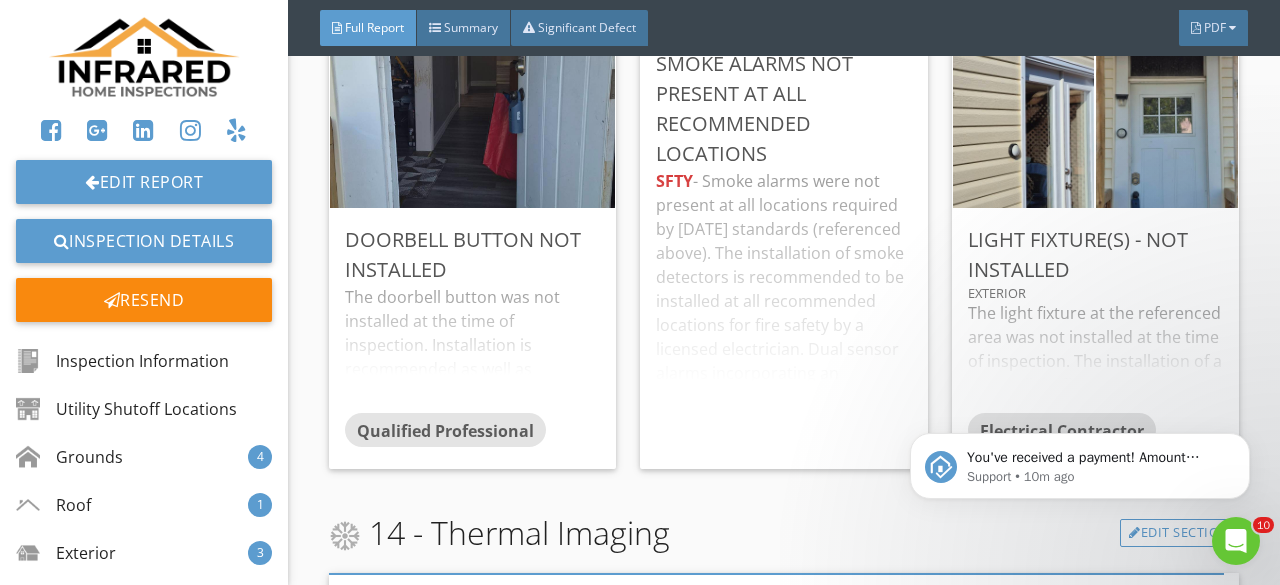 click at bounding box center [1167, 121] 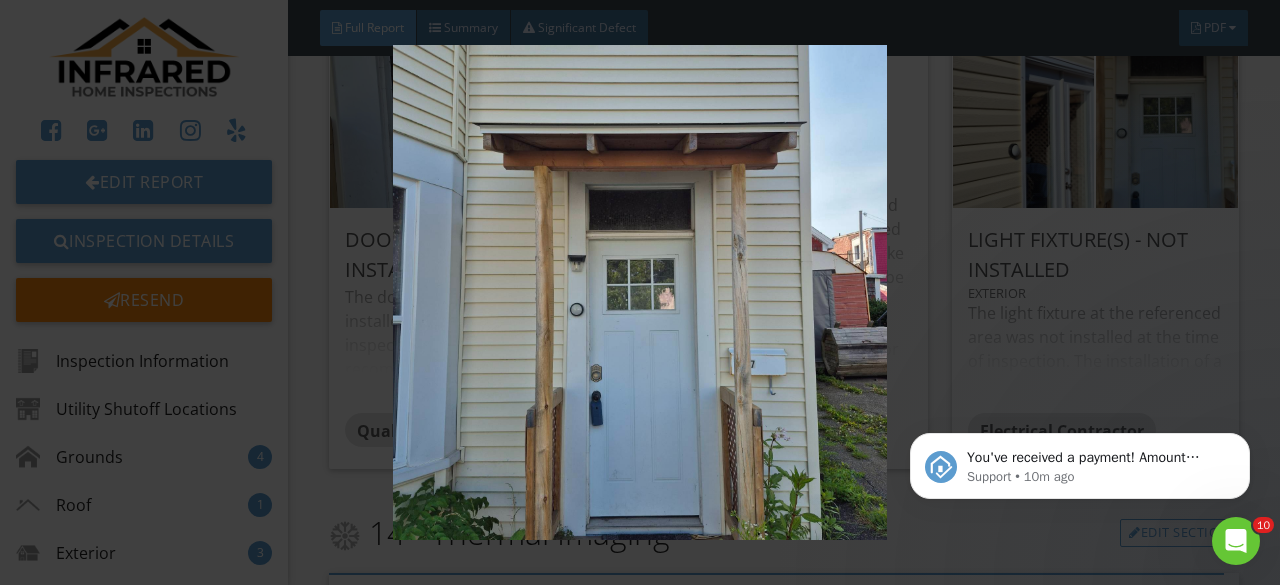 click at bounding box center (639, 292) 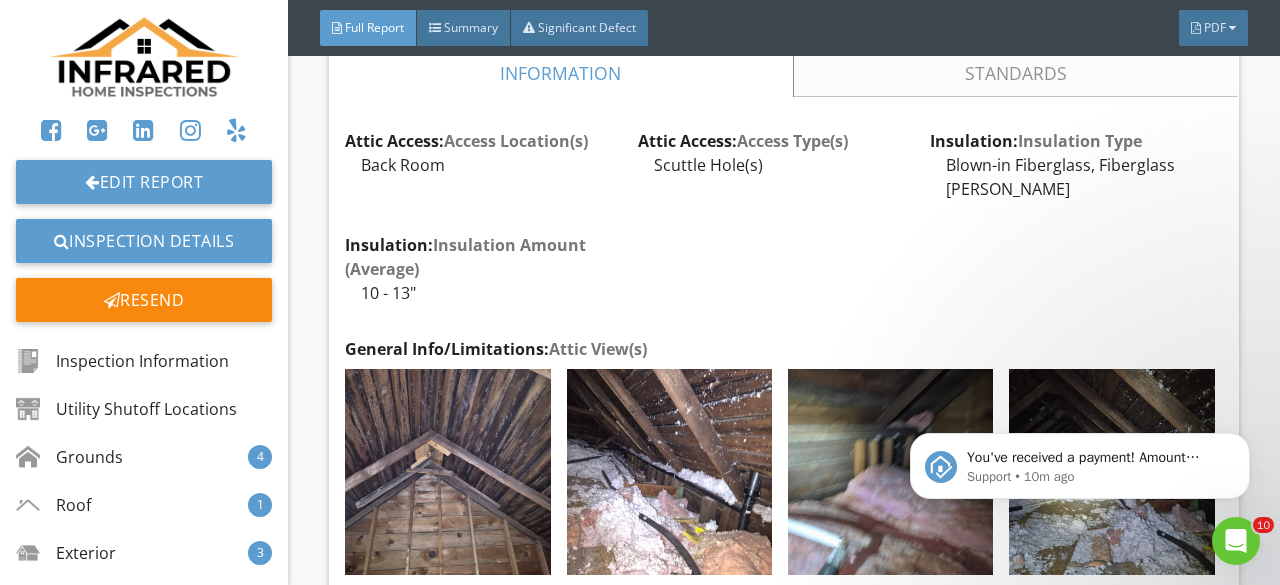 scroll, scrollTop: 37000, scrollLeft: 0, axis: vertical 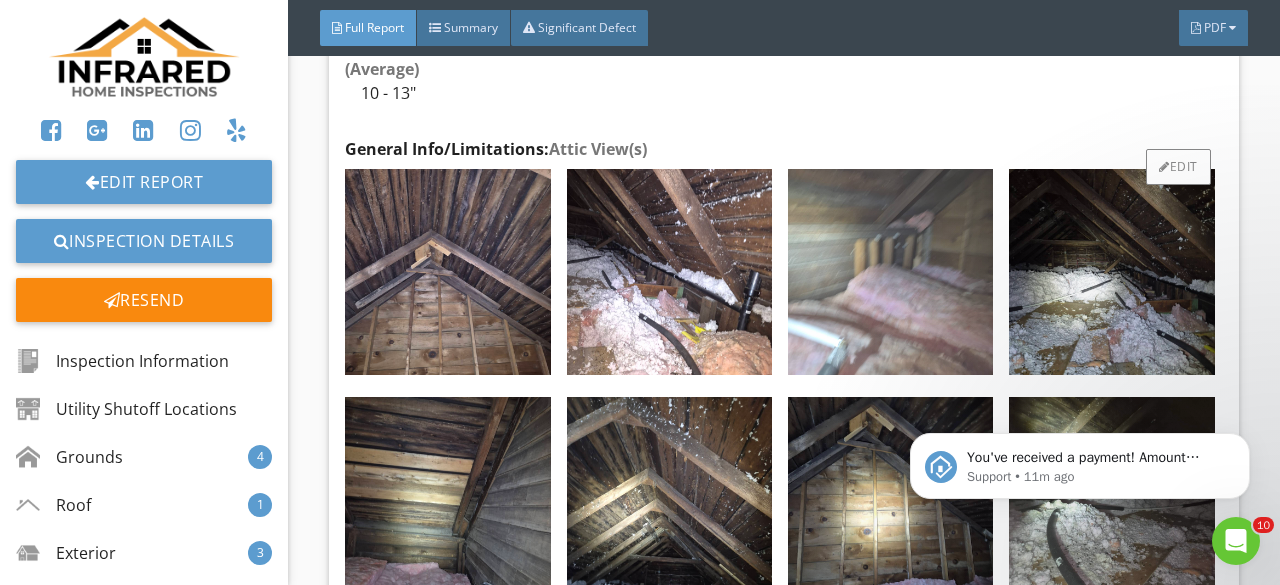 click at bounding box center [890, 271] 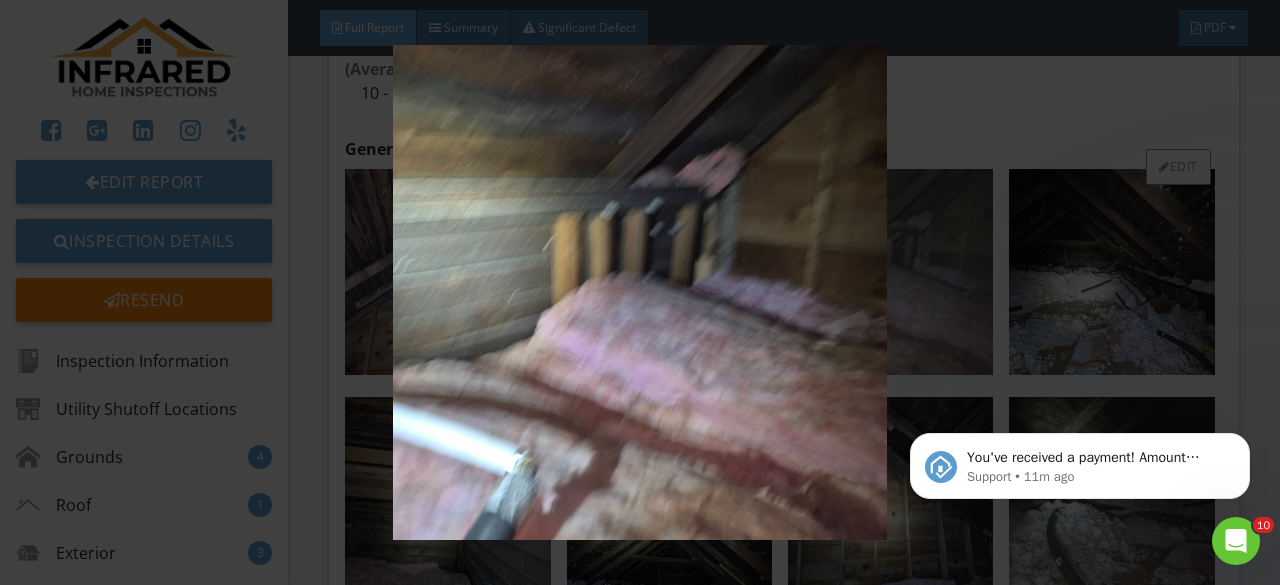 click at bounding box center [639, 292] 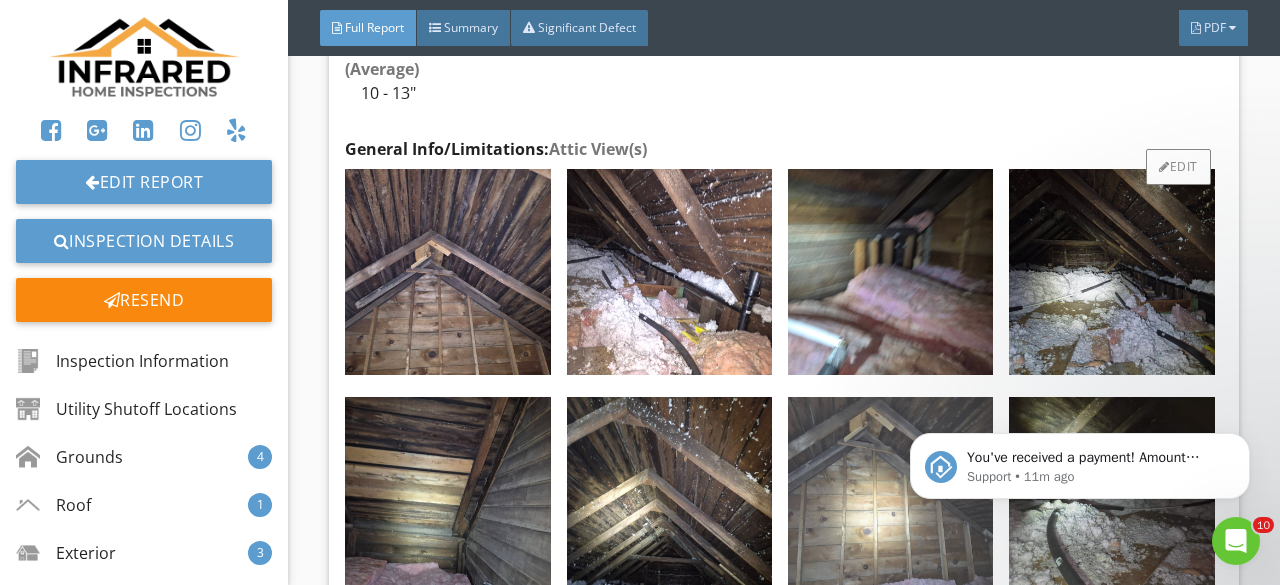 click at bounding box center (890, 499) 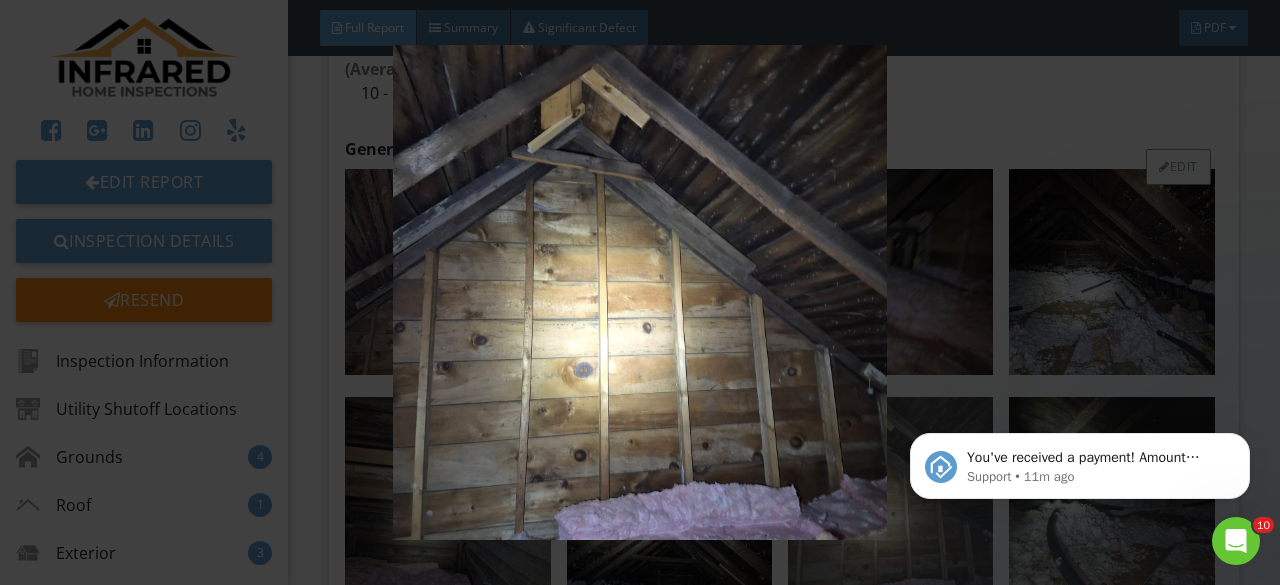 click at bounding box center (639, 292) 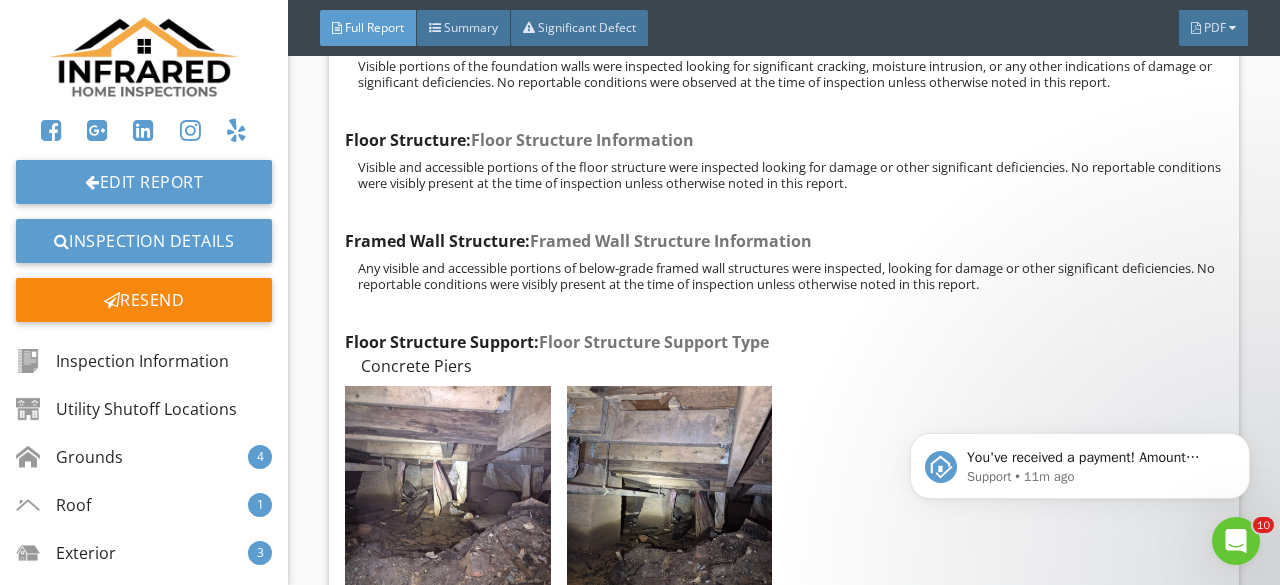 scroll, scrollTop: 40200, scrollLeft: 0, axis: vertical 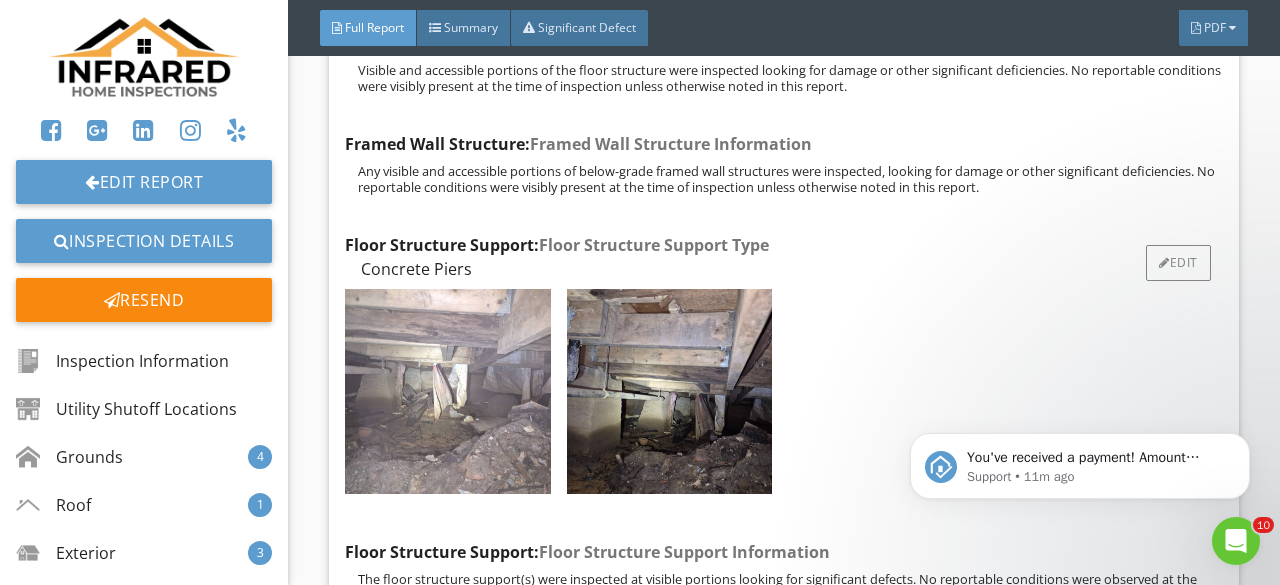 click at bounding box center [447, 391] 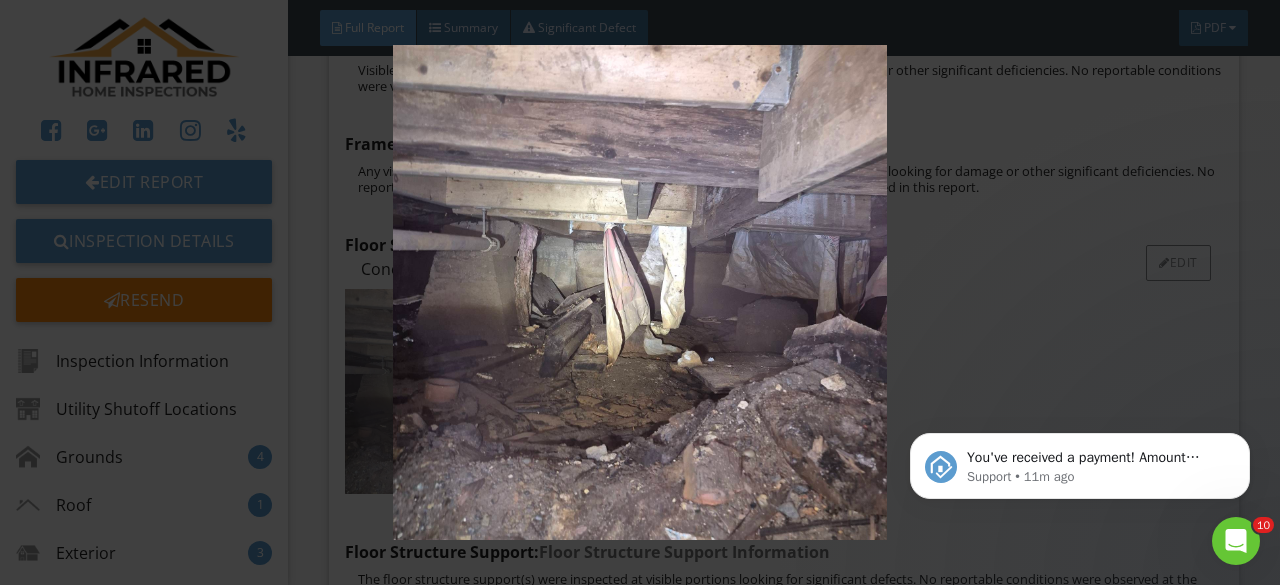 click at bounding box center [639, 292] 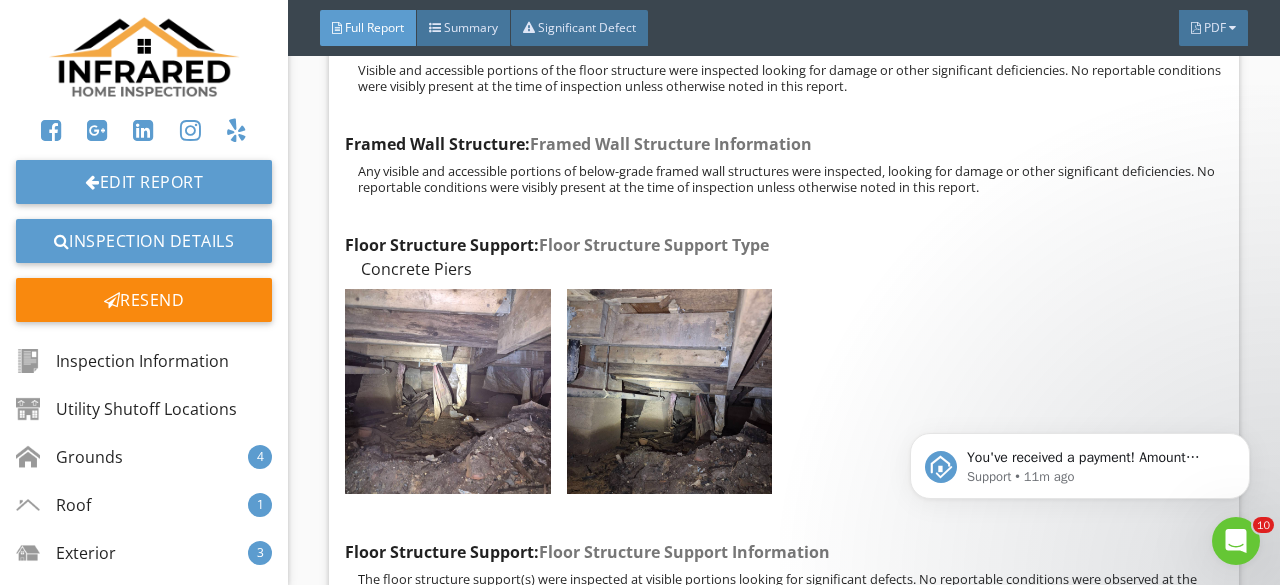 click at bounding box center (669, 391) 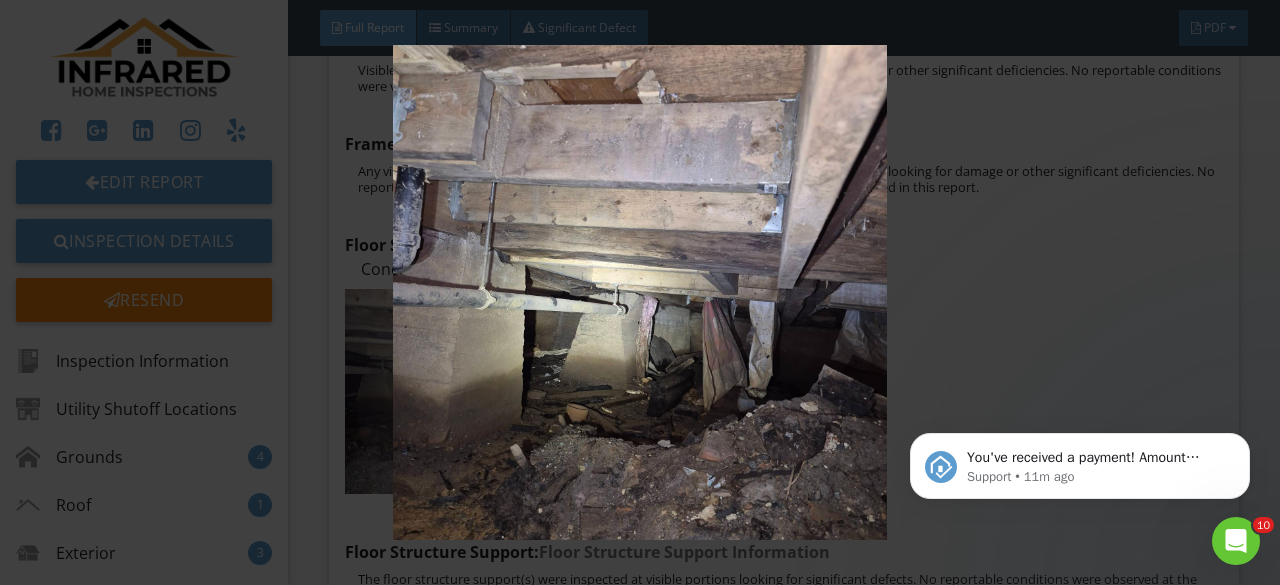 click at bounding box center [639, 292] 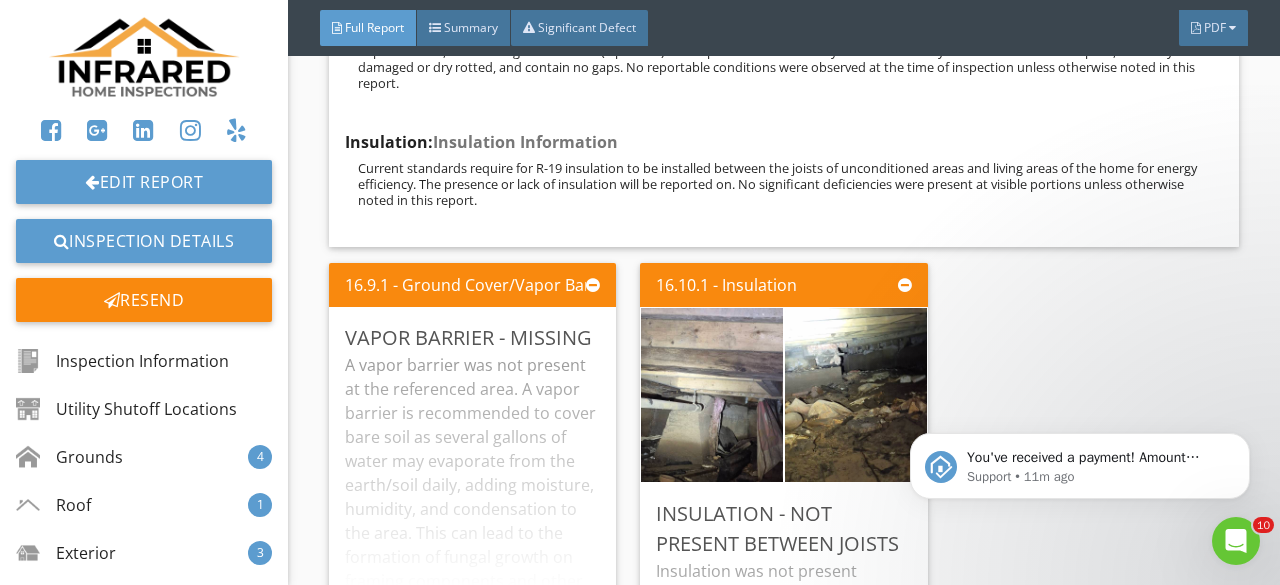 scroll, scrollTop: 40900, scrollLeft: 0, axis: vertical 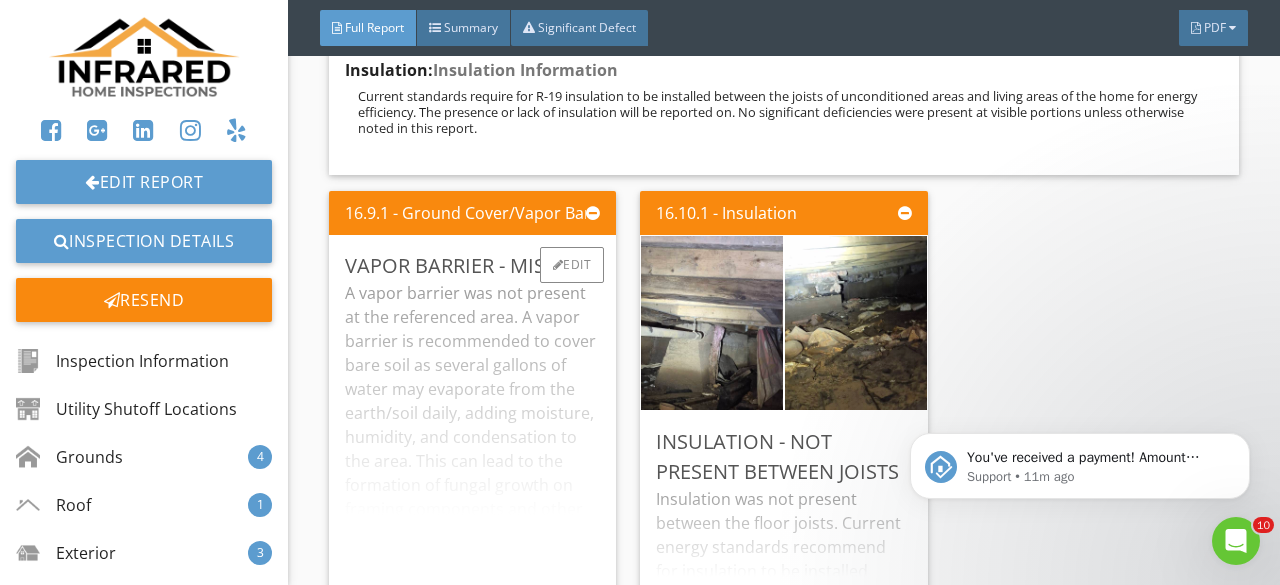 click on "A vapor barrier was not present at the referenced area. A vapor barrier is recommended to cover bare soil as several gallons of water may evaporate from the earth/soil daily, adding moisture, humidity, and condensation to the area. This can lead to the formation of fungal growth on framing components and other moisture-related deficiencies. The installation of a minimum of a 6 mil poly vapor barrier is recommended to be conducted by a qualified person." at bounding box center (472, 448) 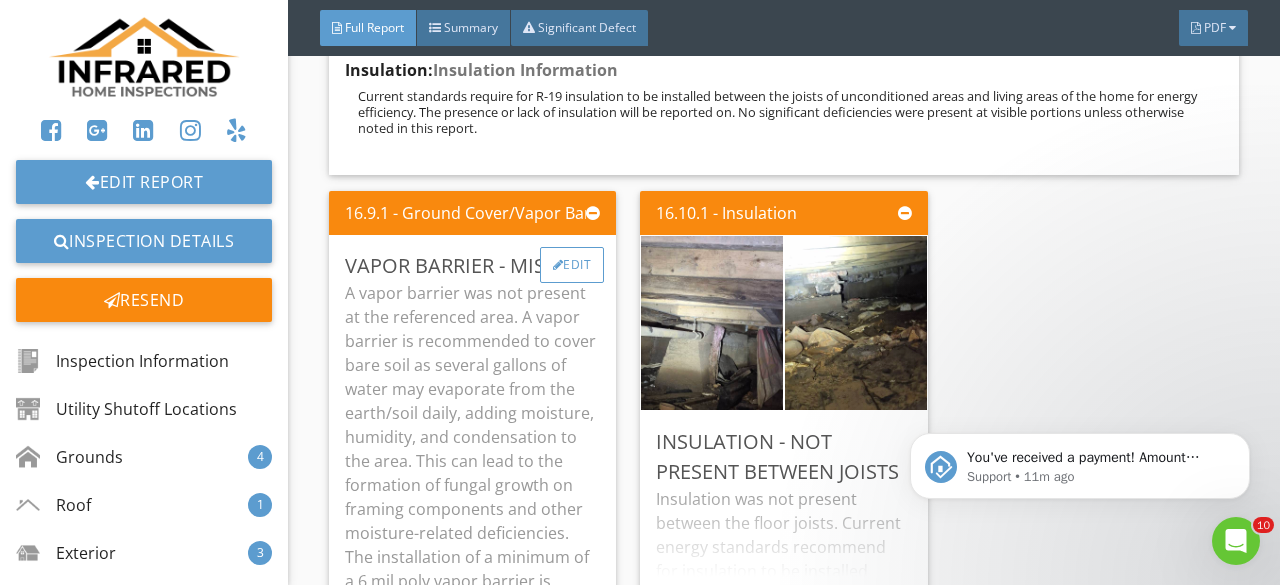 click at bounding box center [558, 265] 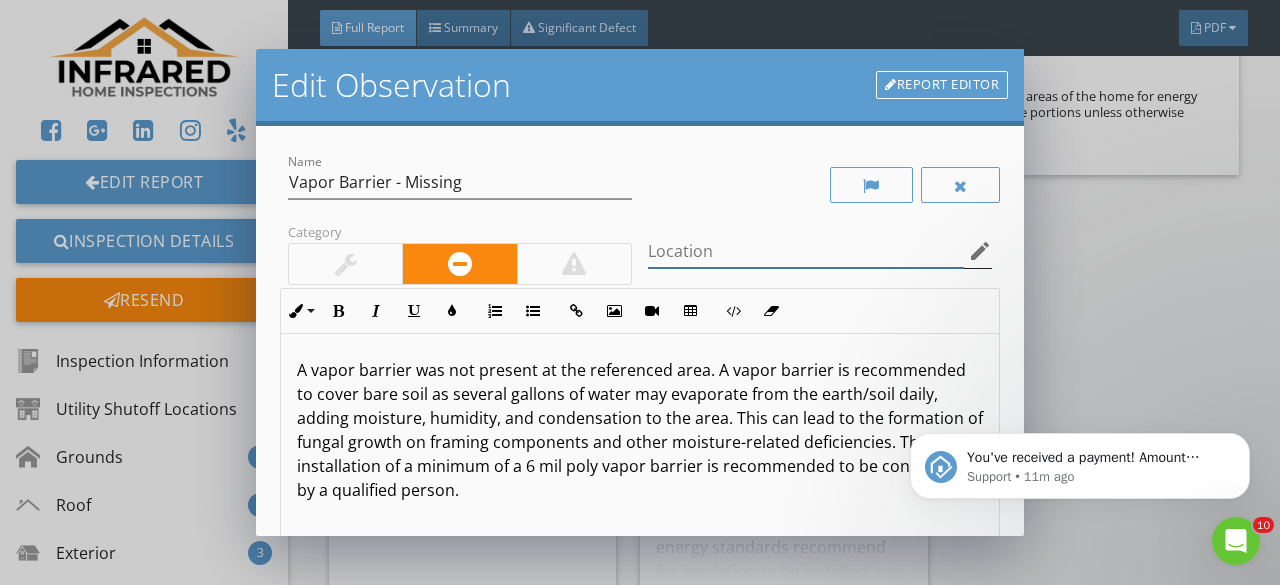 click on "edit" at bounding box center (978, 251) 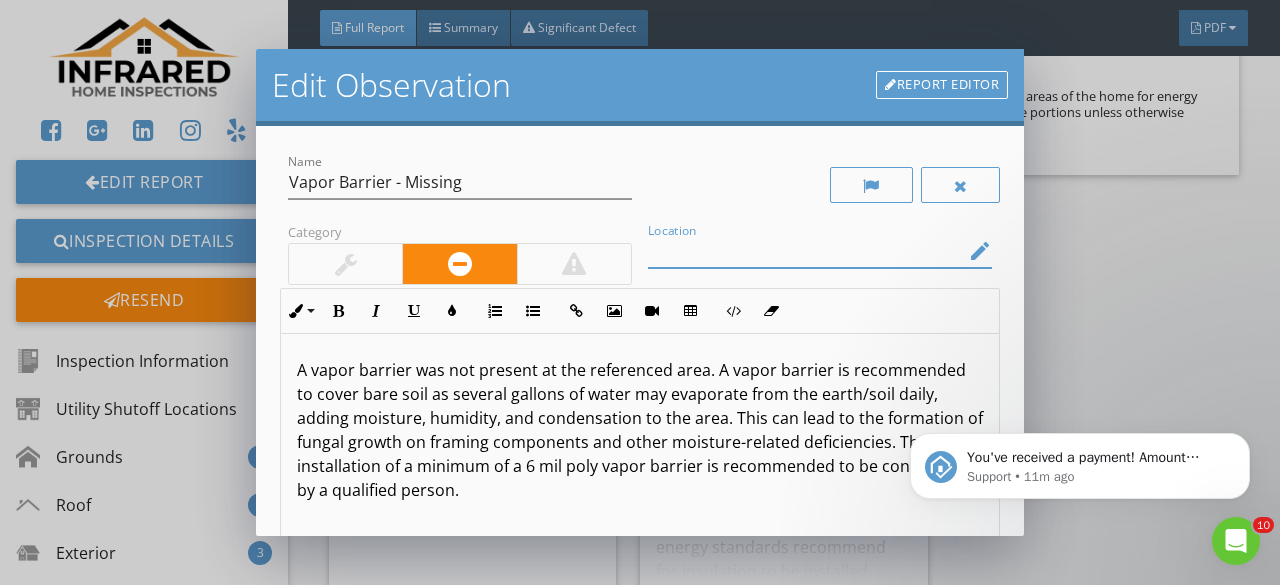 click on "edit" at bounding box center [980, 251] 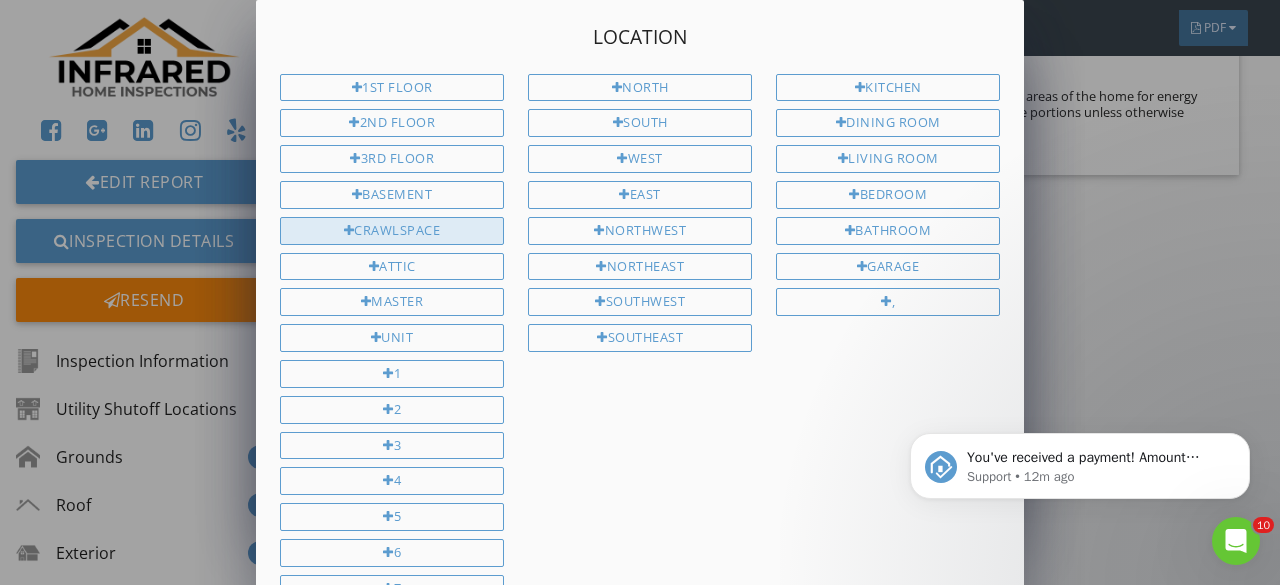 click on "Crawlspace" at bounding box center [392, 231] 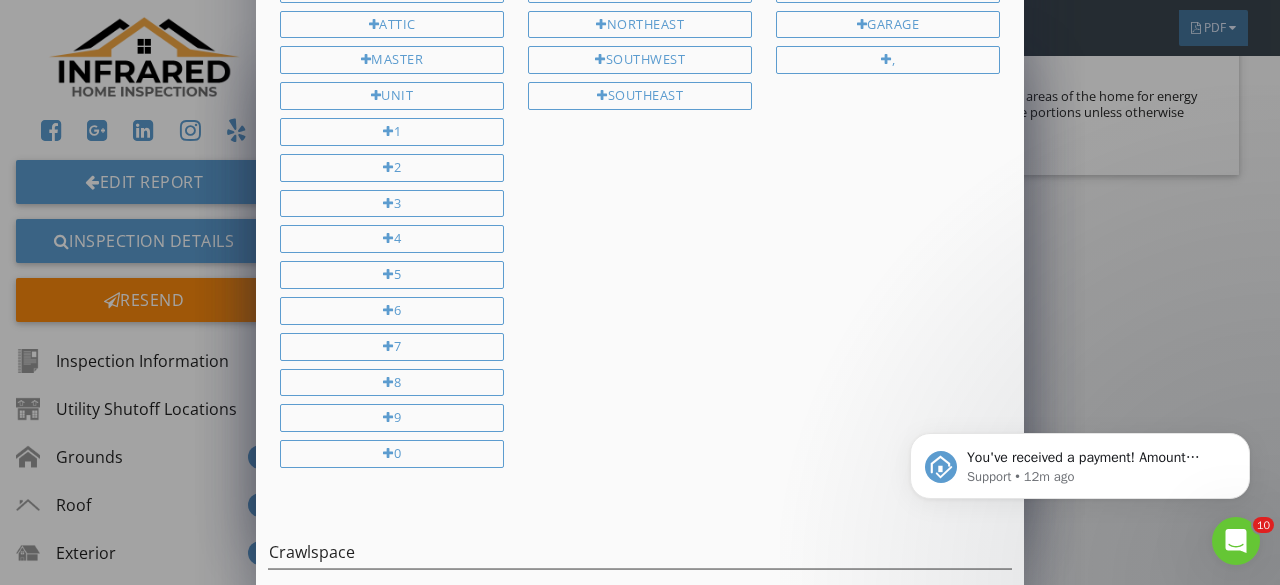 scroll, scrollTop: 327, scrollLeft: 0, axis: vertical 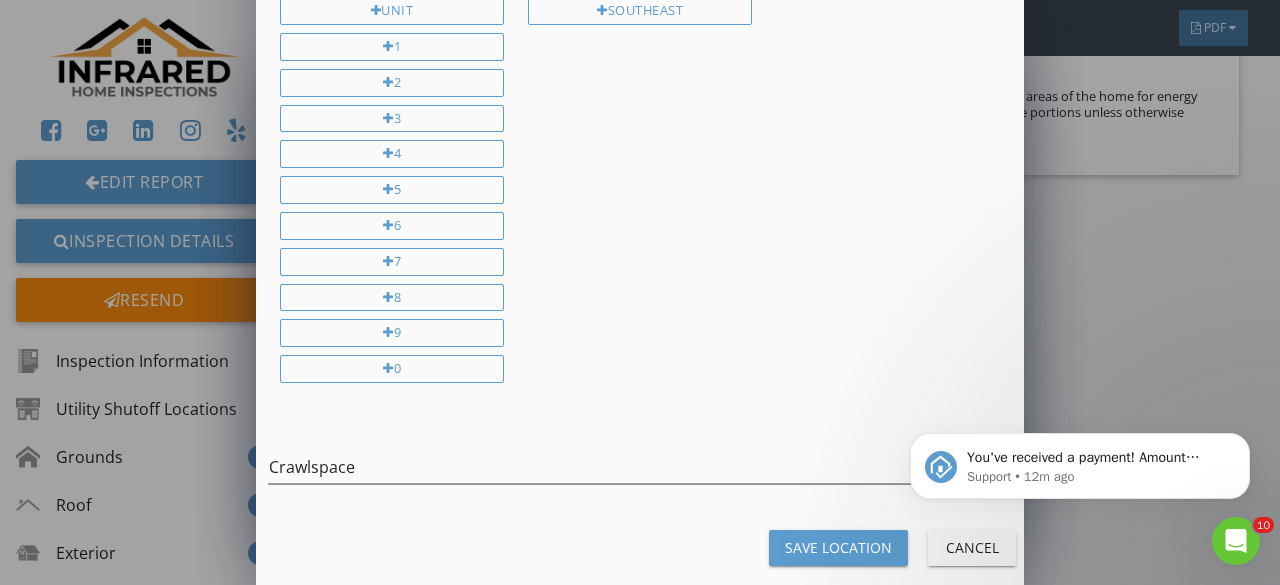 click on "Save Location" at bounding box center (838, 547) 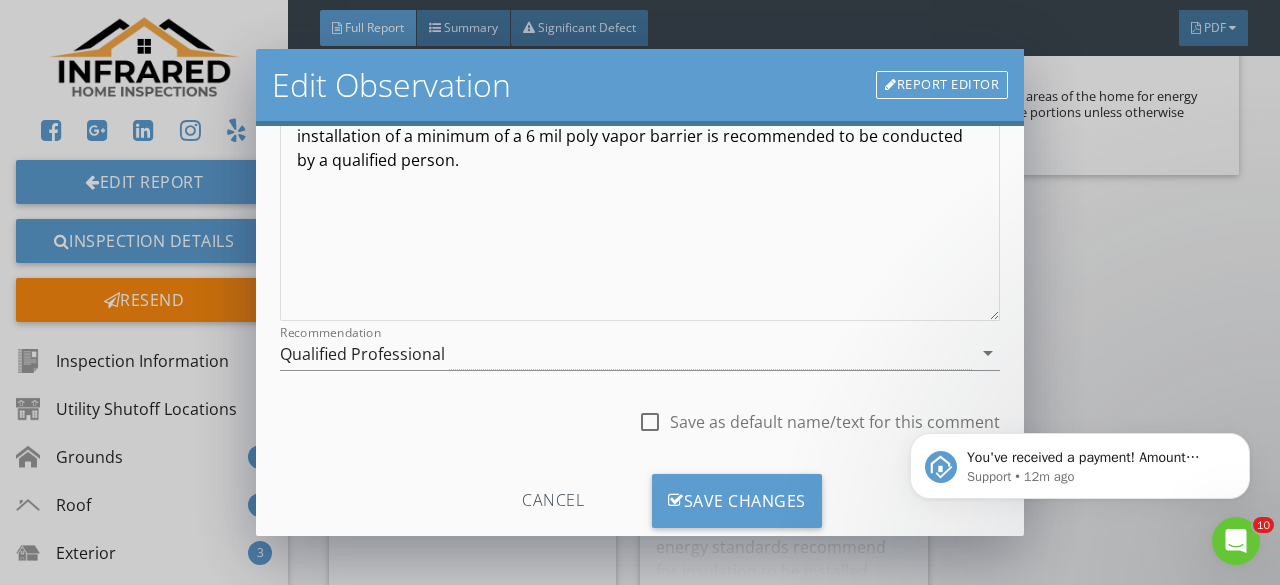 scroll, scrollTop: 375, scrollLeft: 0, axis: vertical 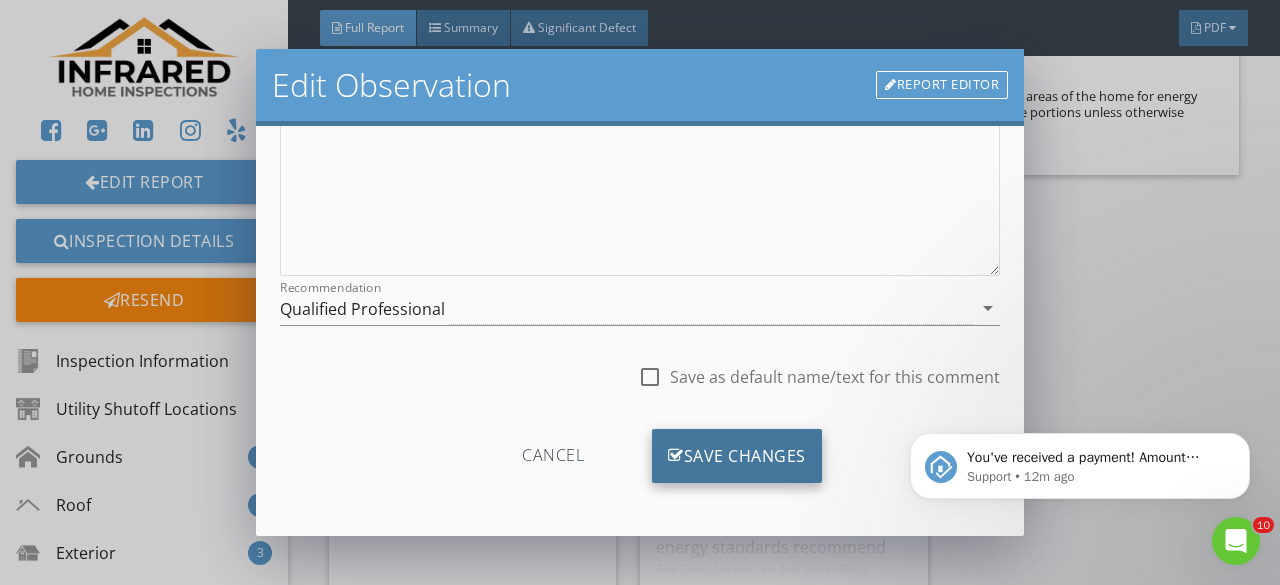 click on "Save Changes" at bounding box center (737, 456) 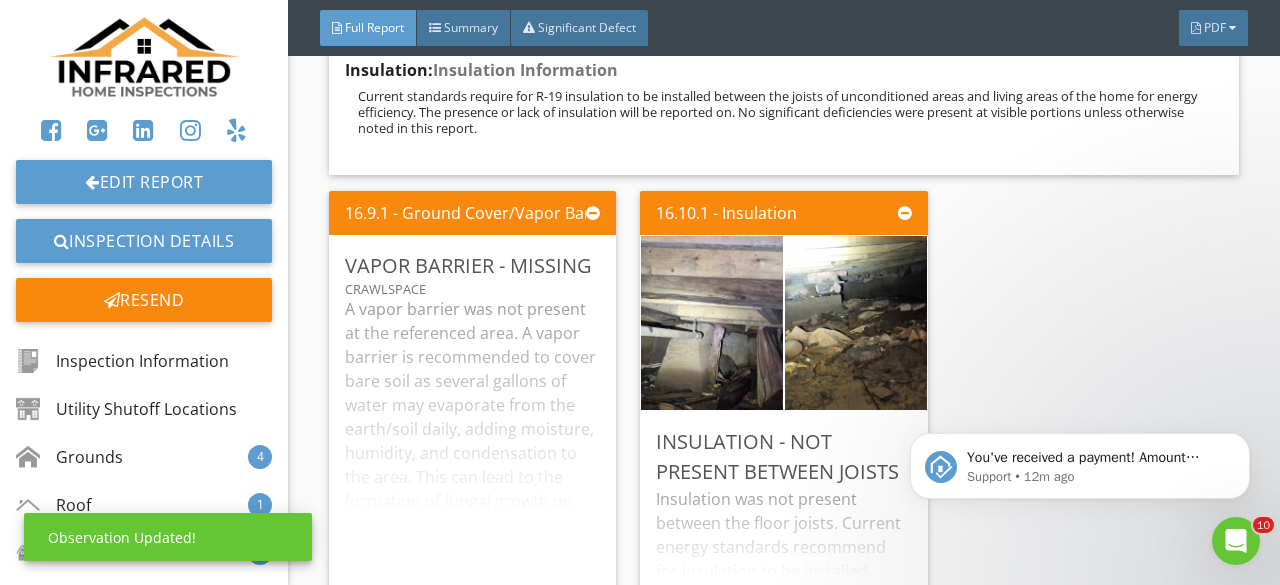 scroll, scrollTop: 139, scrollLeft: 0, axis: vertical 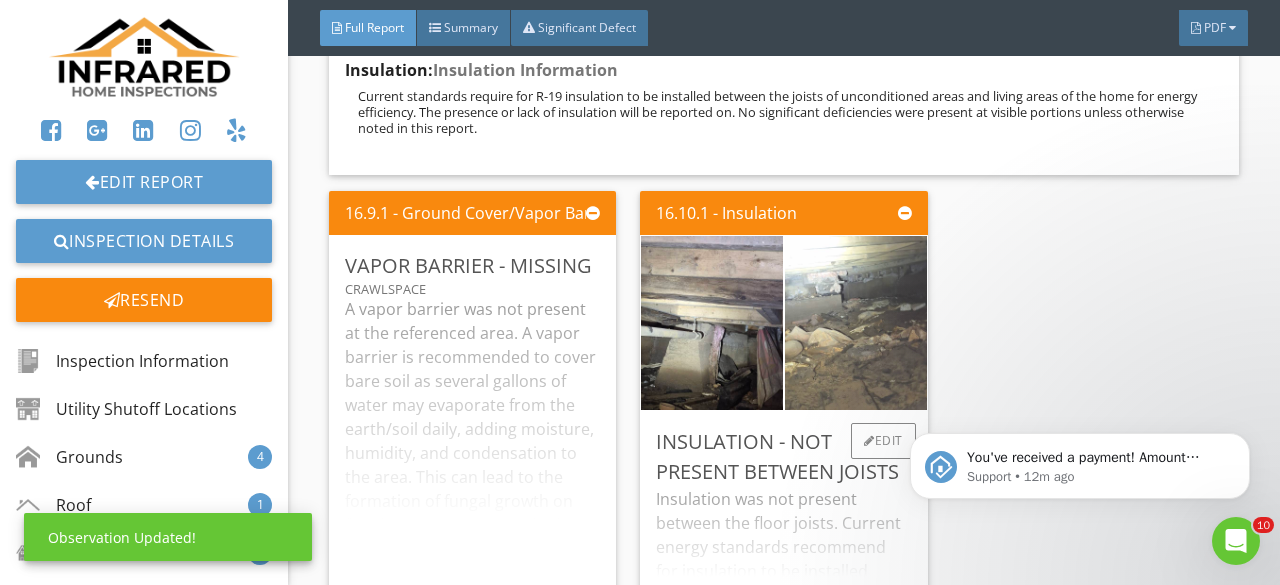 click at bounding box center [856, 323] 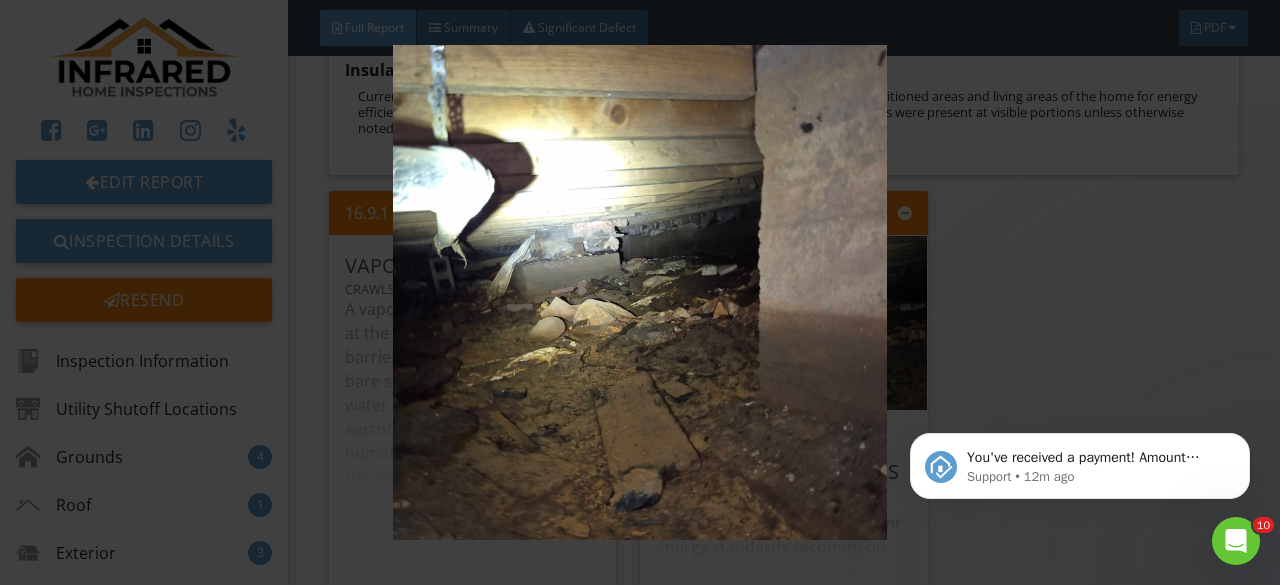 click at bounding box center (639, 292) 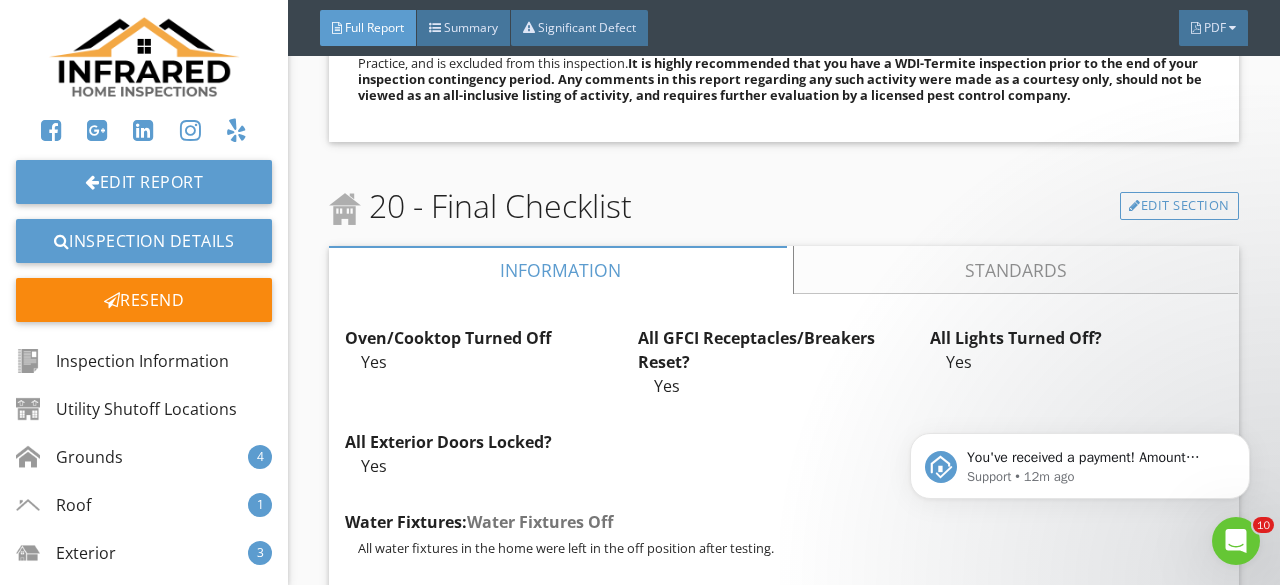 scroll, scrollTop: 44345, scrollLeft: 0, axis: vertical 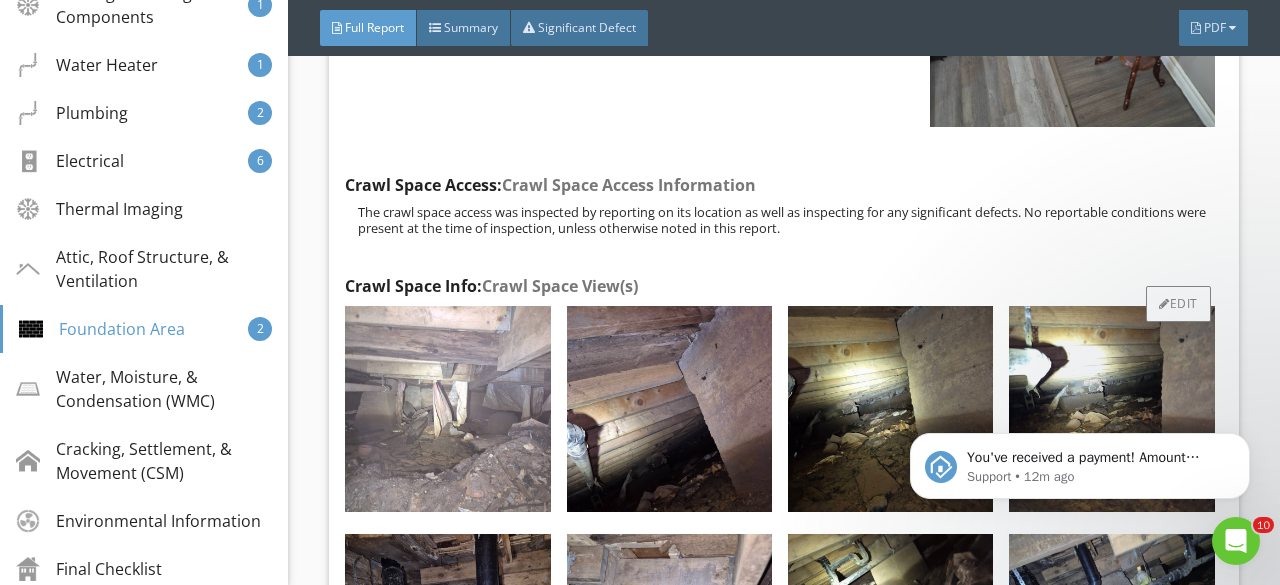 click at bounding box center [447, 408] 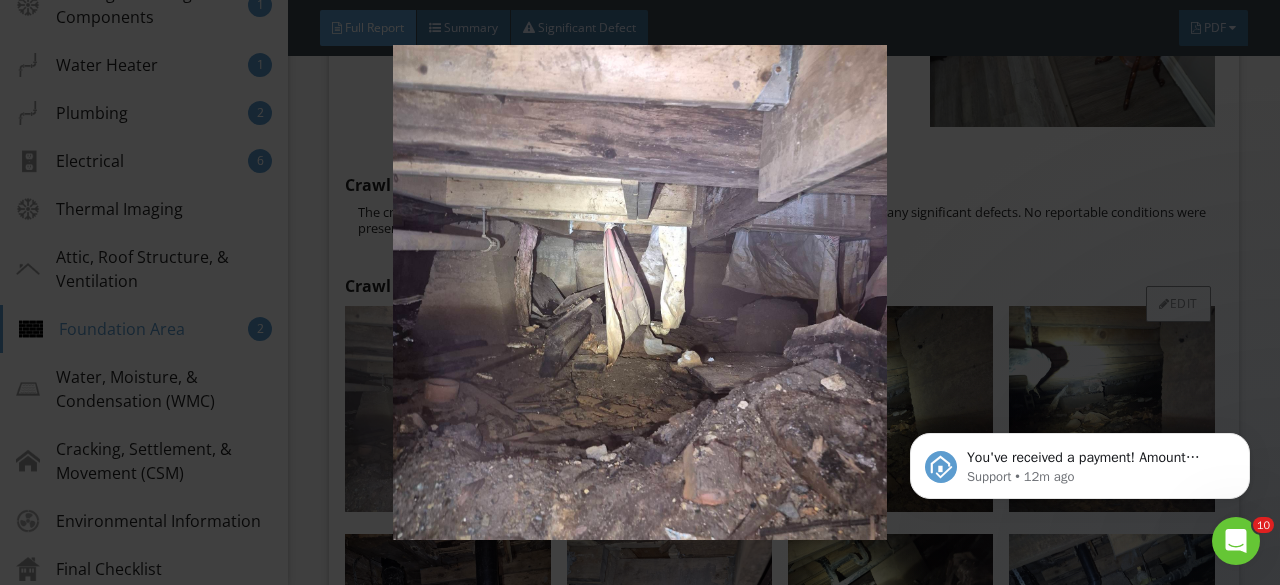 click at bounding box center [639, 292] 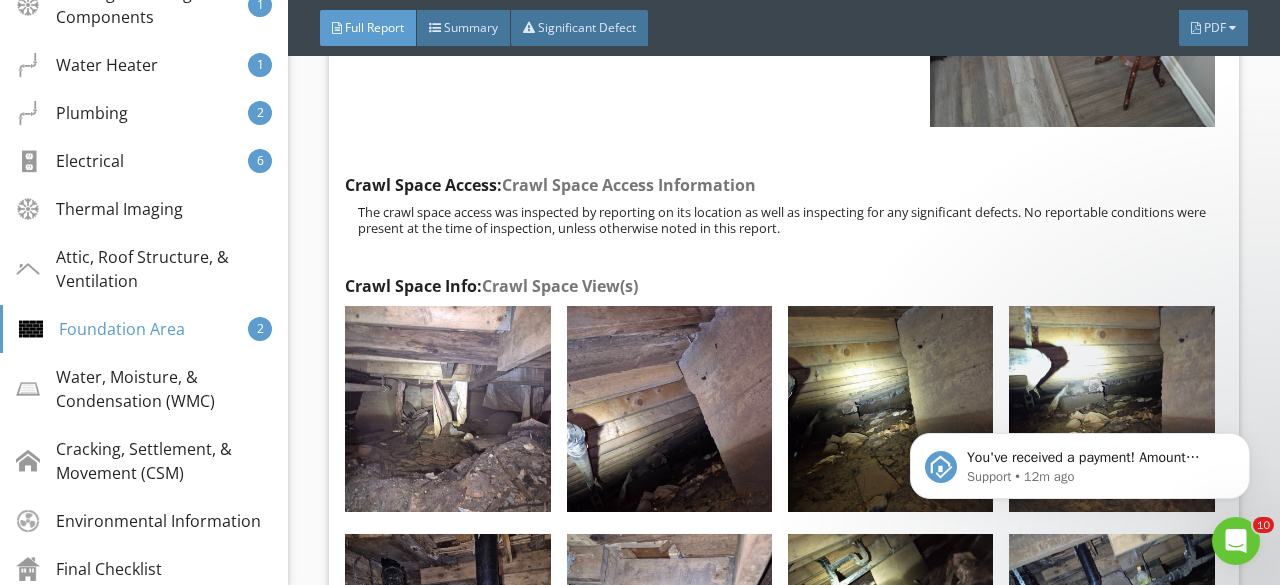 scroll, scrollTop: 39545, scrollLeft: 0, axis: vertical 